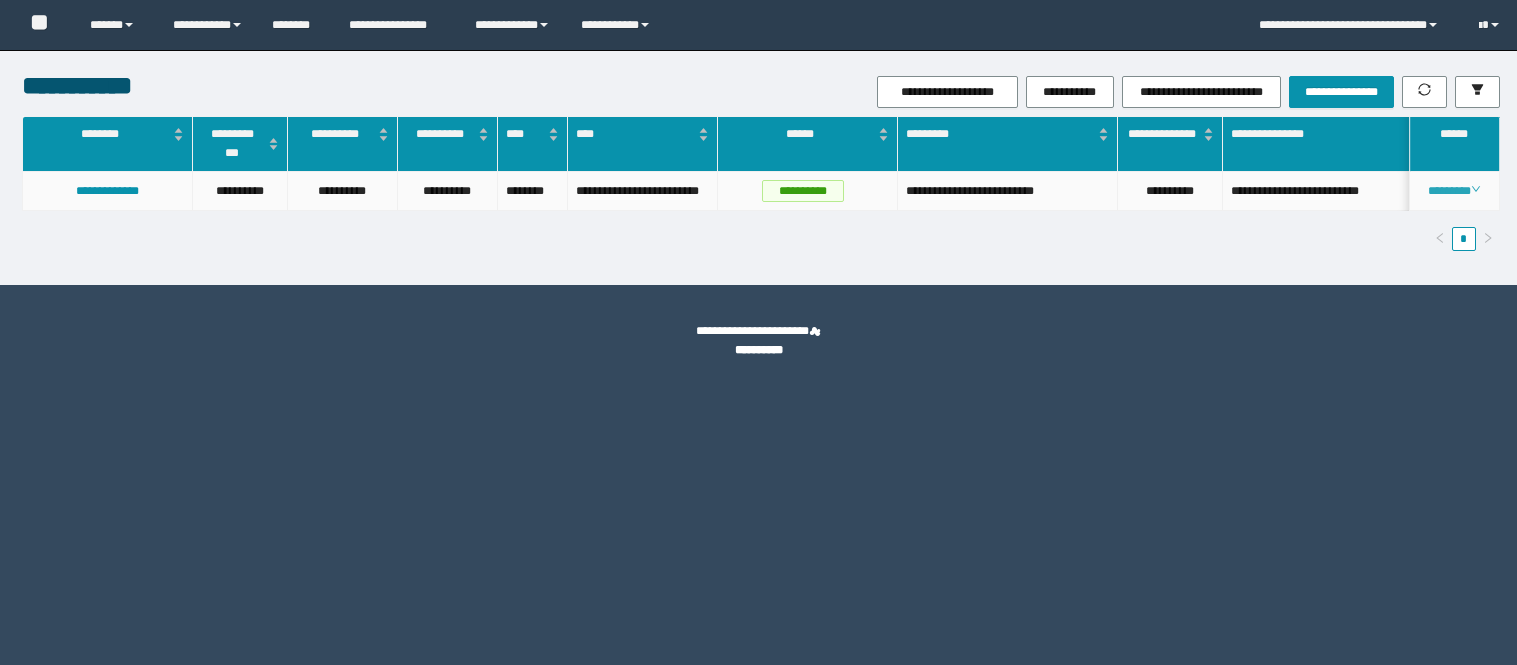 scroll, scrollTop: 0, scrollLeft: 0, axis: both 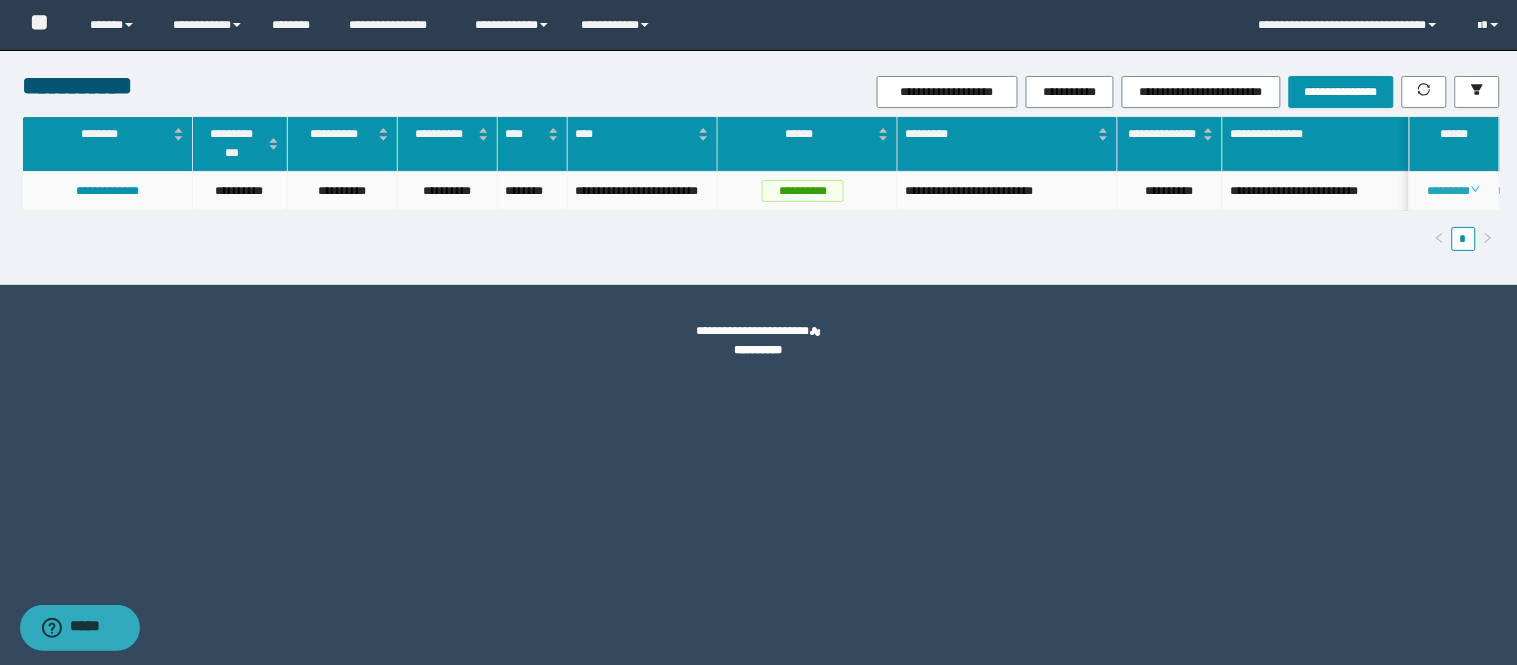 click on "********" at bounding box center [1454, 191] 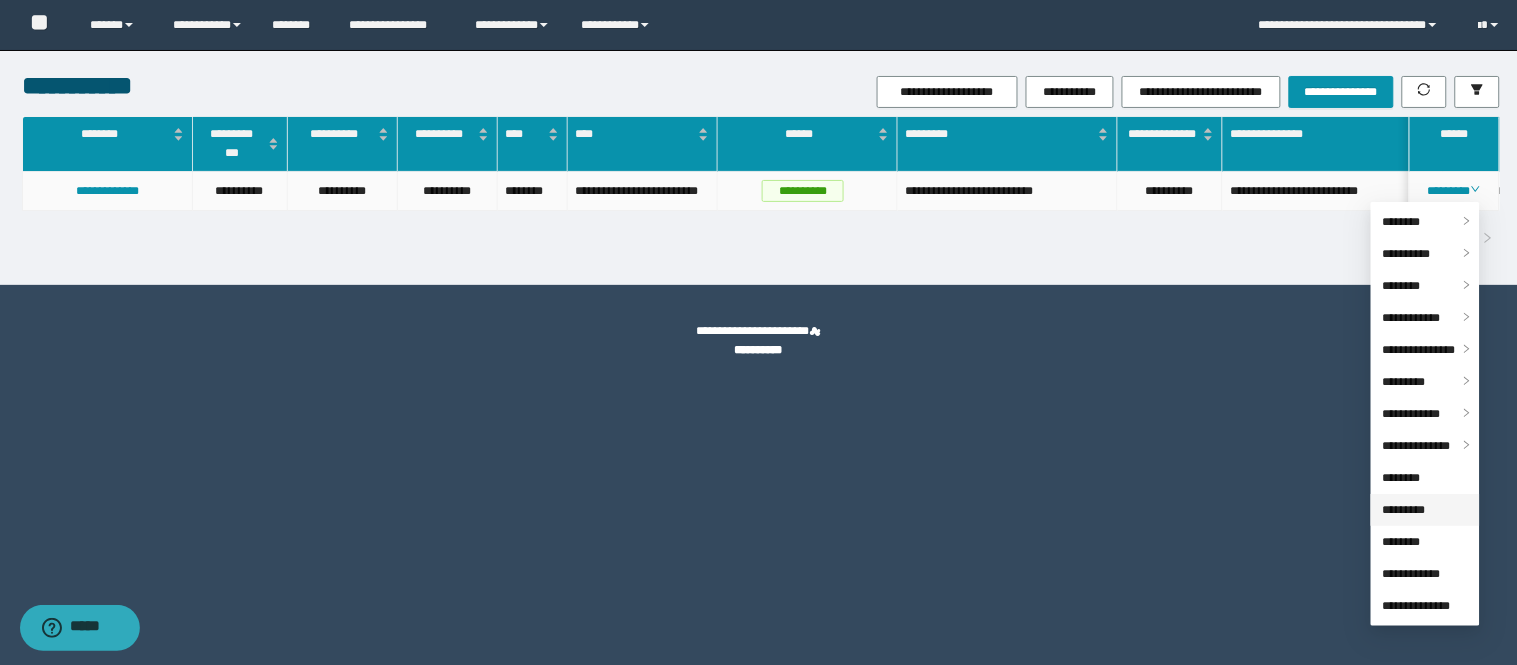 click on "*********" at bounding box center [1404, 510] 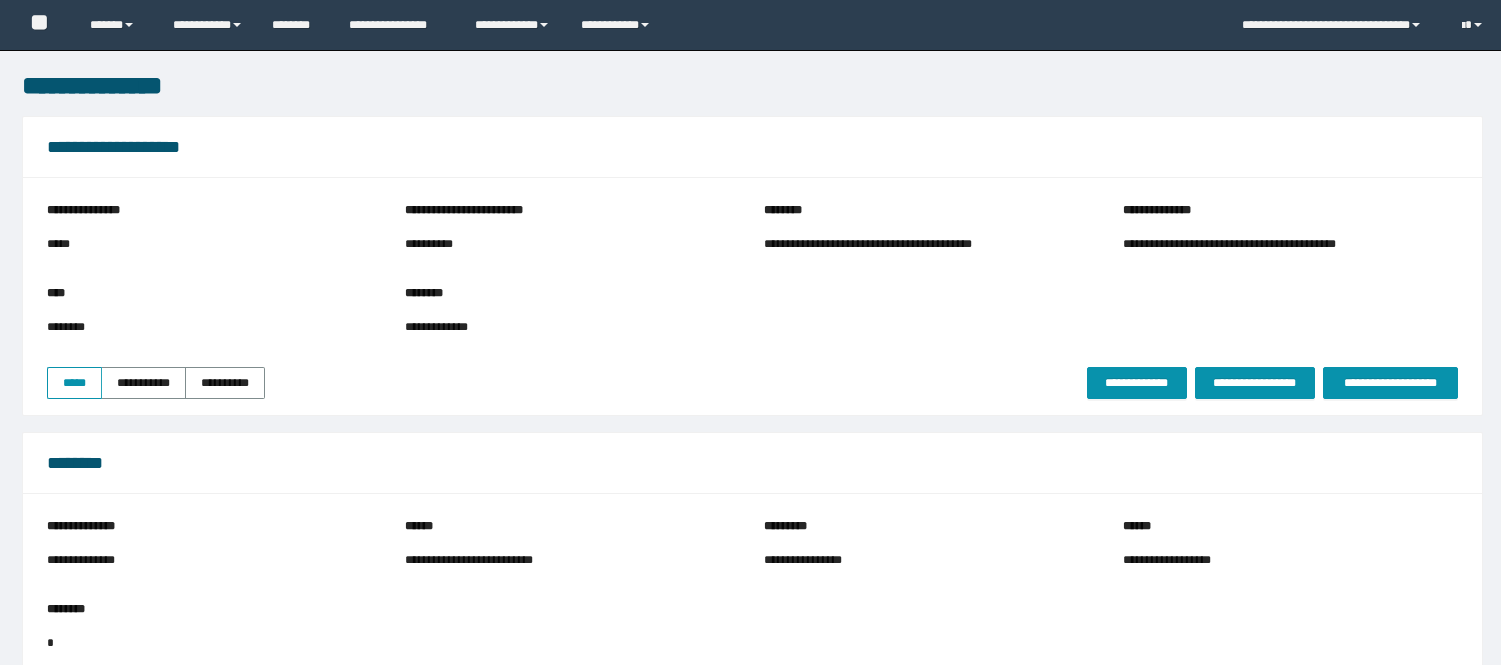 scroll, scrollTop: 0, scrollLeft: 0, axis: both 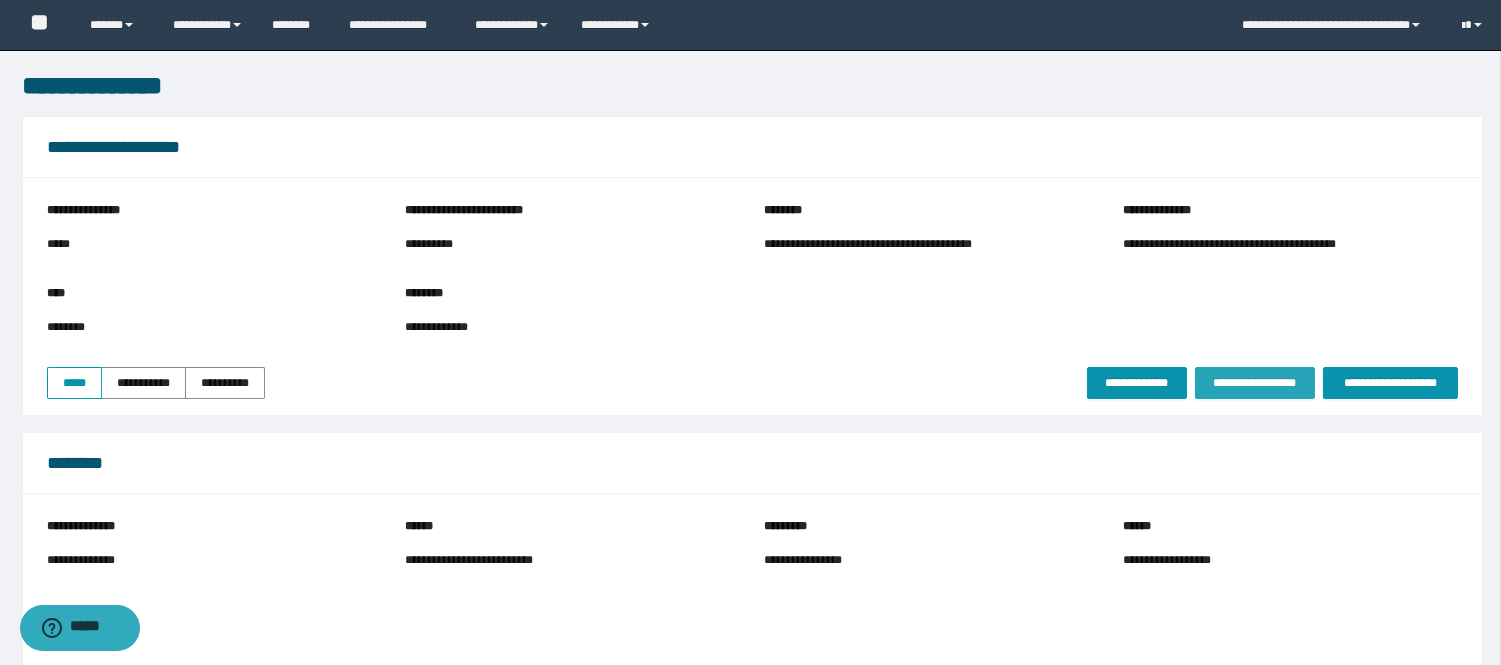 click on "**********" at bounding box center (1255, 383) 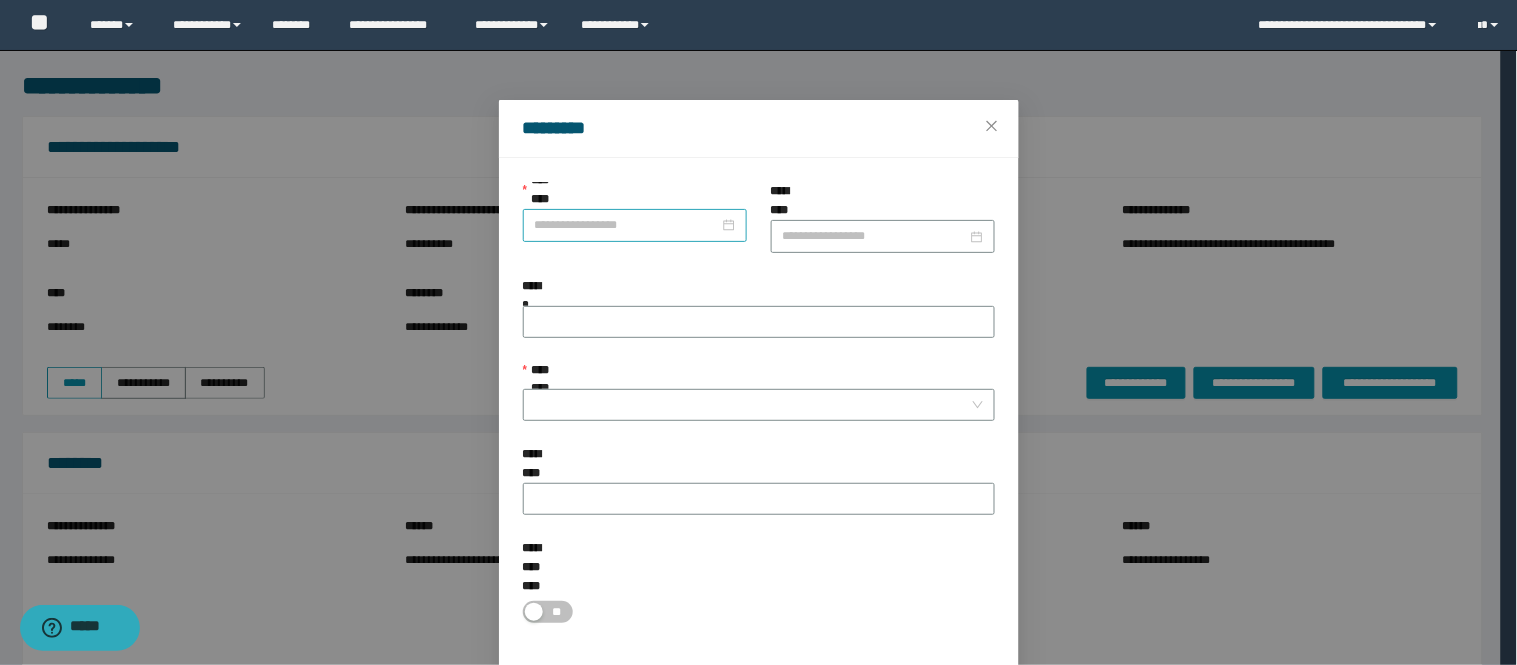 click on "**********" at bounding box center (627, 225) 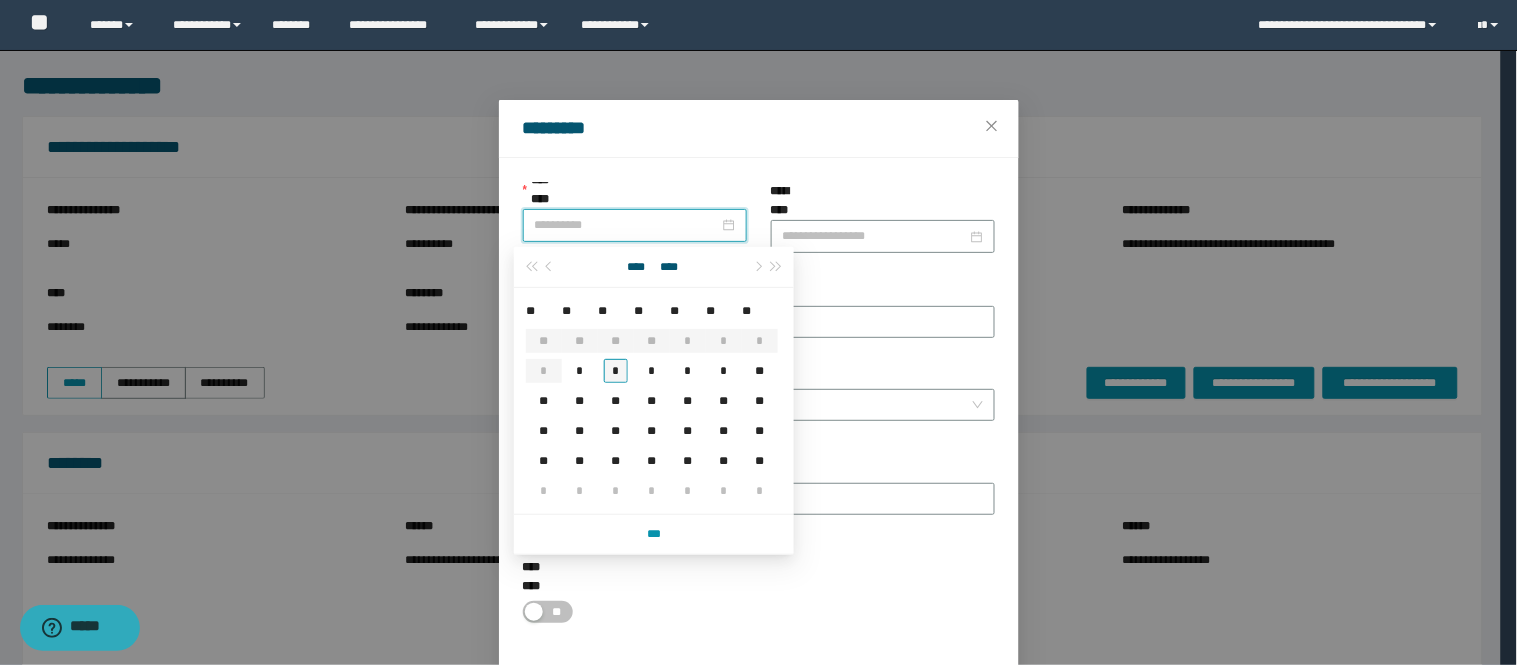 type on "**********" 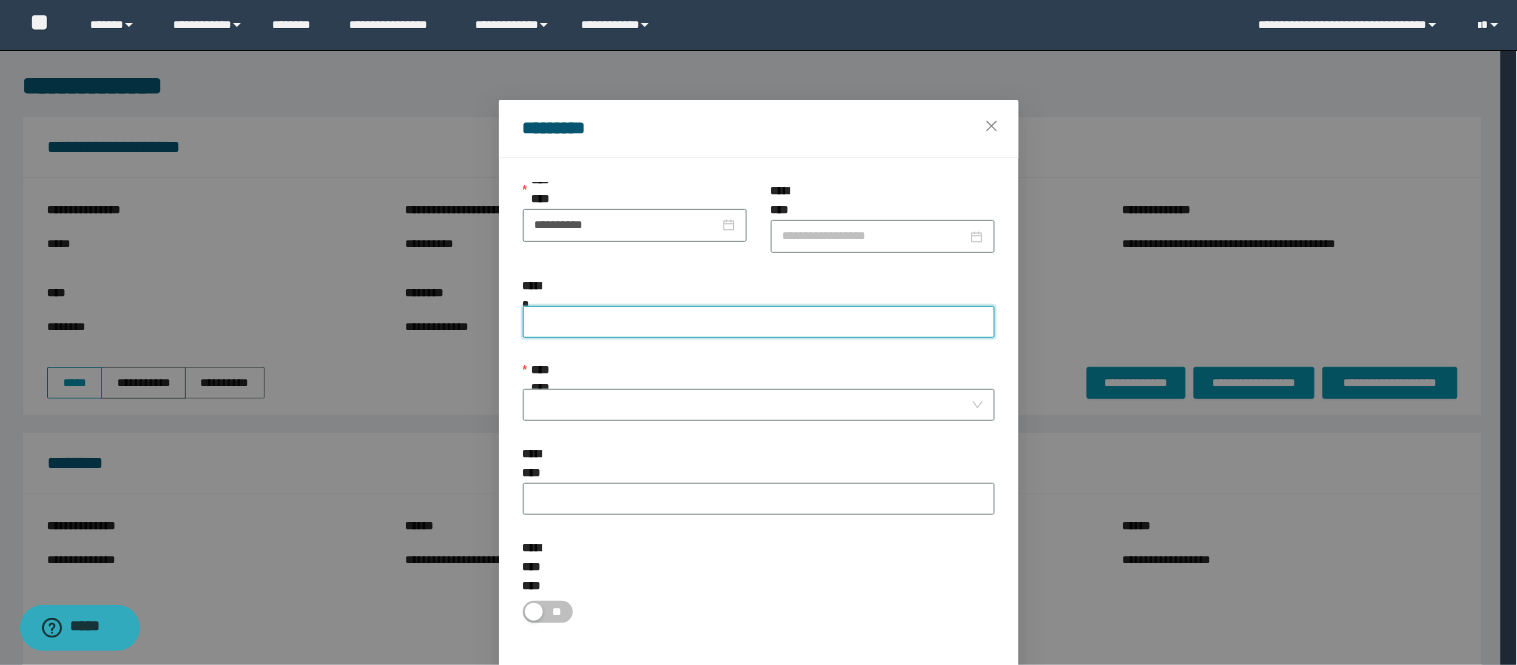 click on "******" at bounding box center [759, 322] 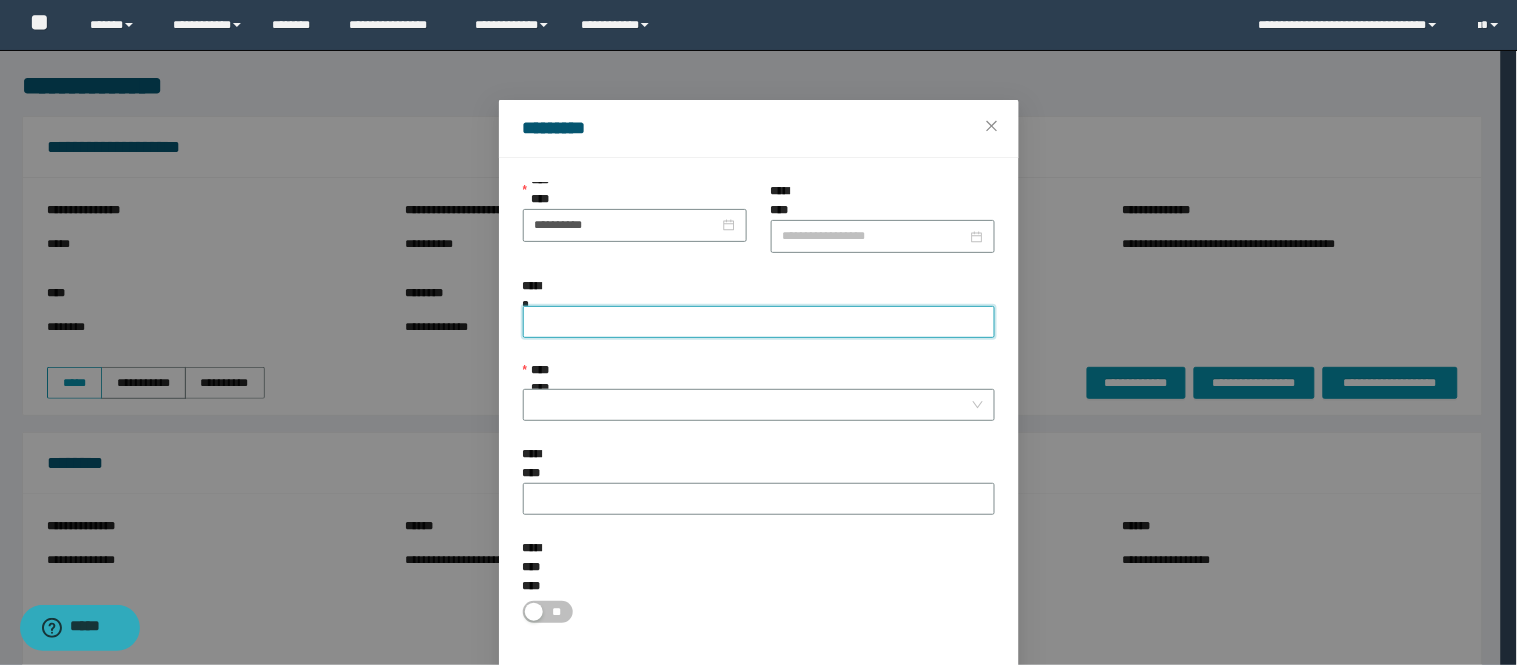 paste on "********" 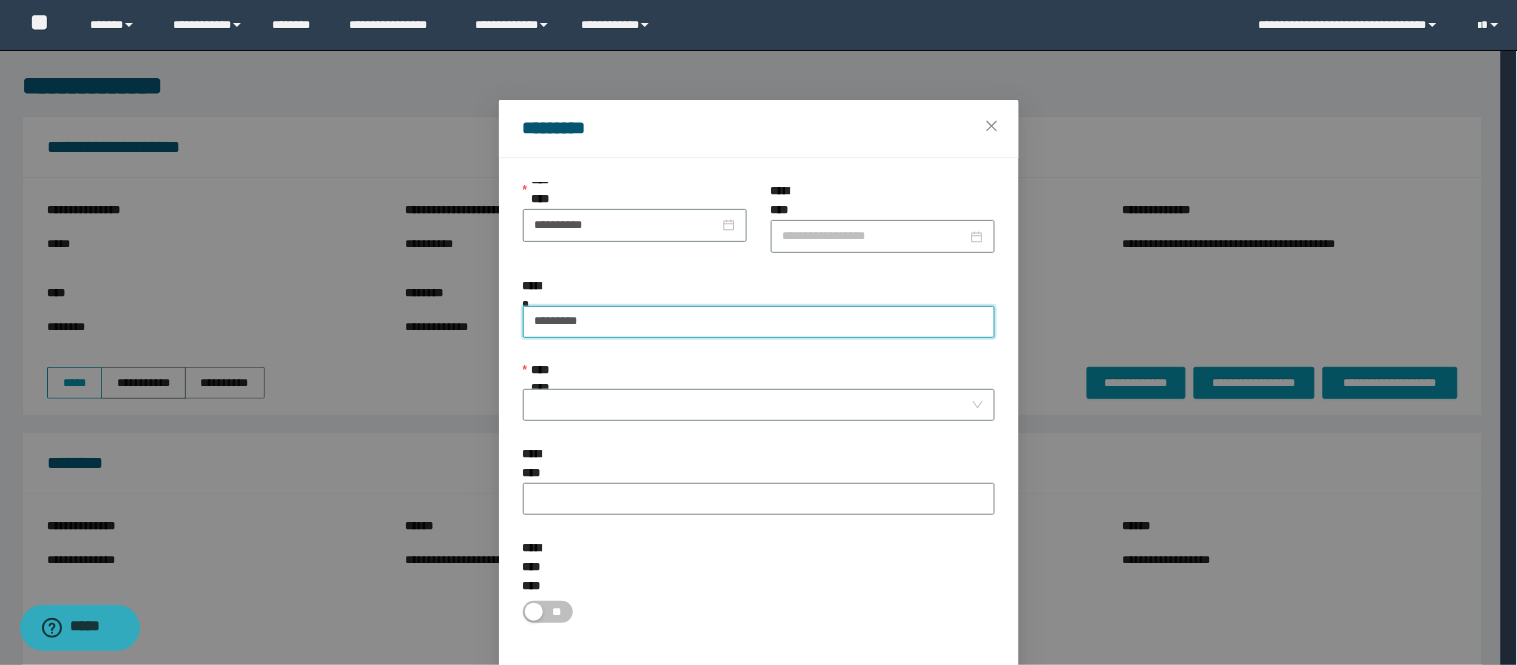 paste on "********" 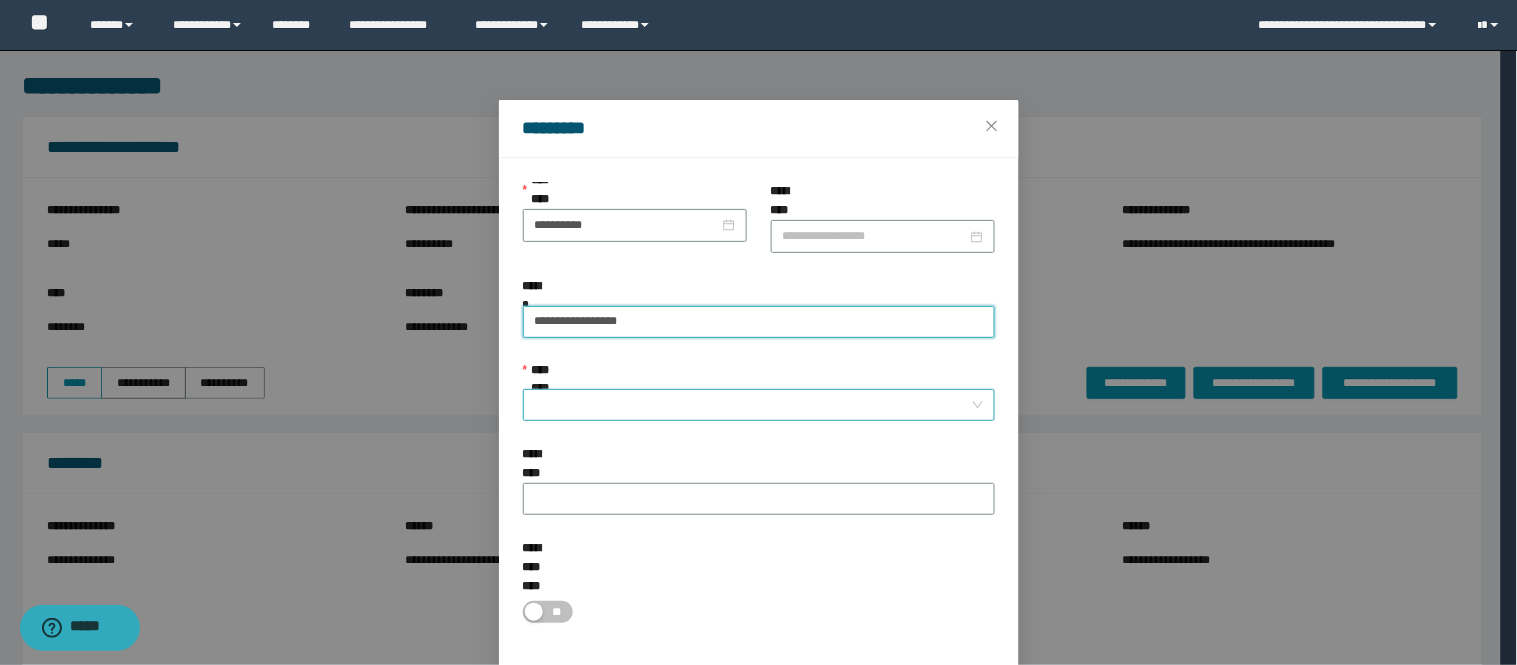 type on "**********" 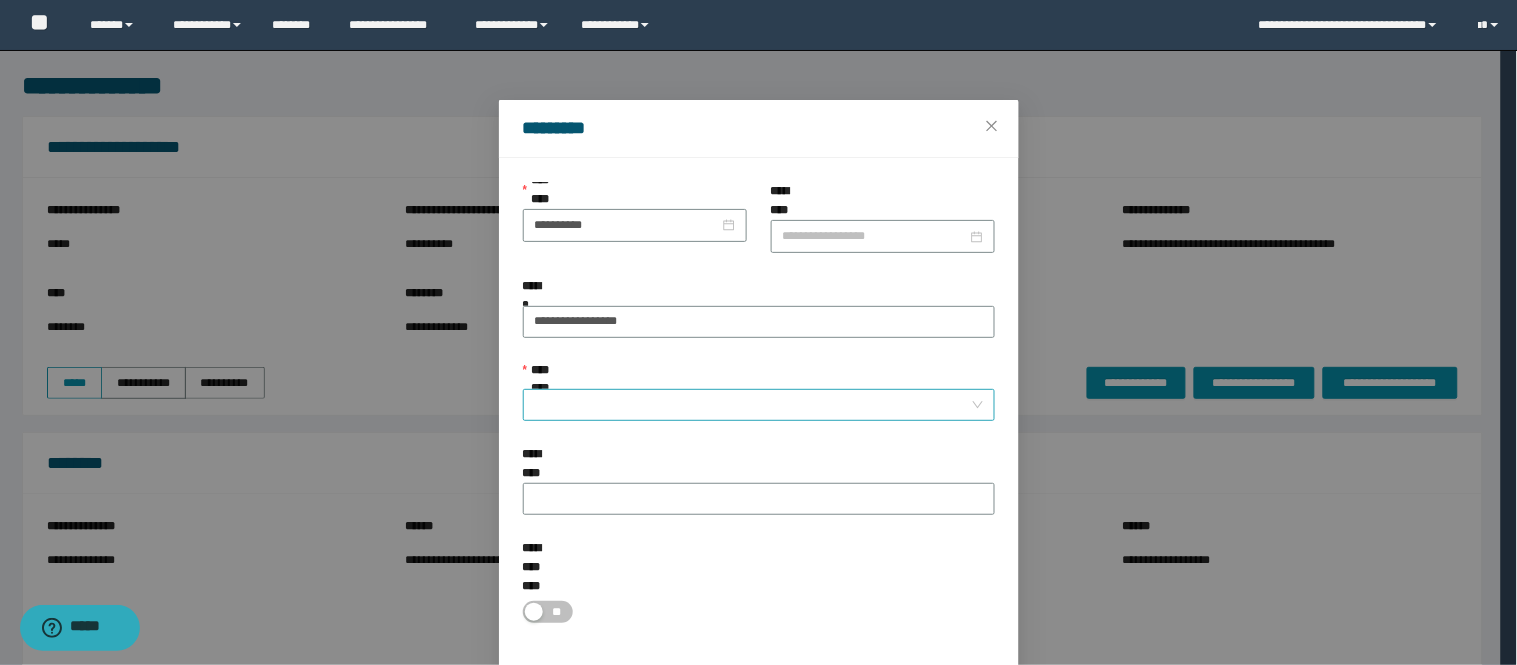 click on "**********" at bounding box center [753, 405] 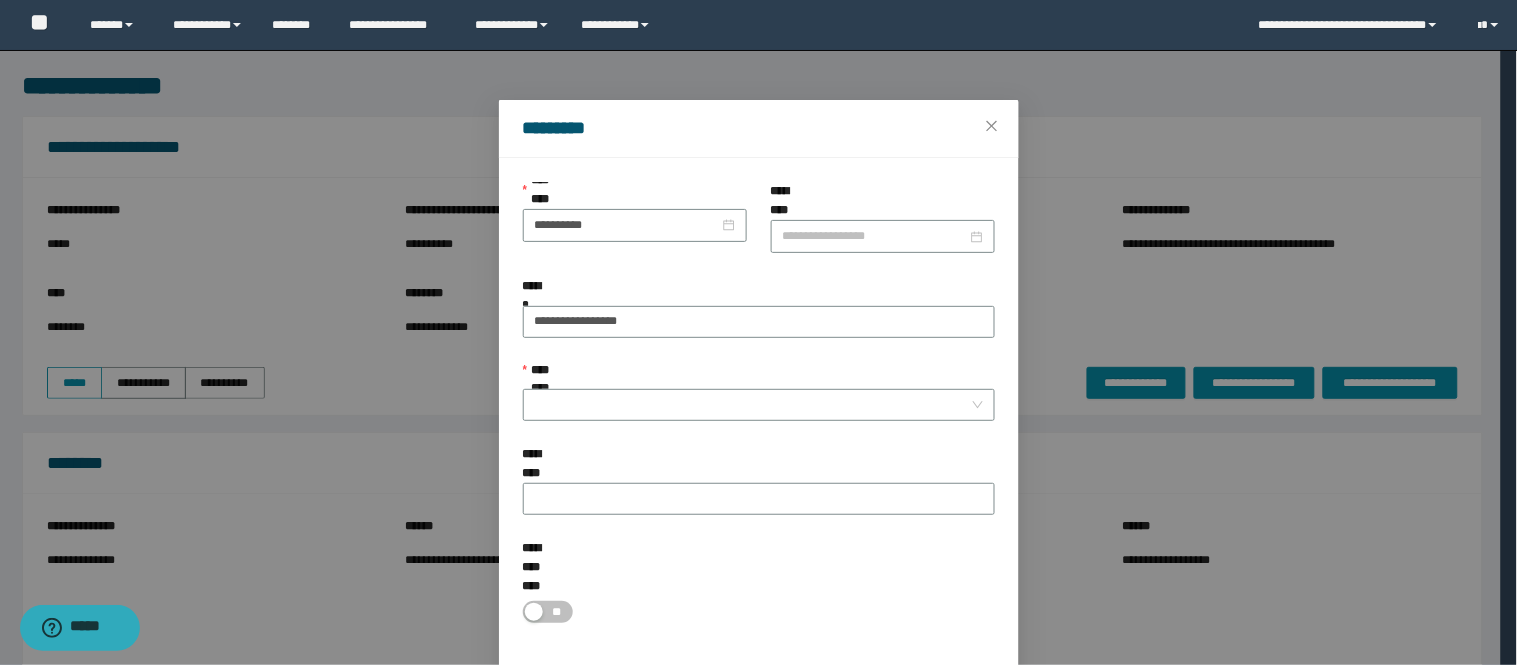 click on "**********" at bounding box center [759, 567] 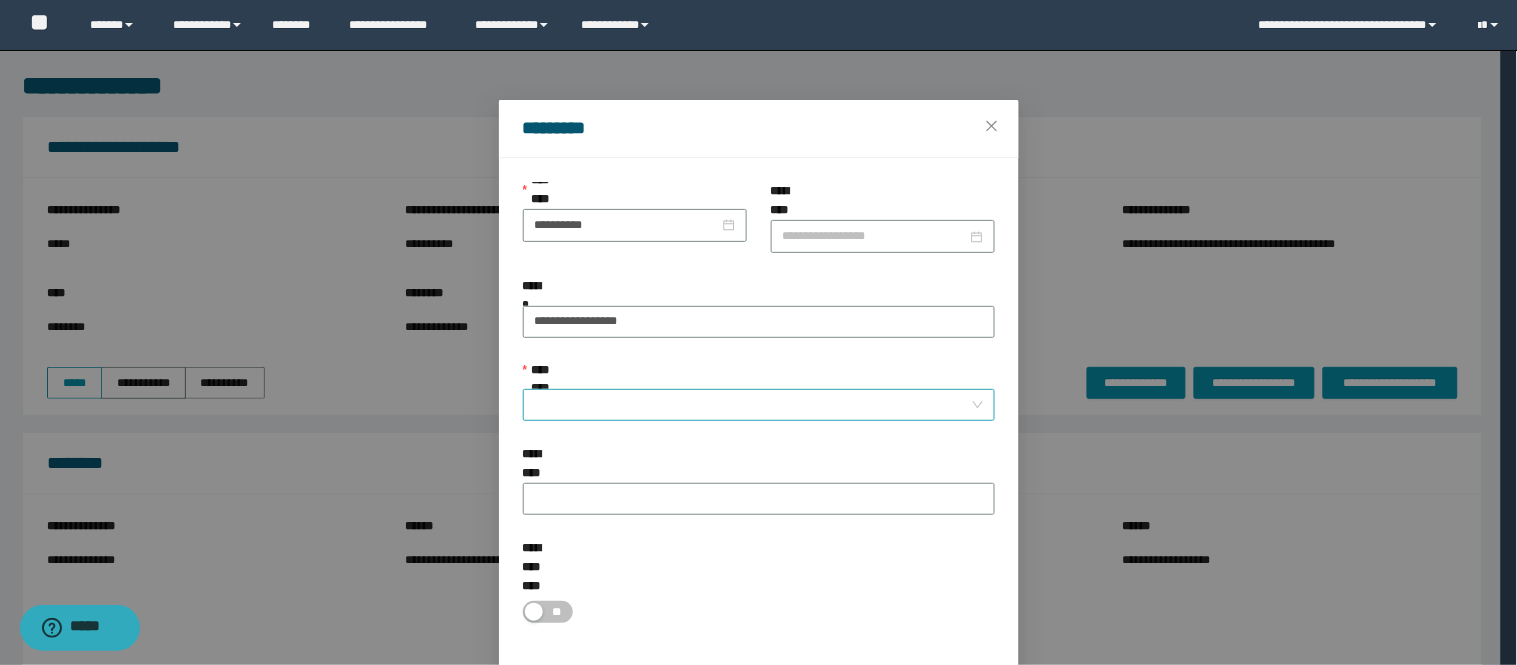 click on "**********" at bounding box center (753, 405) 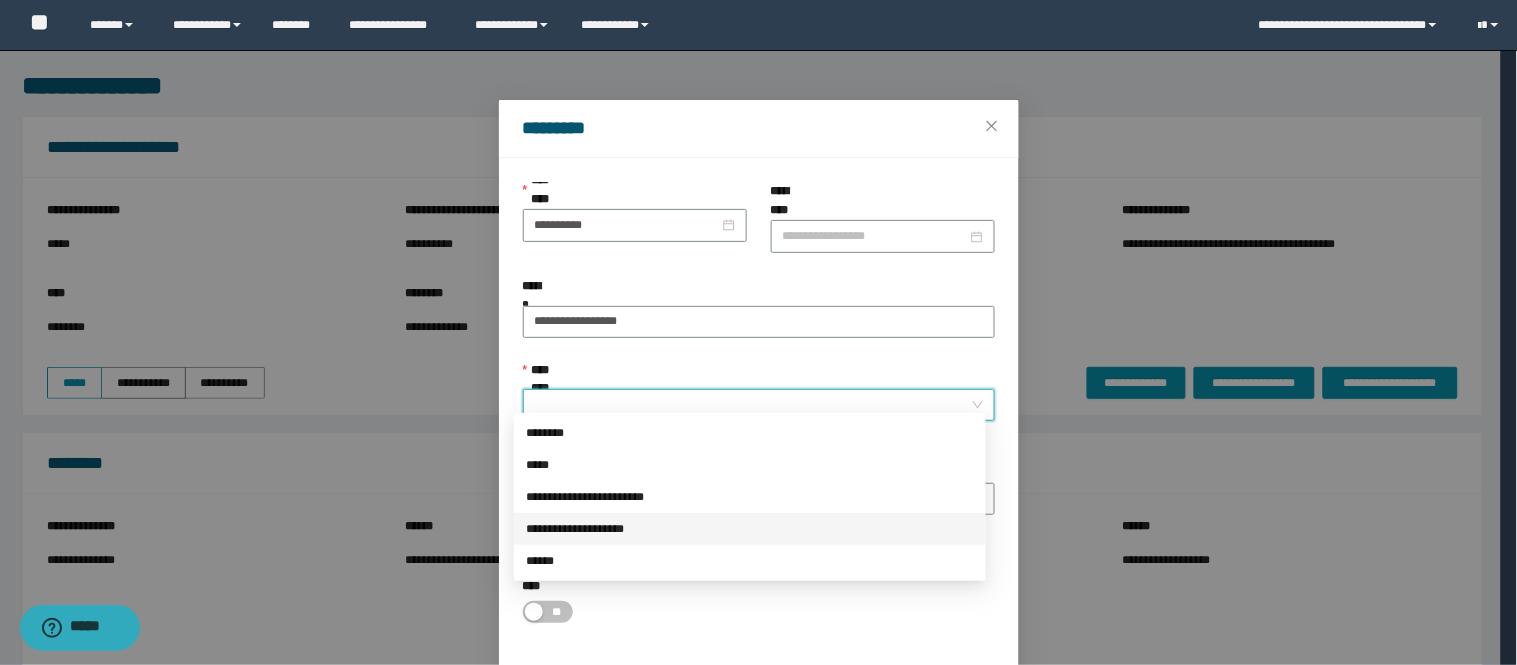 click on "**********" at bounding box center (750, 529) 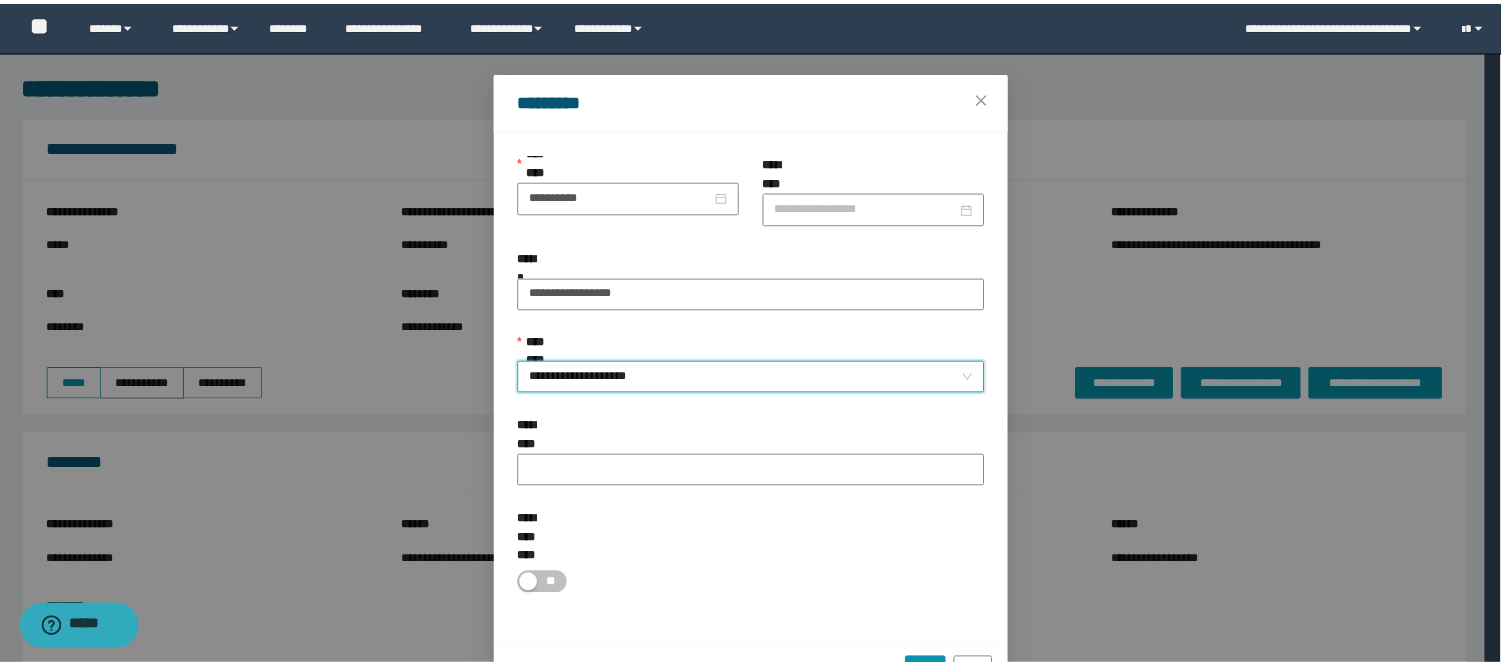 scroll, scrollTop: 35, scrollLeft: 0, axis: vertical 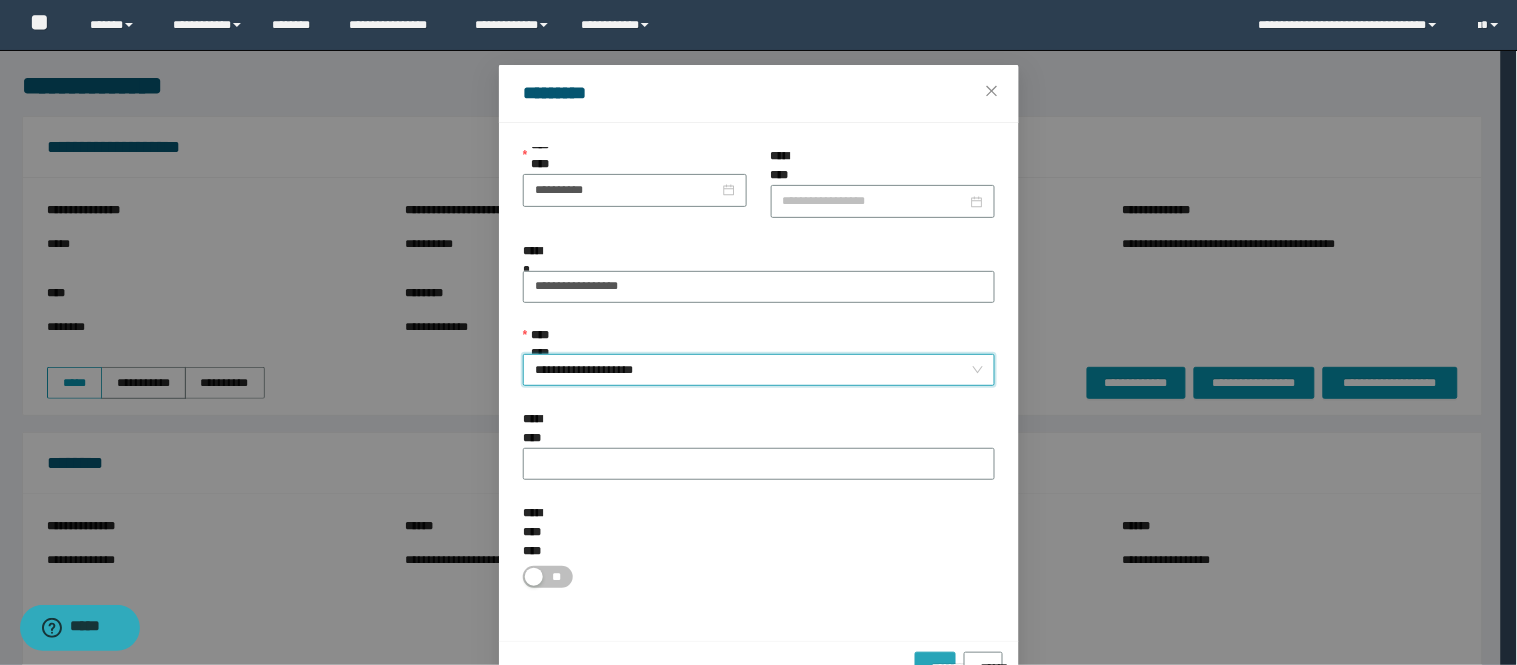 click on "*********" at bounding box center [935, 668] 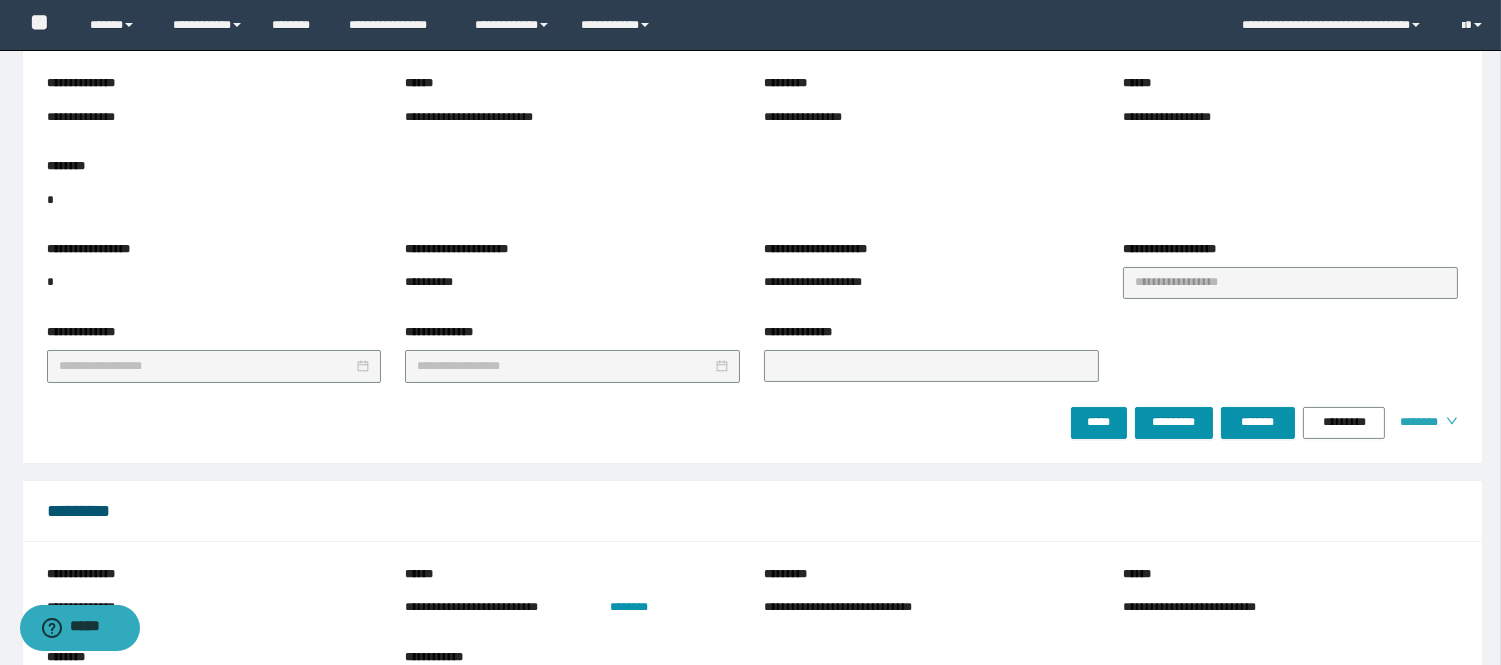scroll, scrollTop: 444, scrollLeft: 0, axis: vertical 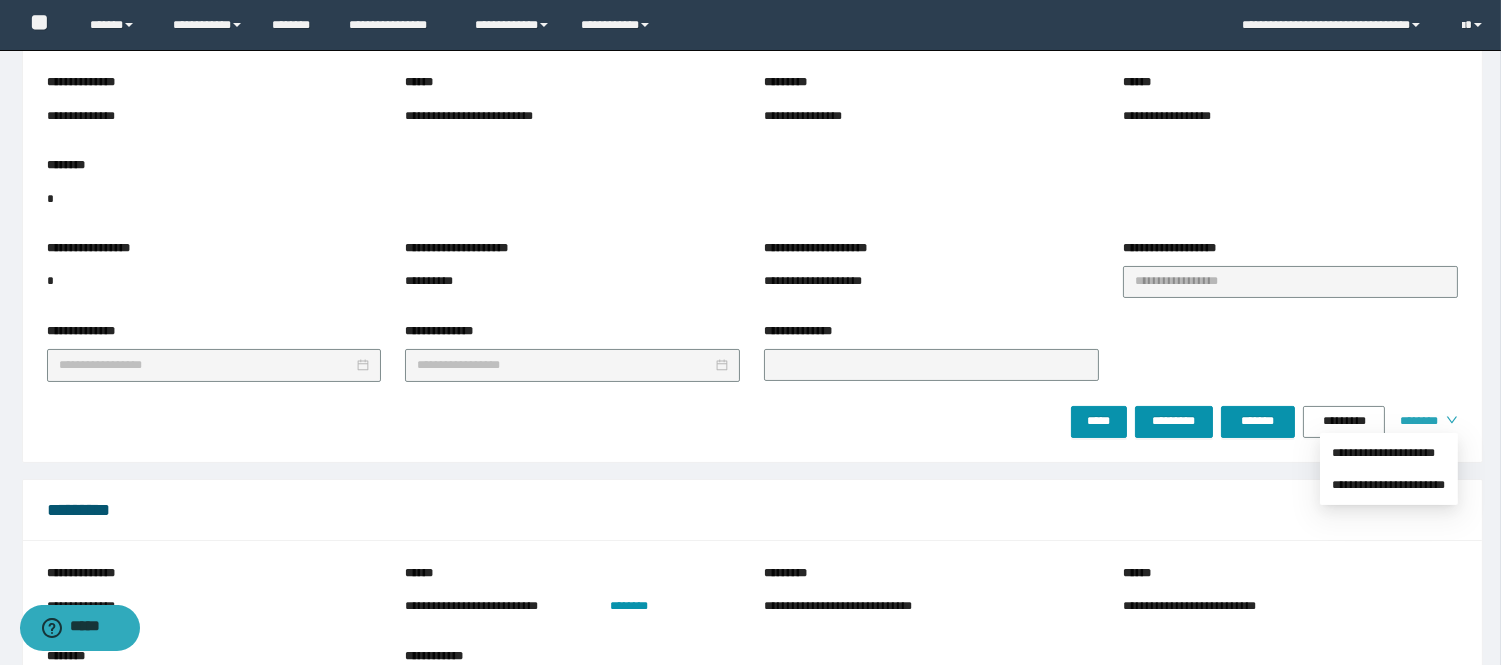 click on "**********" at bounding box center (1389, 469) 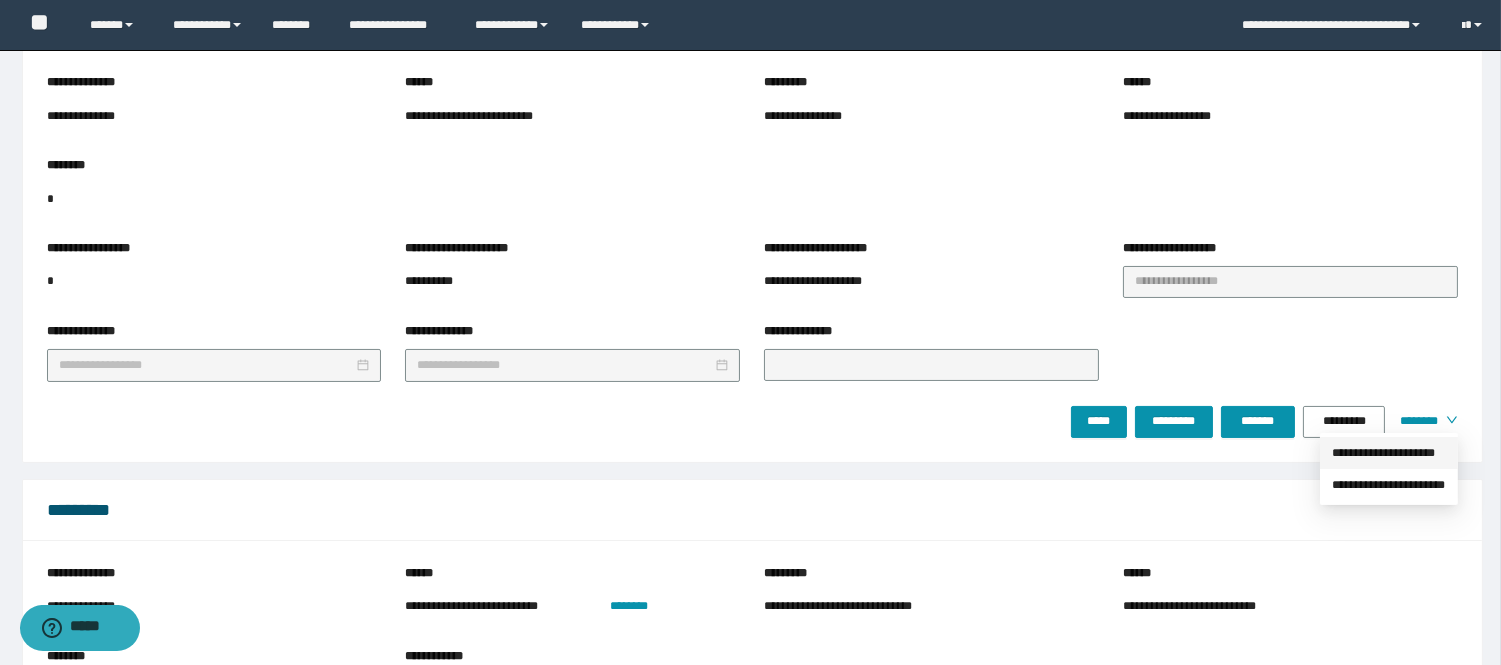 click on "**********" at bounding box center (1389, 453) 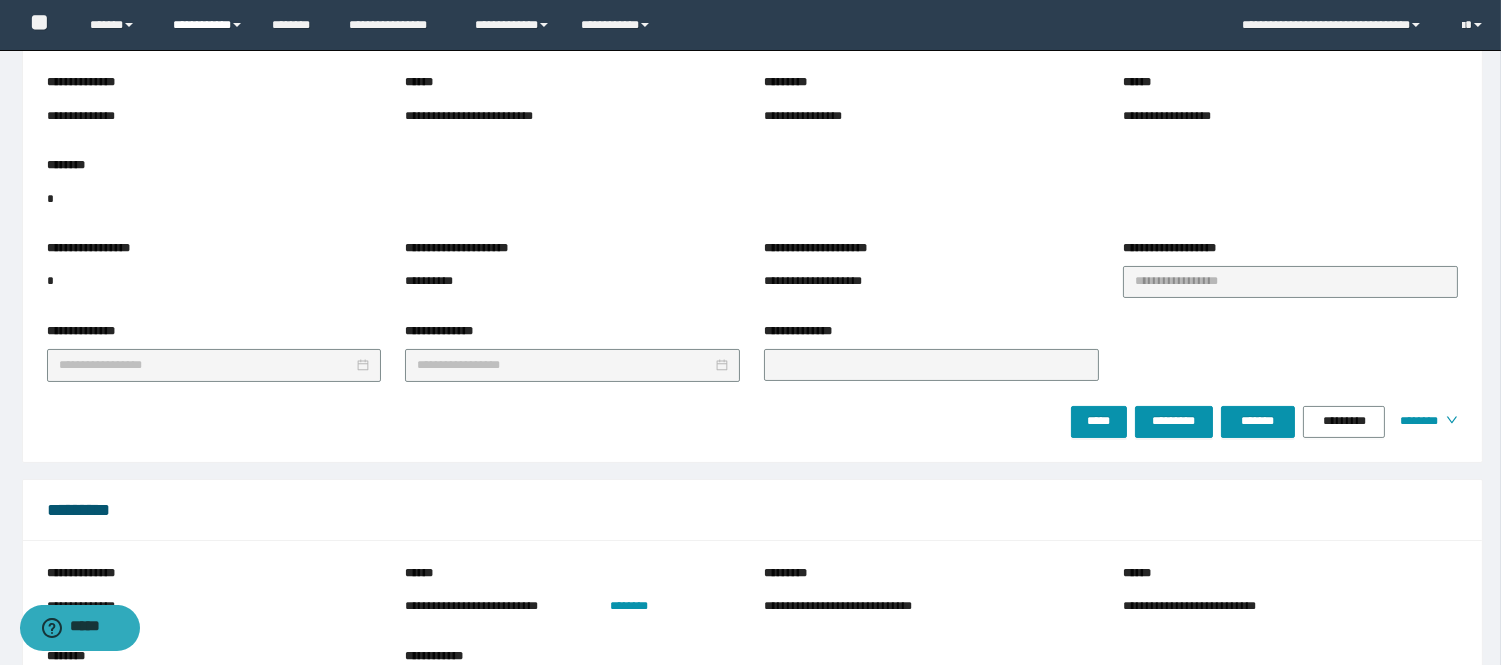drag, startPoint x: 200, startPoint y: 32, endPoint x: 212, endPoint y: 96, distance: 65.11528 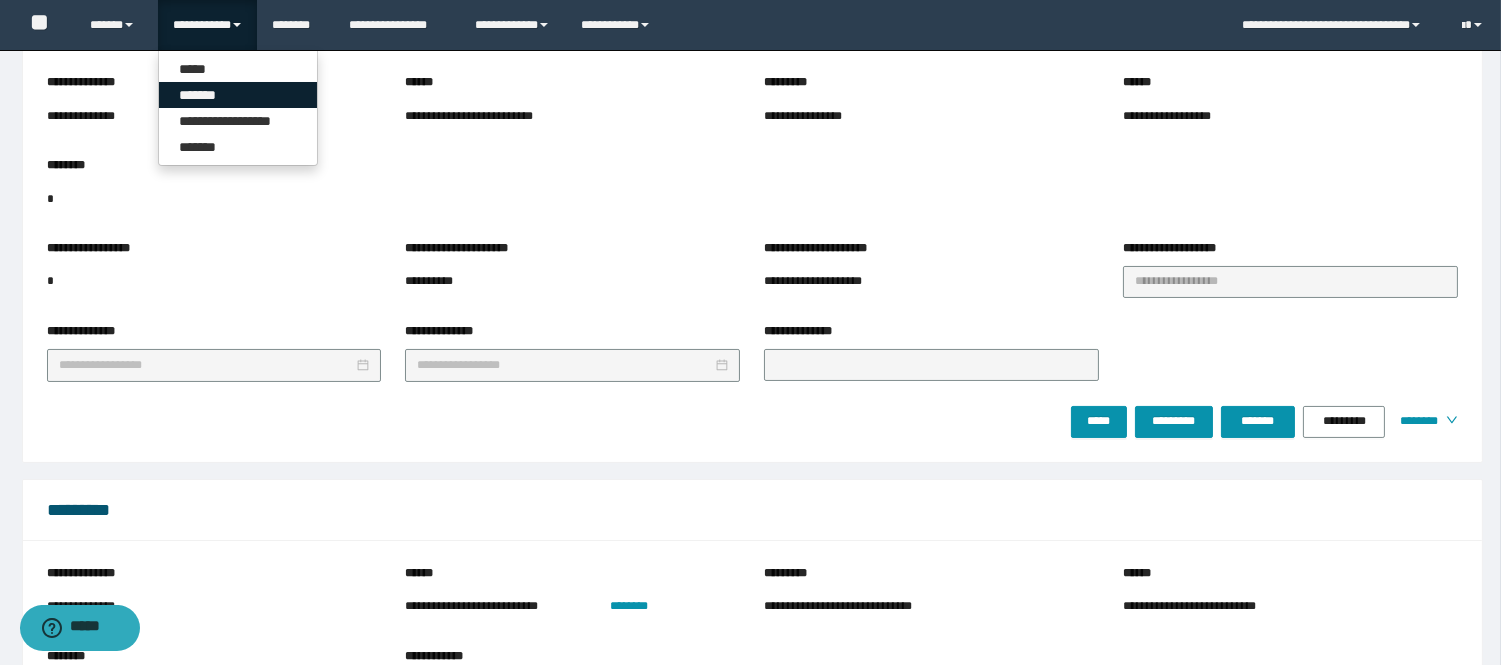 click on "*******" at bounding box center [238, 95] 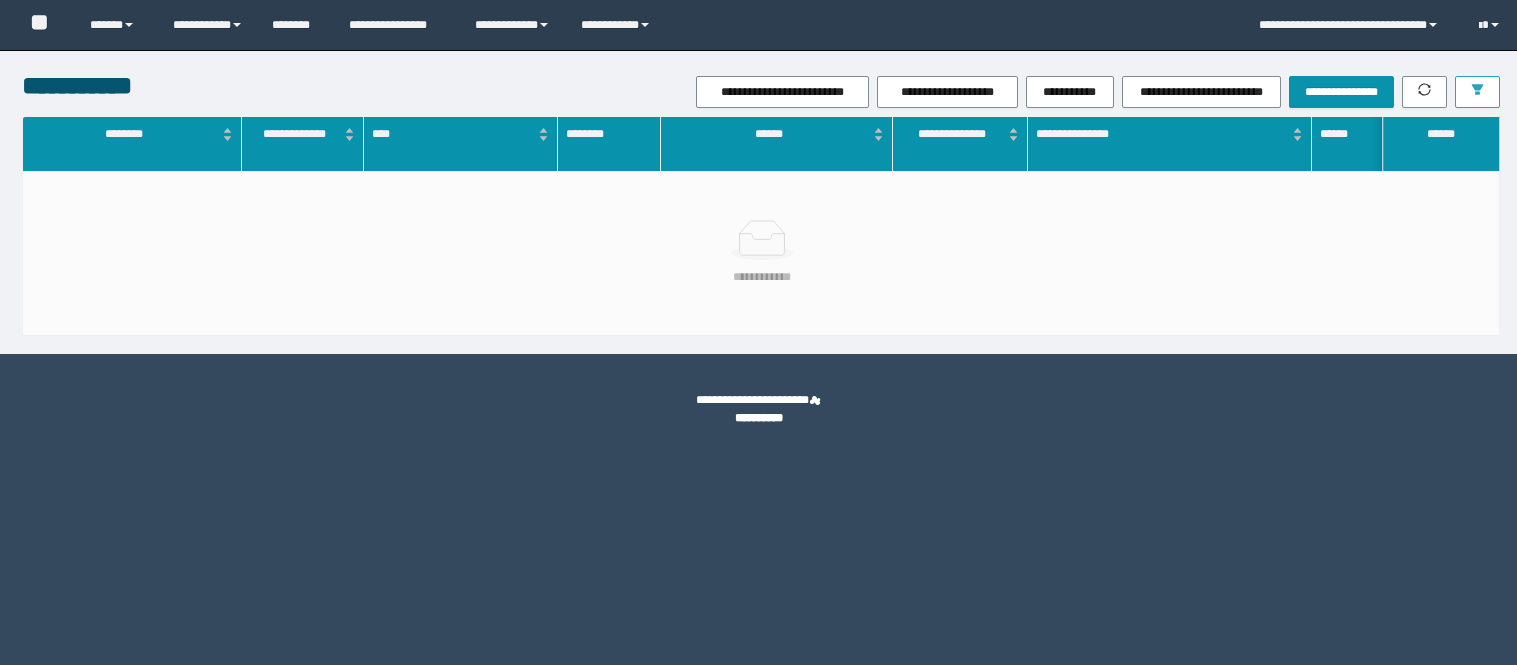 scroll, scrollTop: 0, scrollLeft: 0, axis: both 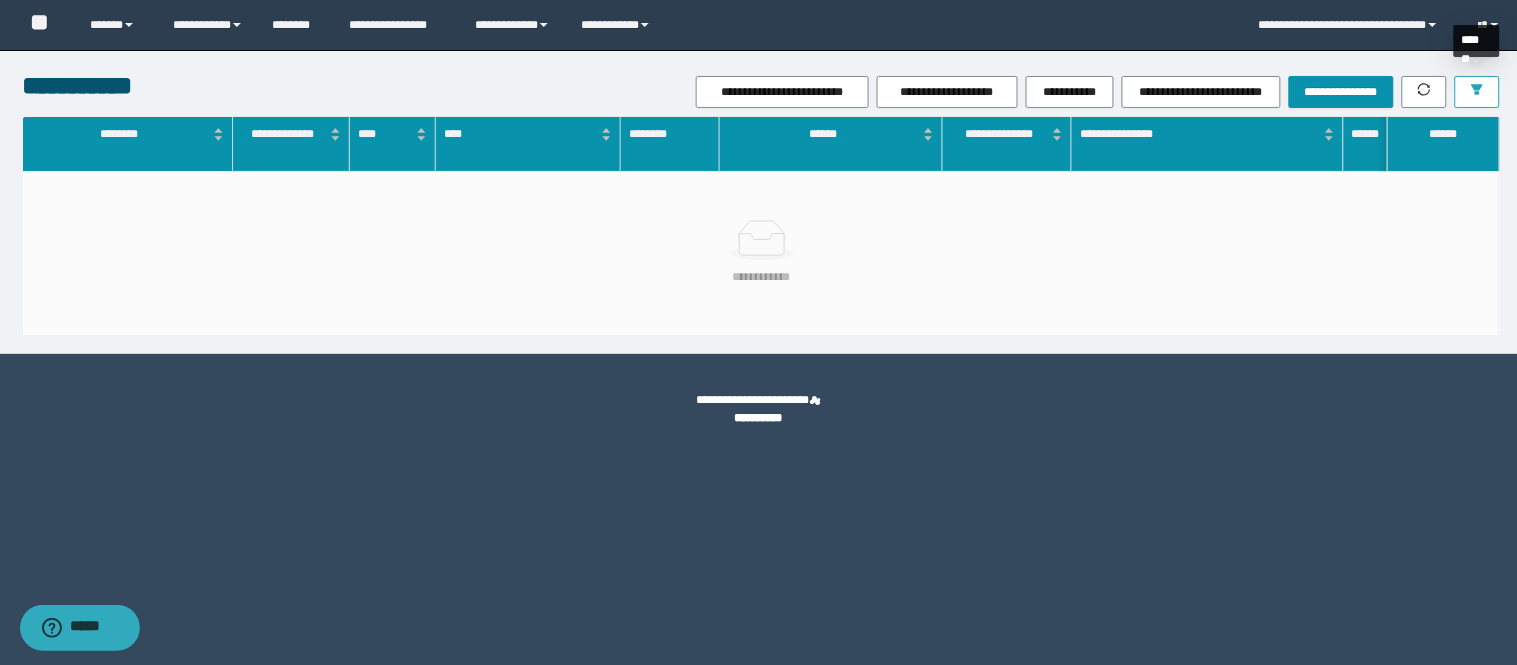 click 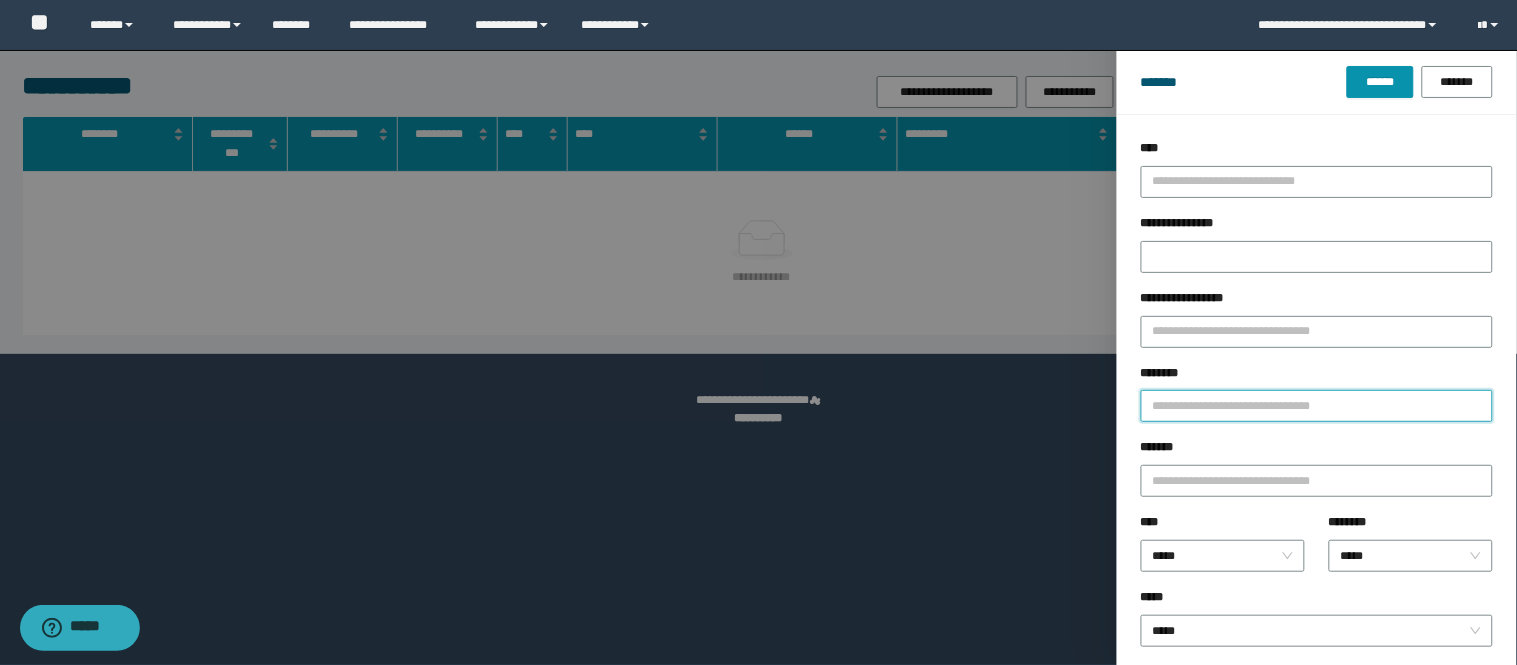click on "********" at bounding box center (1317, 406) 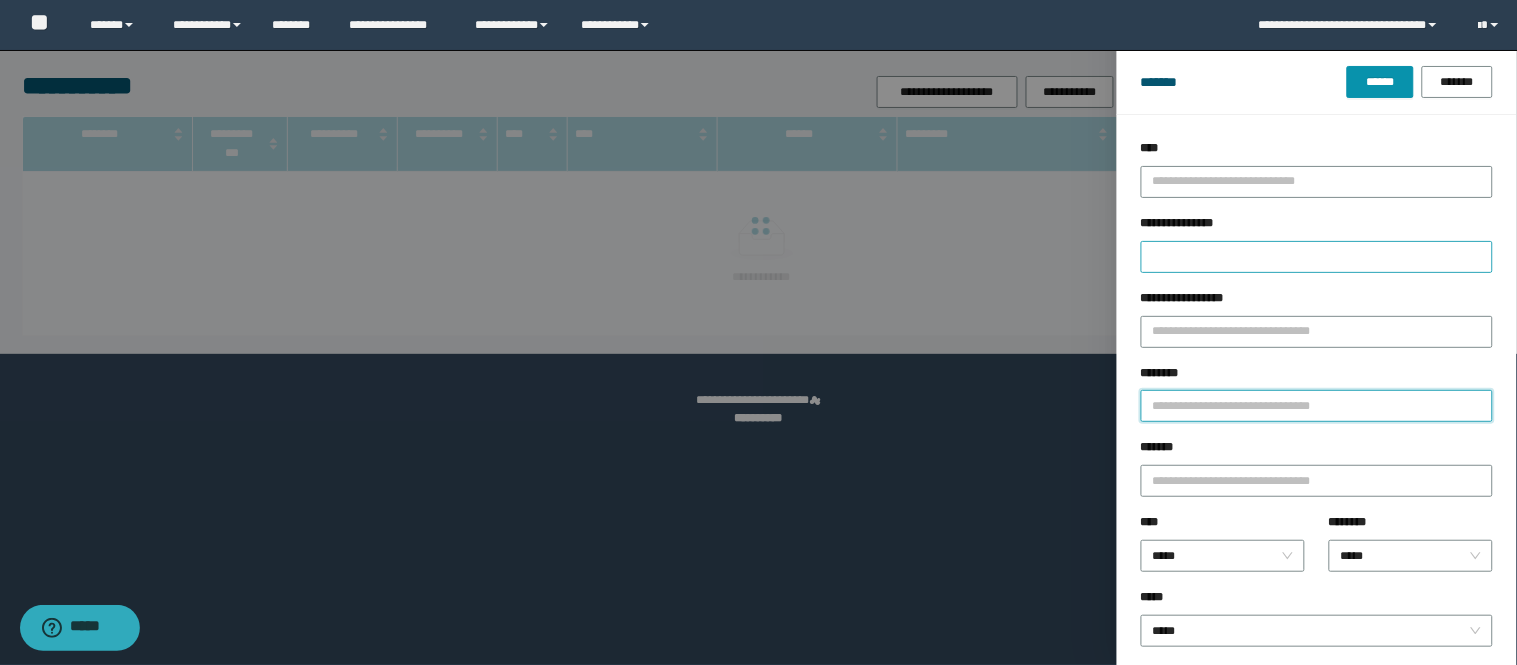 paste on "********" 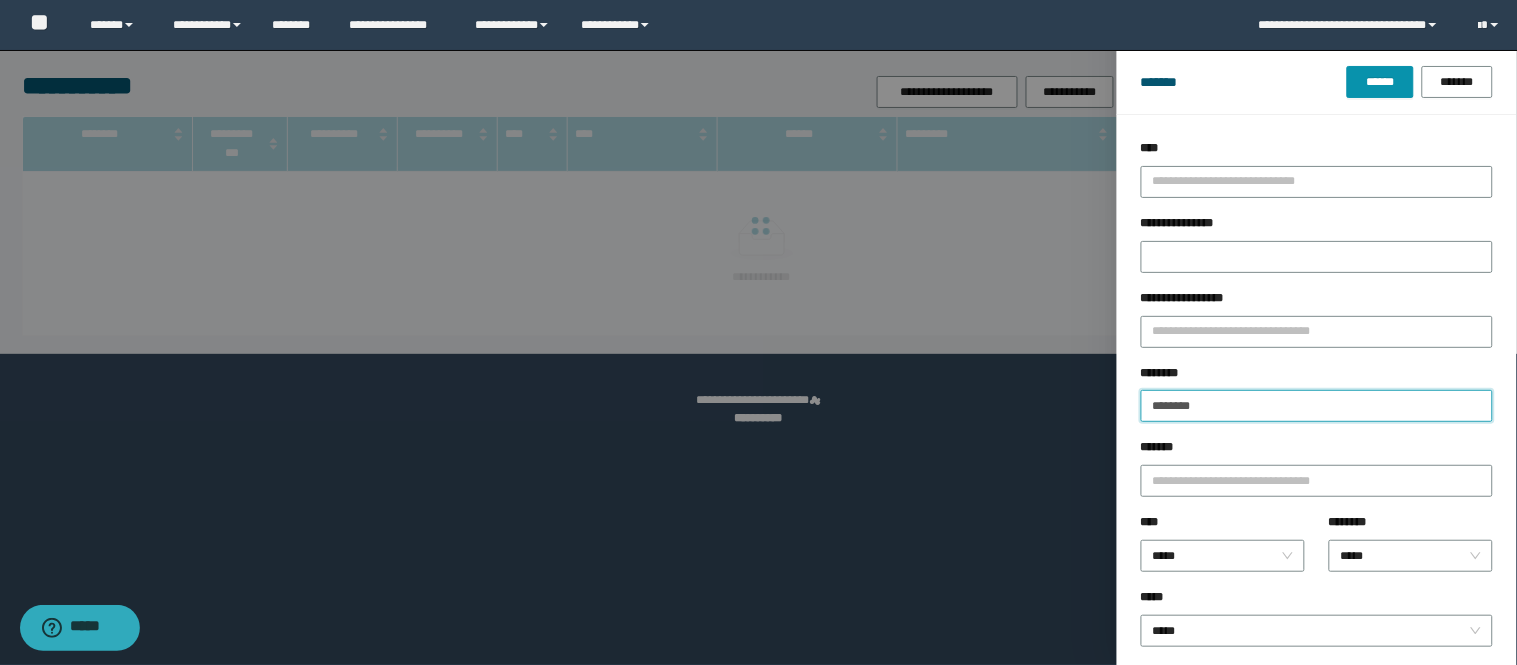 type on "********" 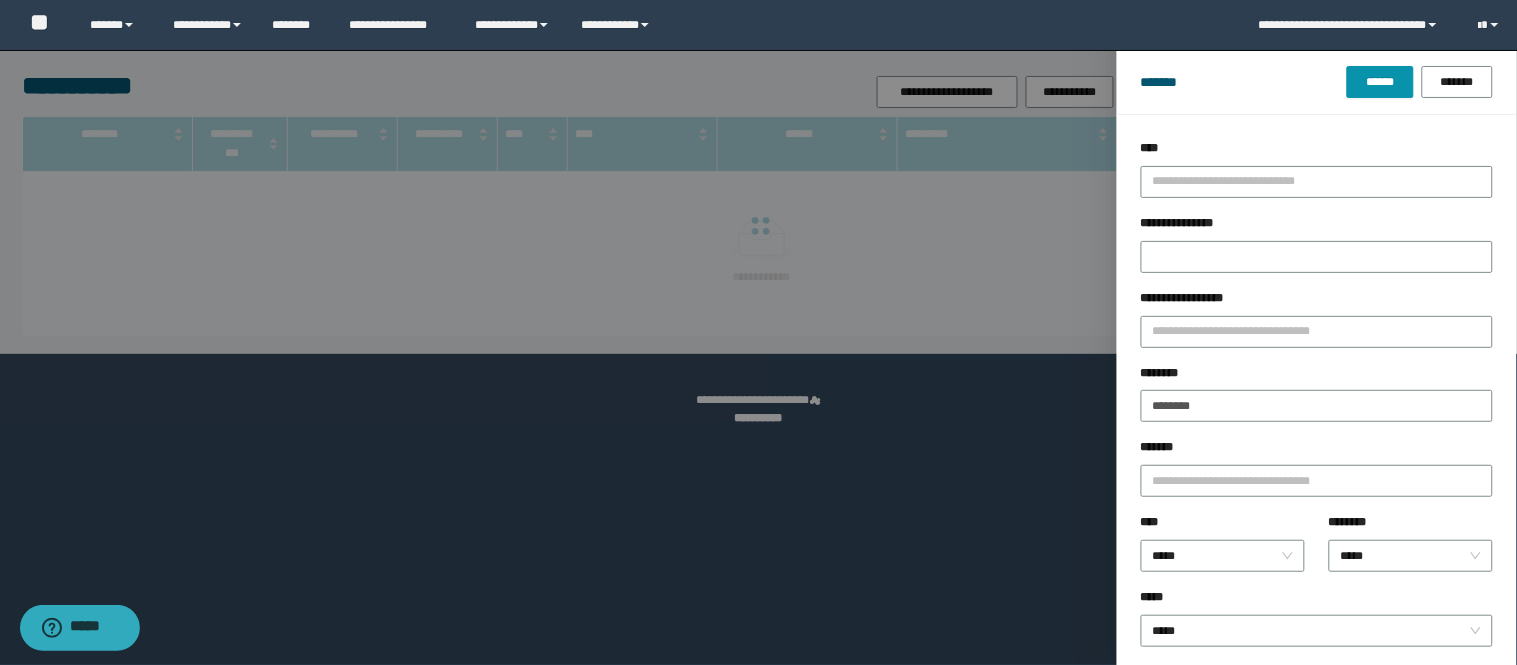click on "******* ****** *******" at bounding box center [1317, 82] 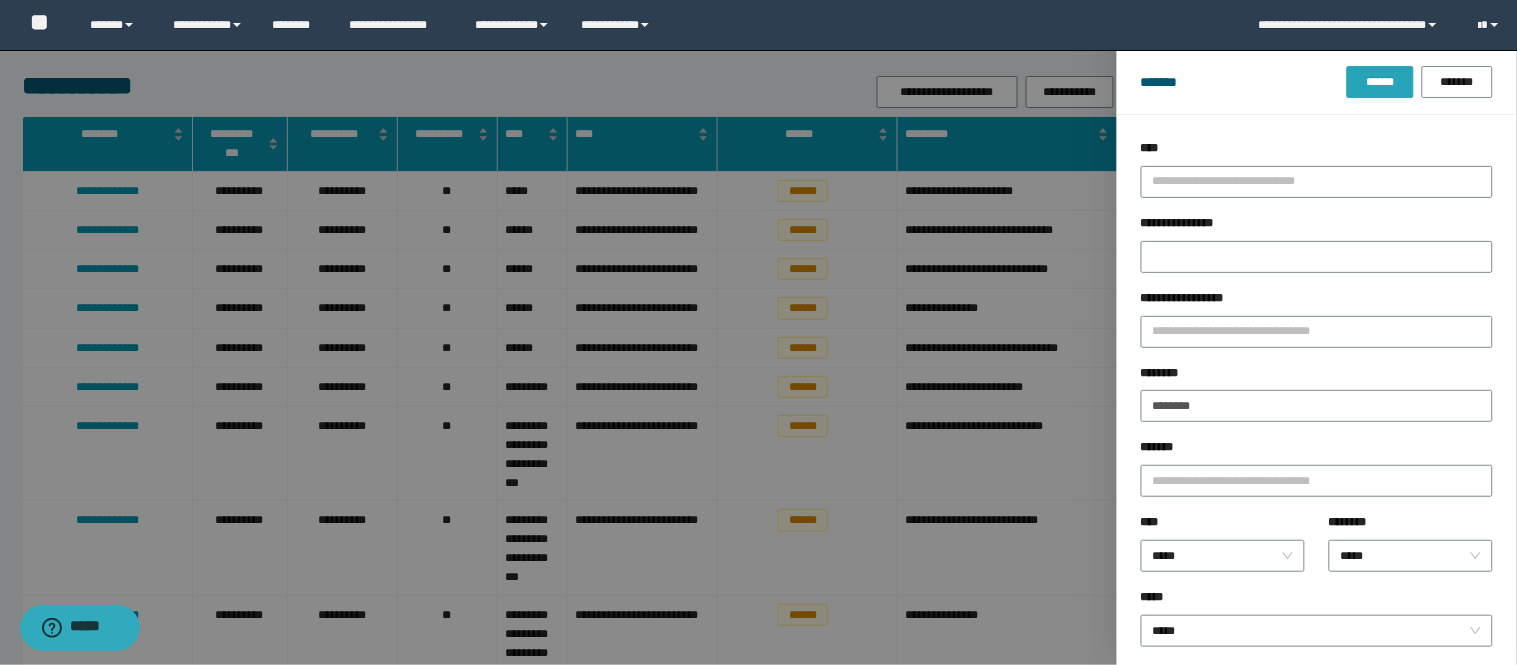 click on "******" at bounding box center [1380, 82] 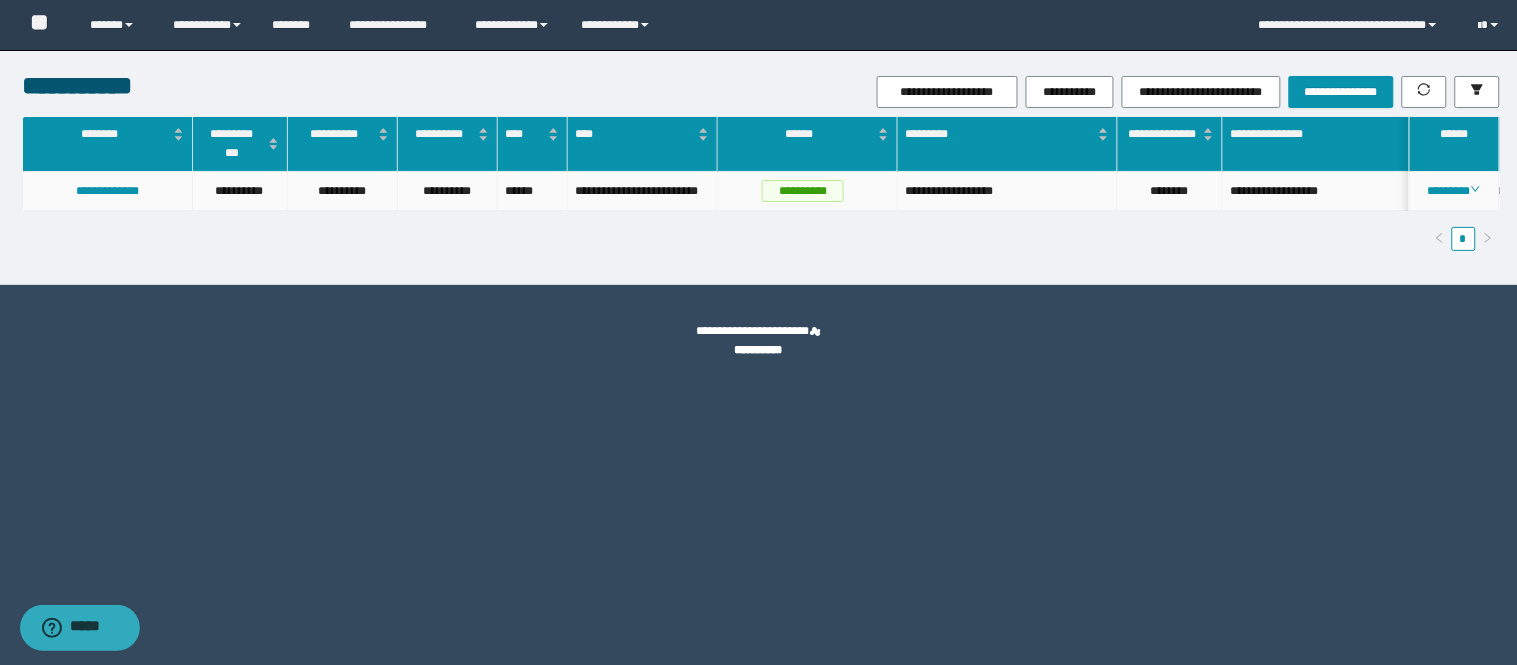 click on "********" at bounding box center [1455, 191] 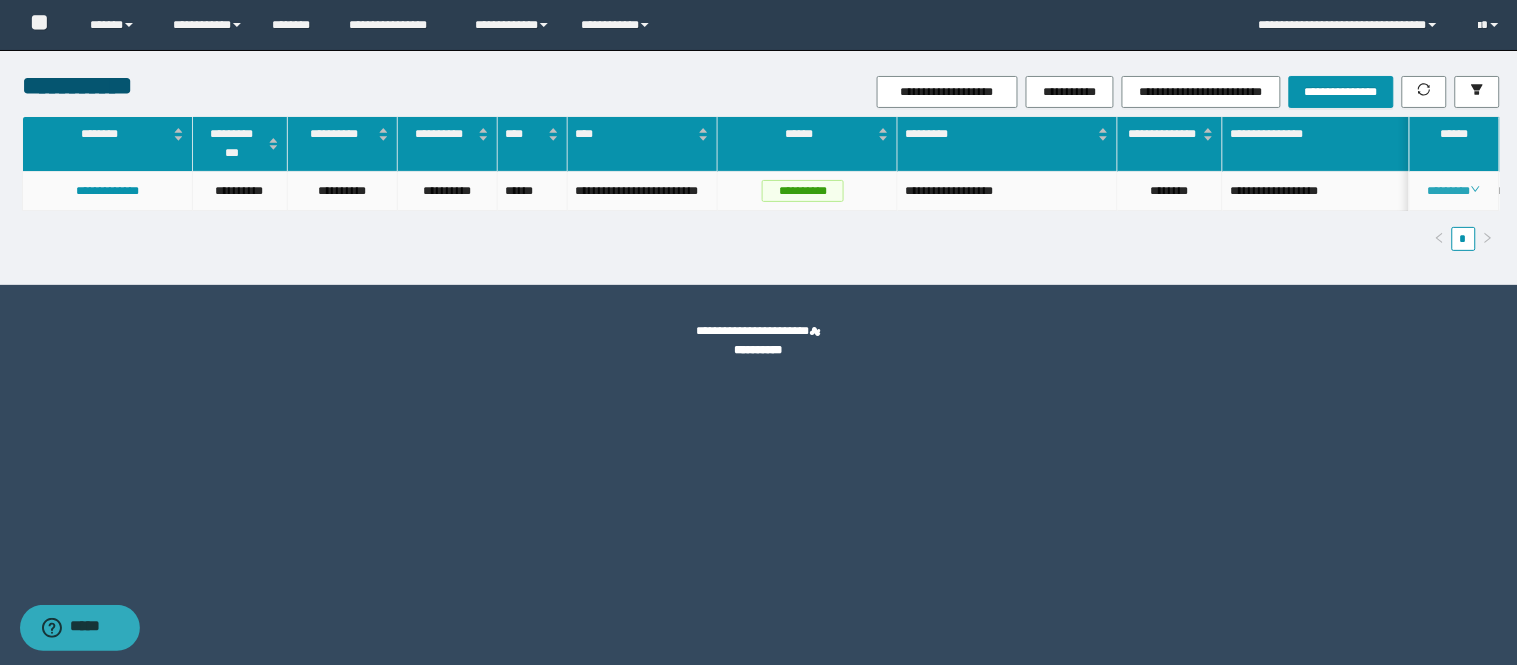 click on "********" at bounding box center (1454, 191) 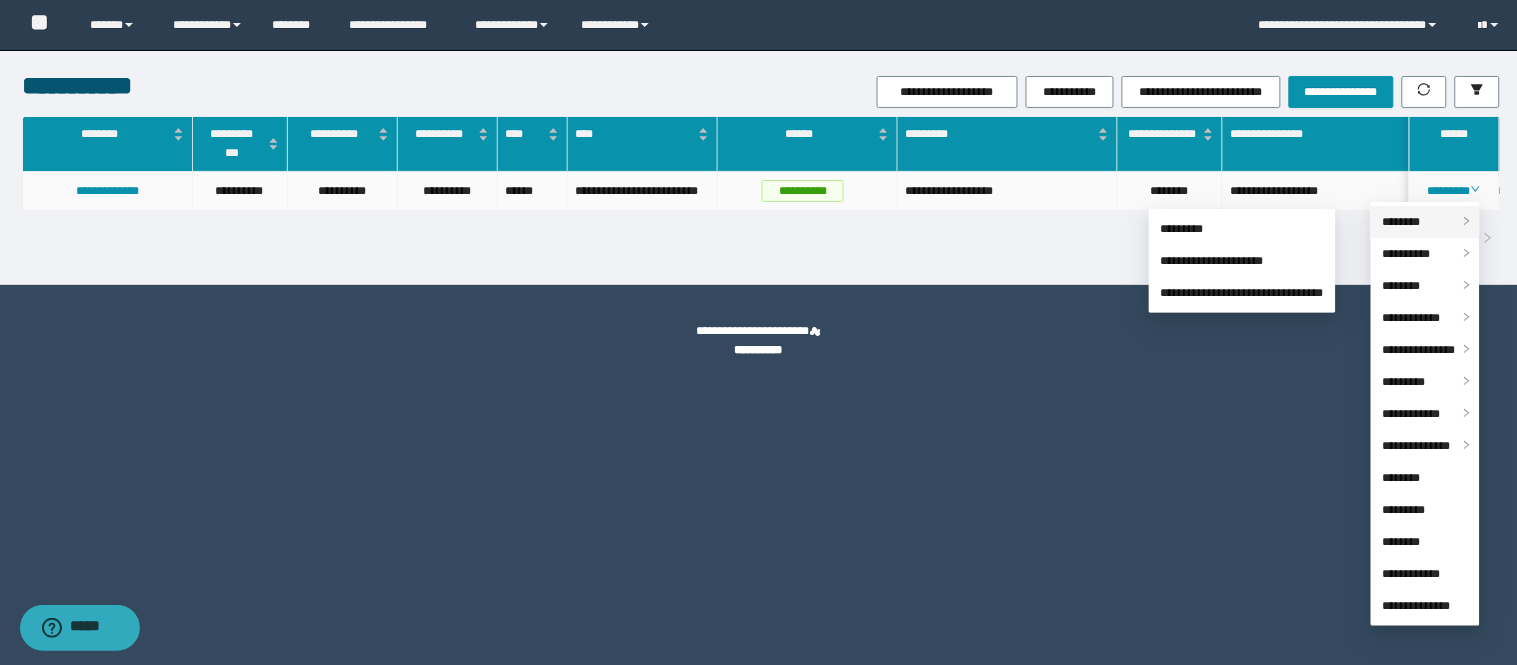 click on "********" at bounding box center (1425, 222) 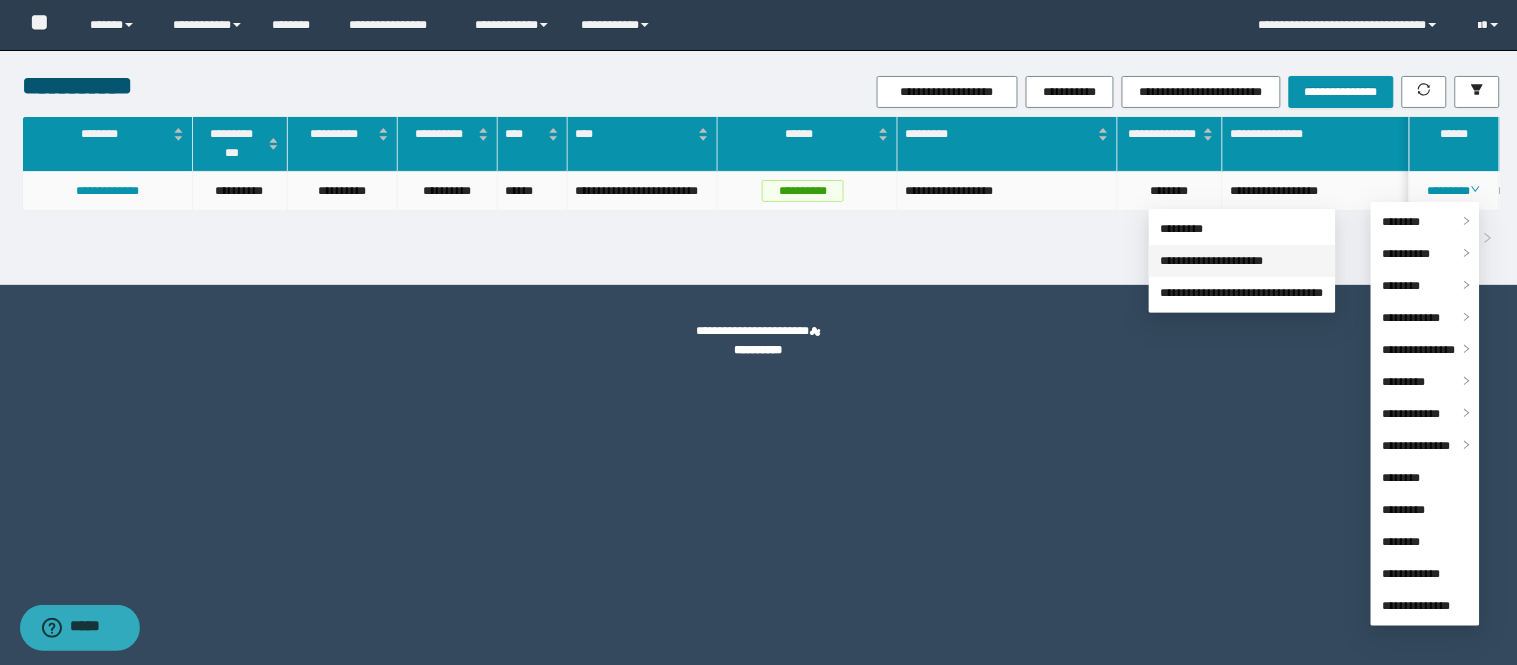 click on "**********" at bounding box center [1212, 261] 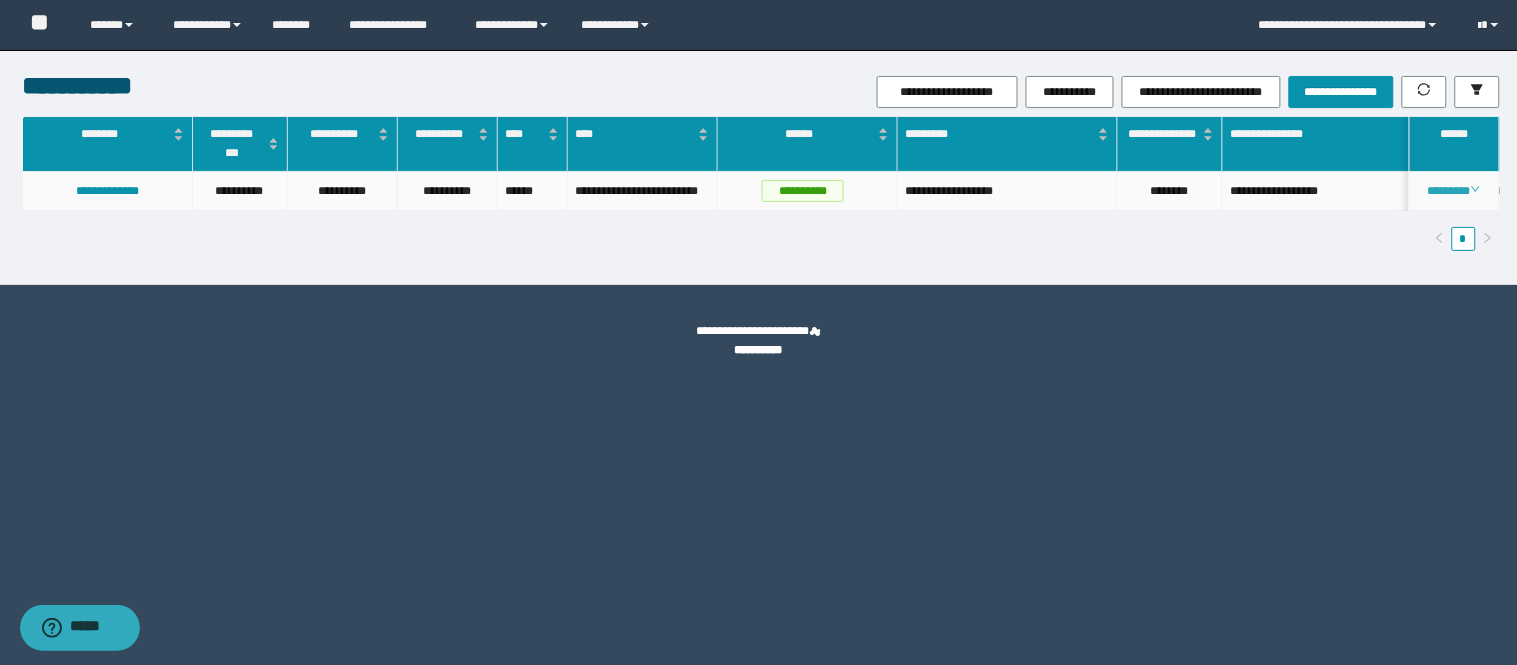click on "********" at bounding box center (1454, 191) 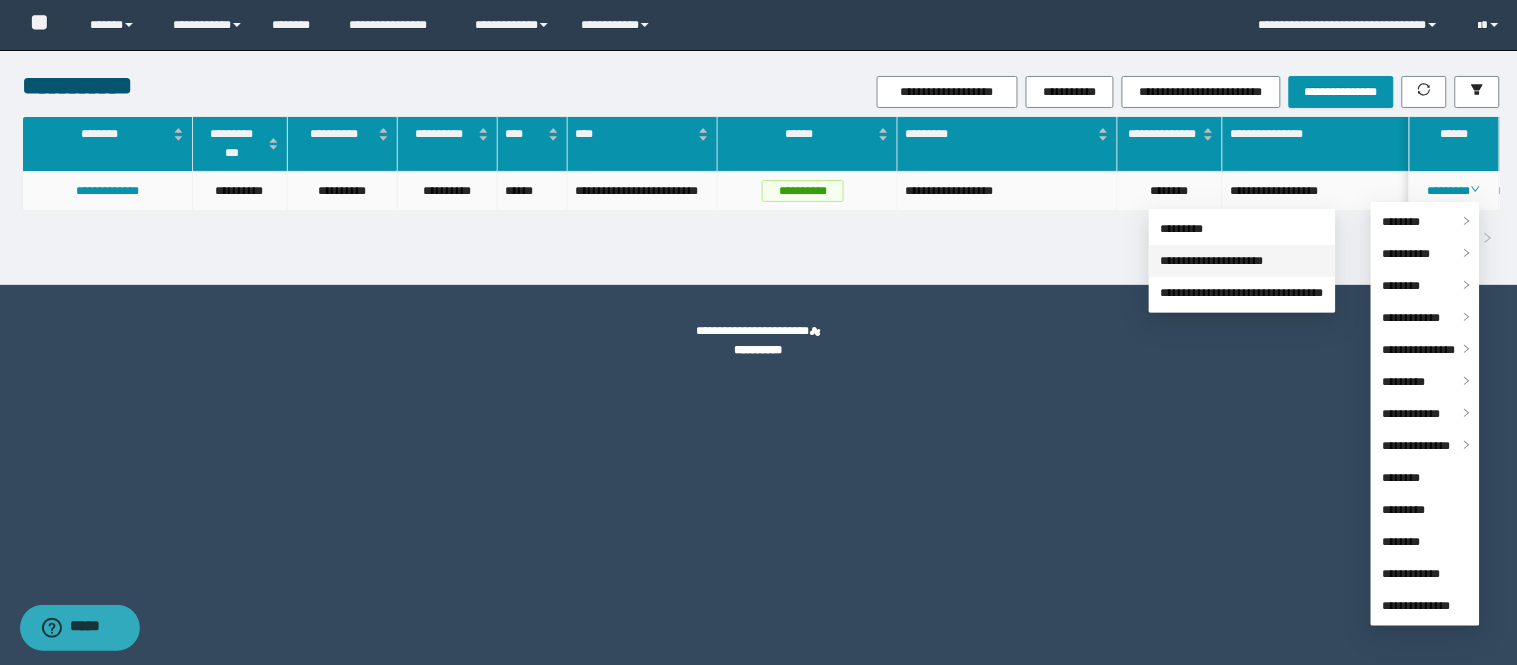 click on "**********" at bounding box center [1212, 261] 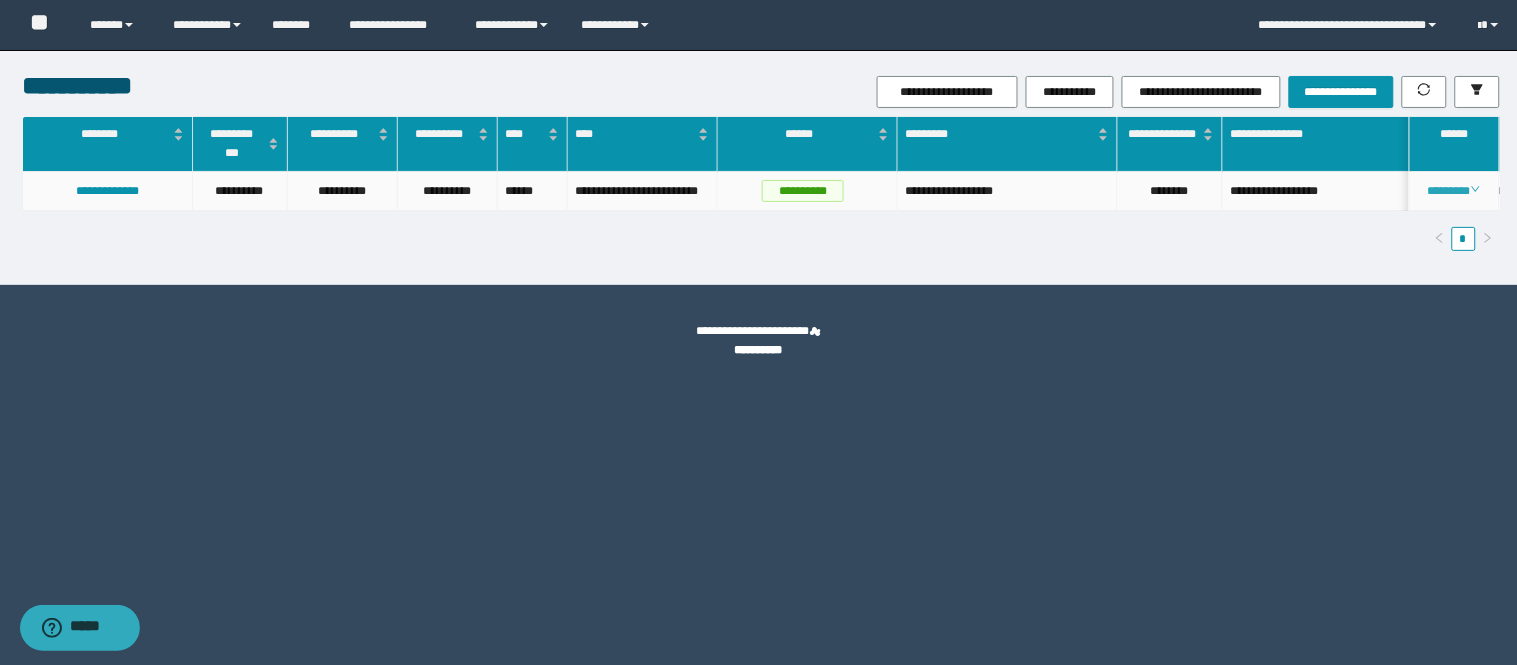 click on "********" at bounding box center (1454, 191) 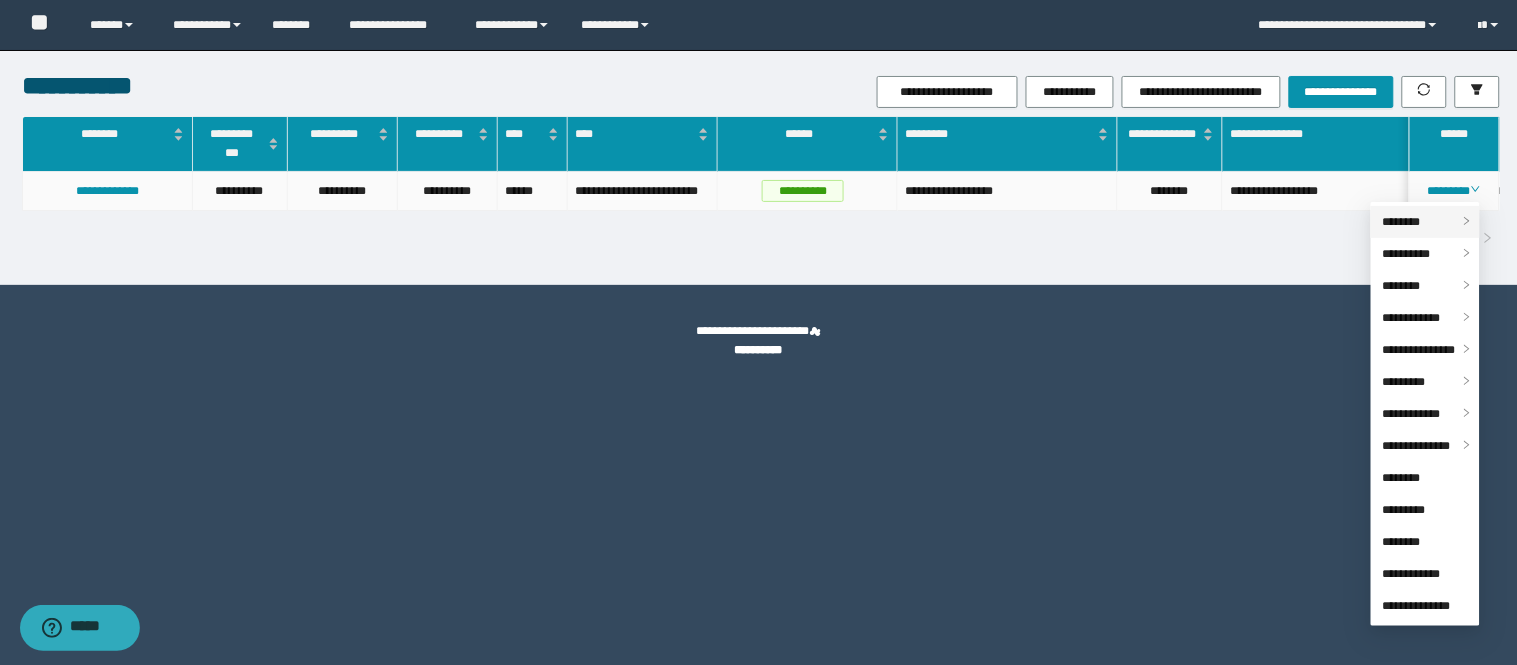 click on "********" at bounding box center [1402, 222] 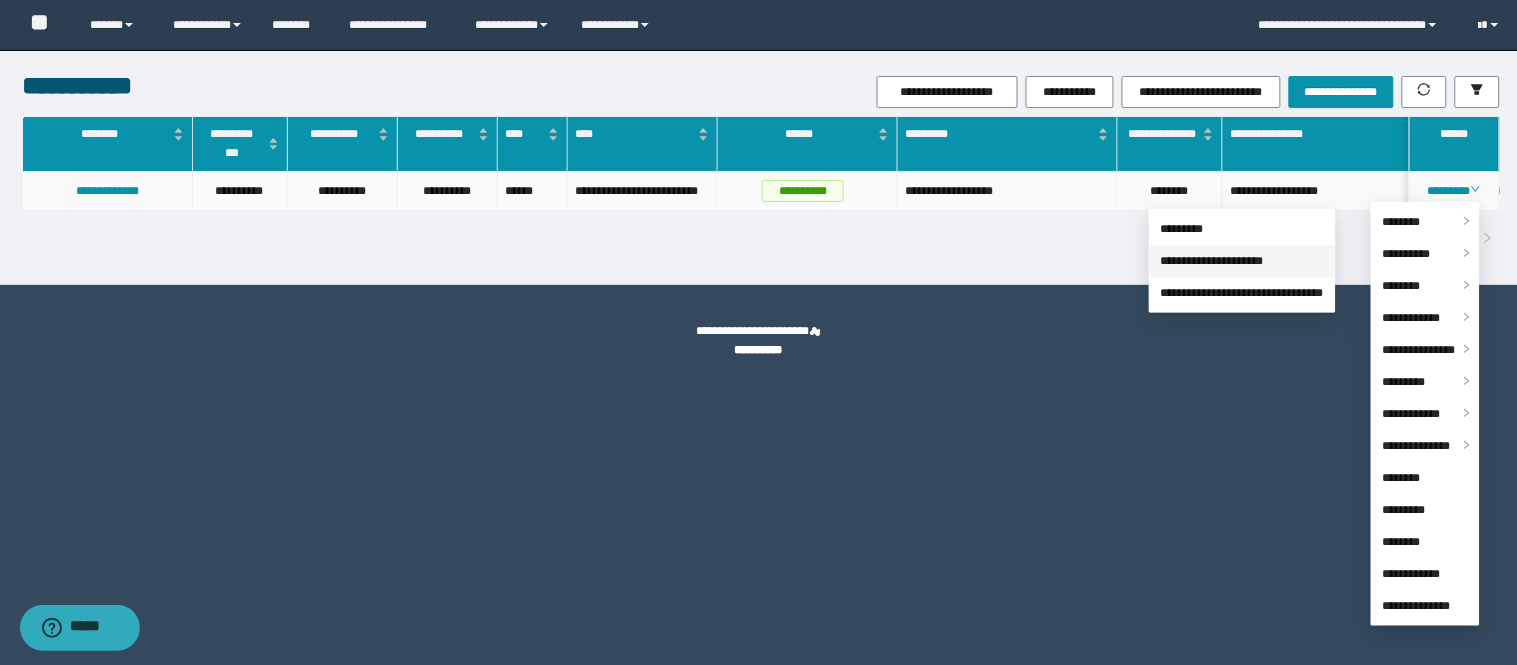 click on "**********" at bounding box center (1212, 261) 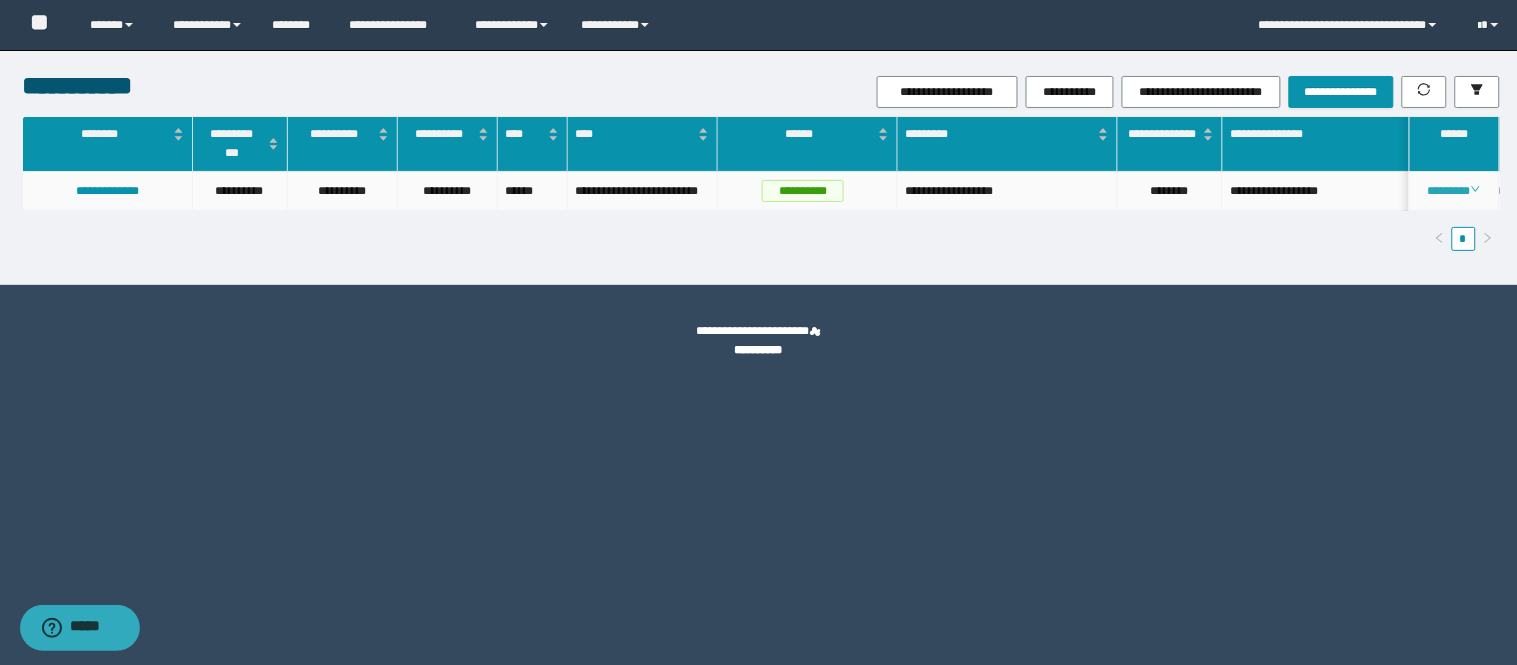 click on "********" at bounding box center [1454, 191] 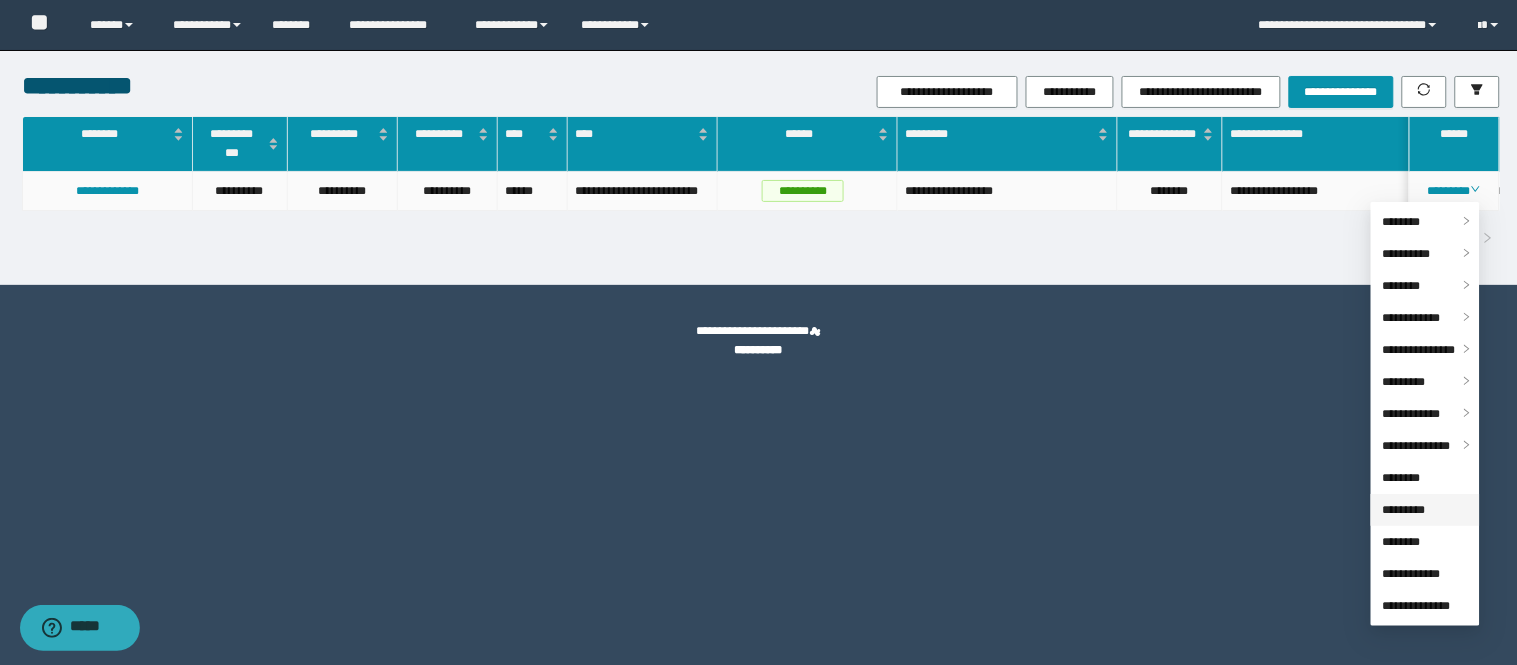 click on "*********" at bounding box center (1404, 510) 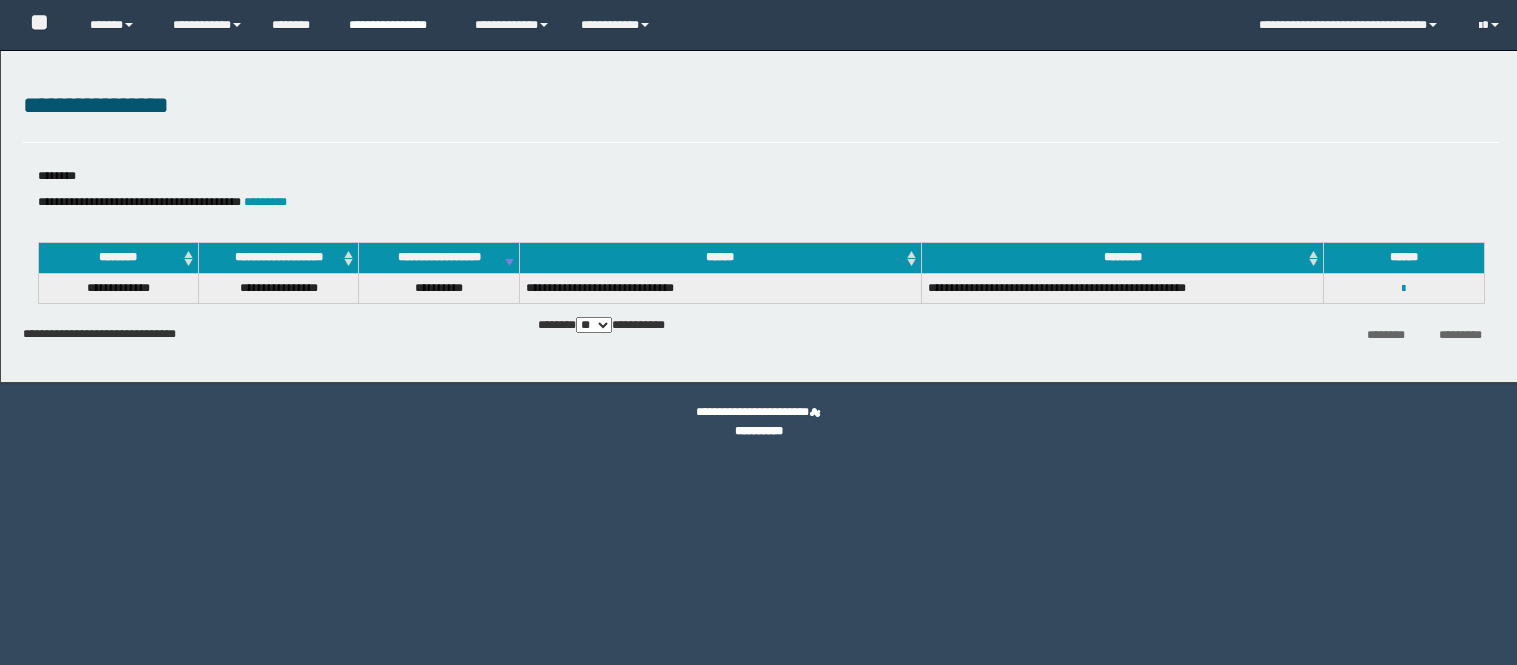 scroll, scrollTop: 0, scrollLeft: 0, axis: both 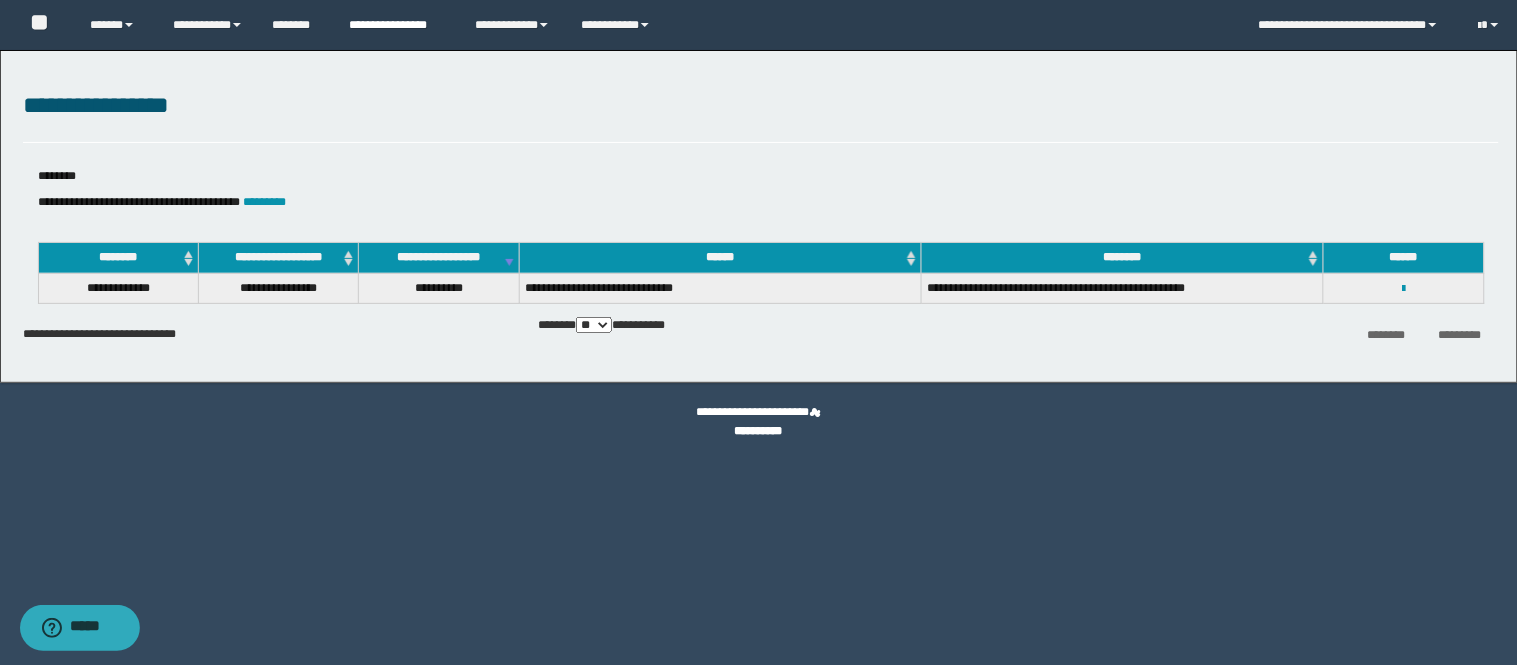 click on "**********" at bounding box center [397, 25] 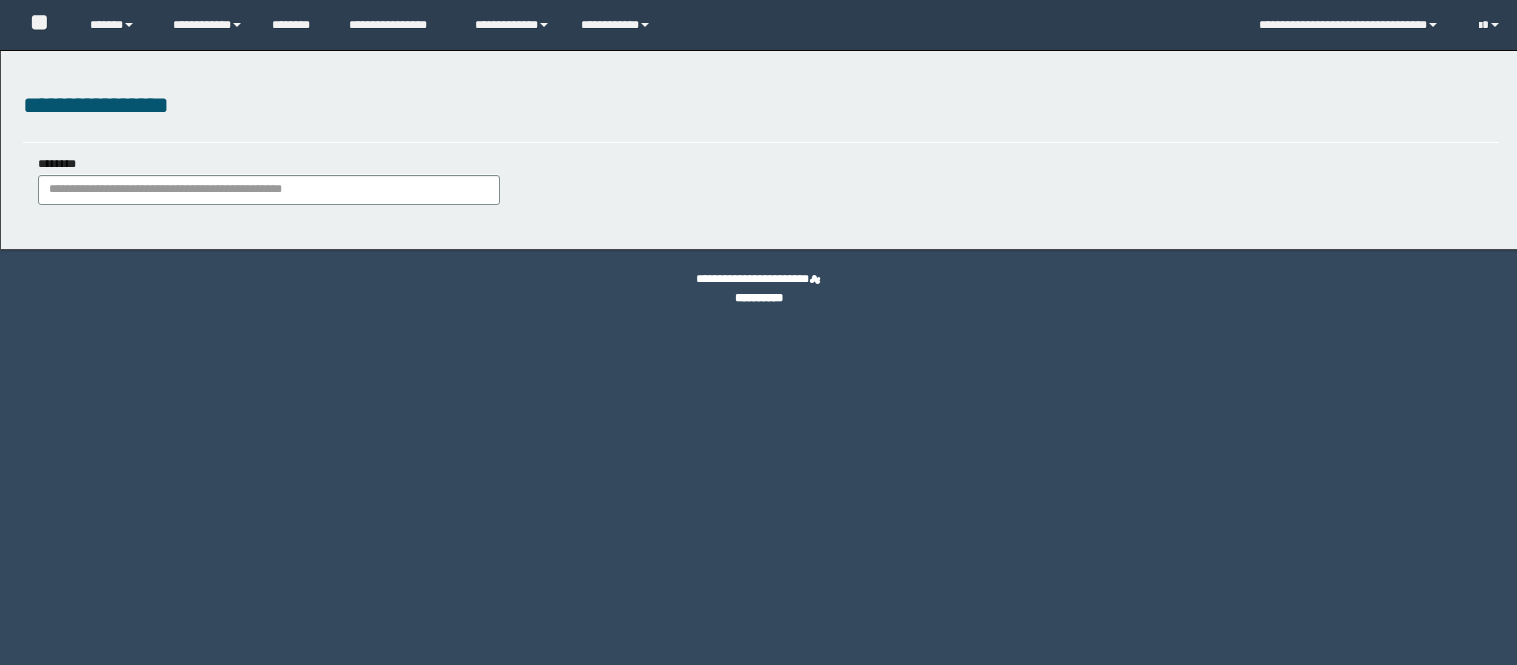 scroll, scrollTop: 0, scrollLeft: 0, axis: both 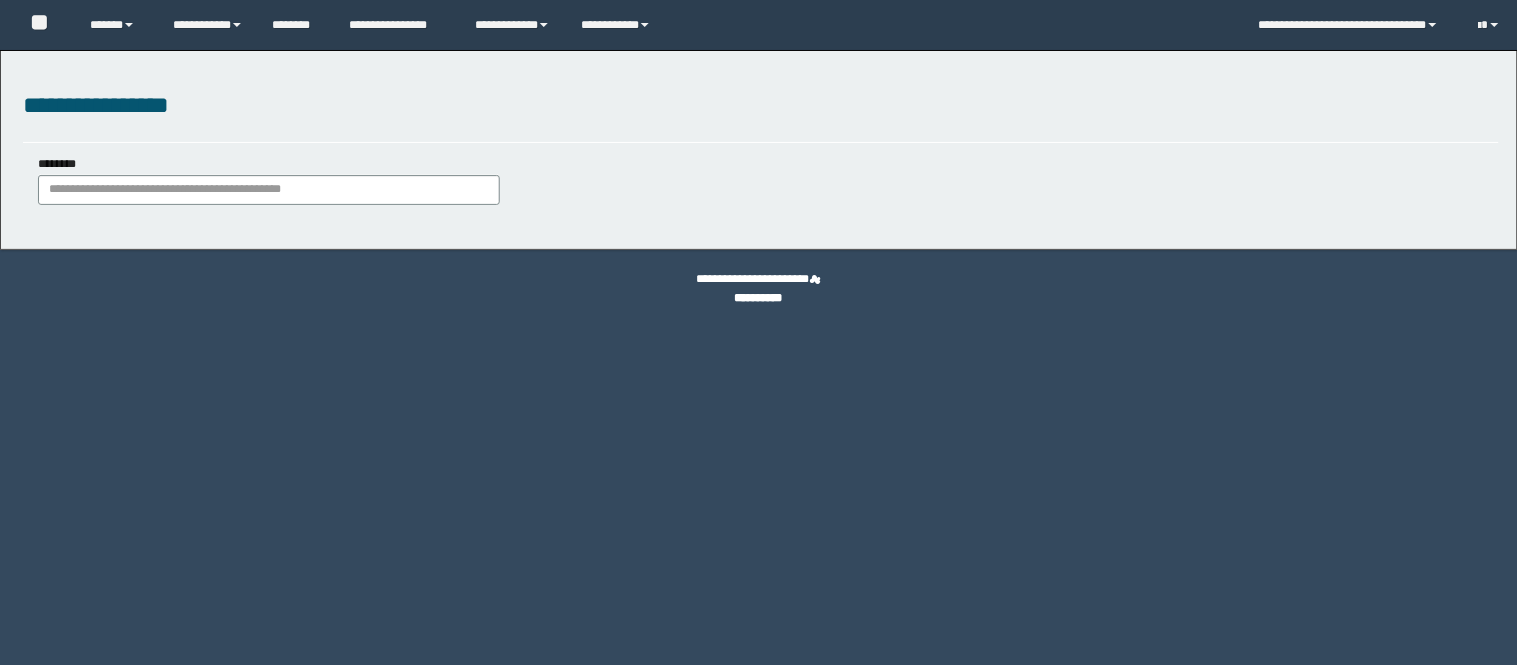 type on "********" 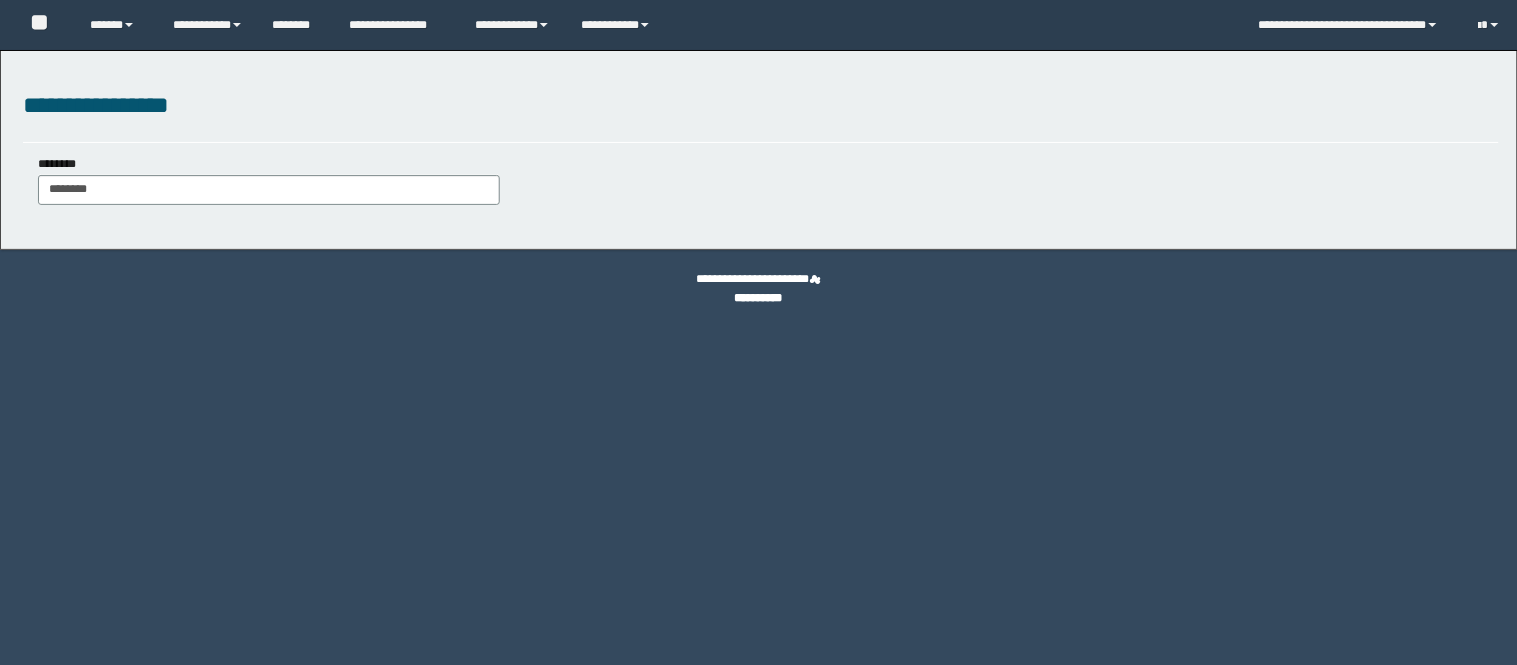 scroll, scrollTop: 0, scrollLeft: 0, axis: both 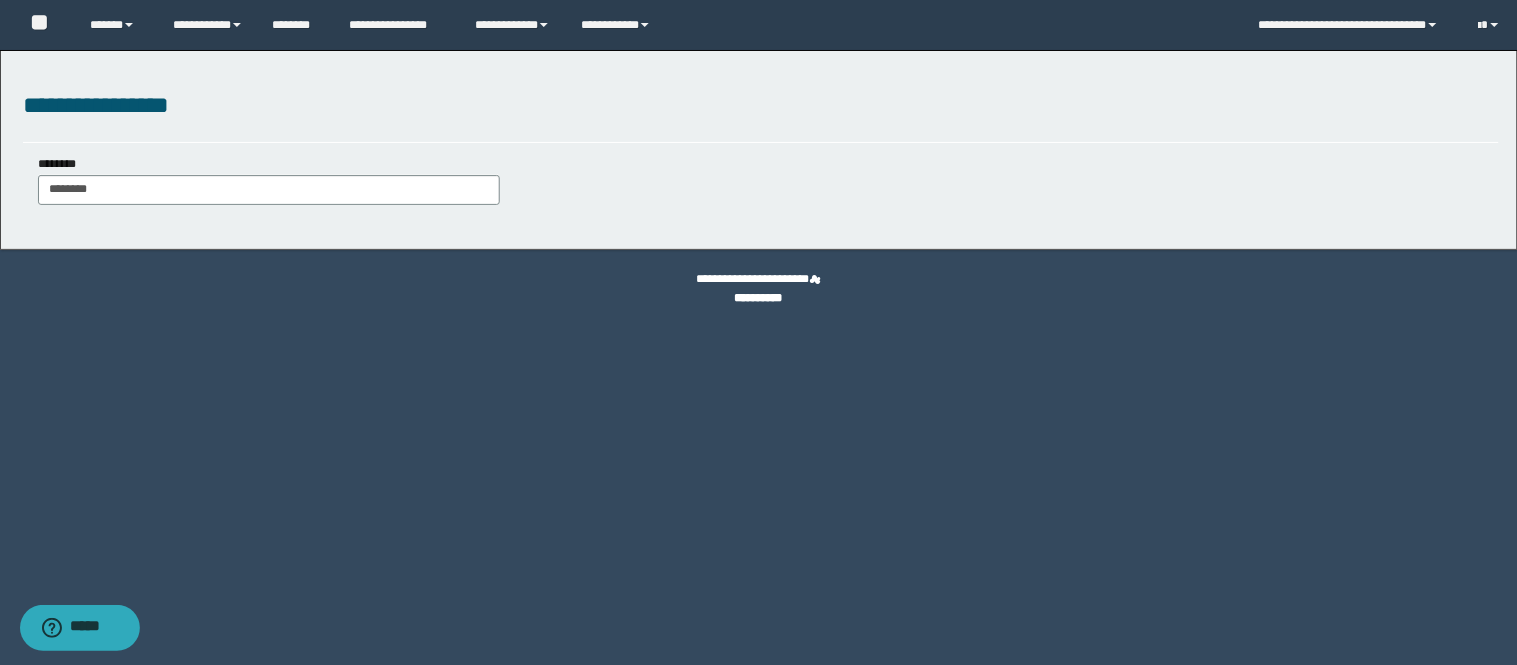 type on "********" 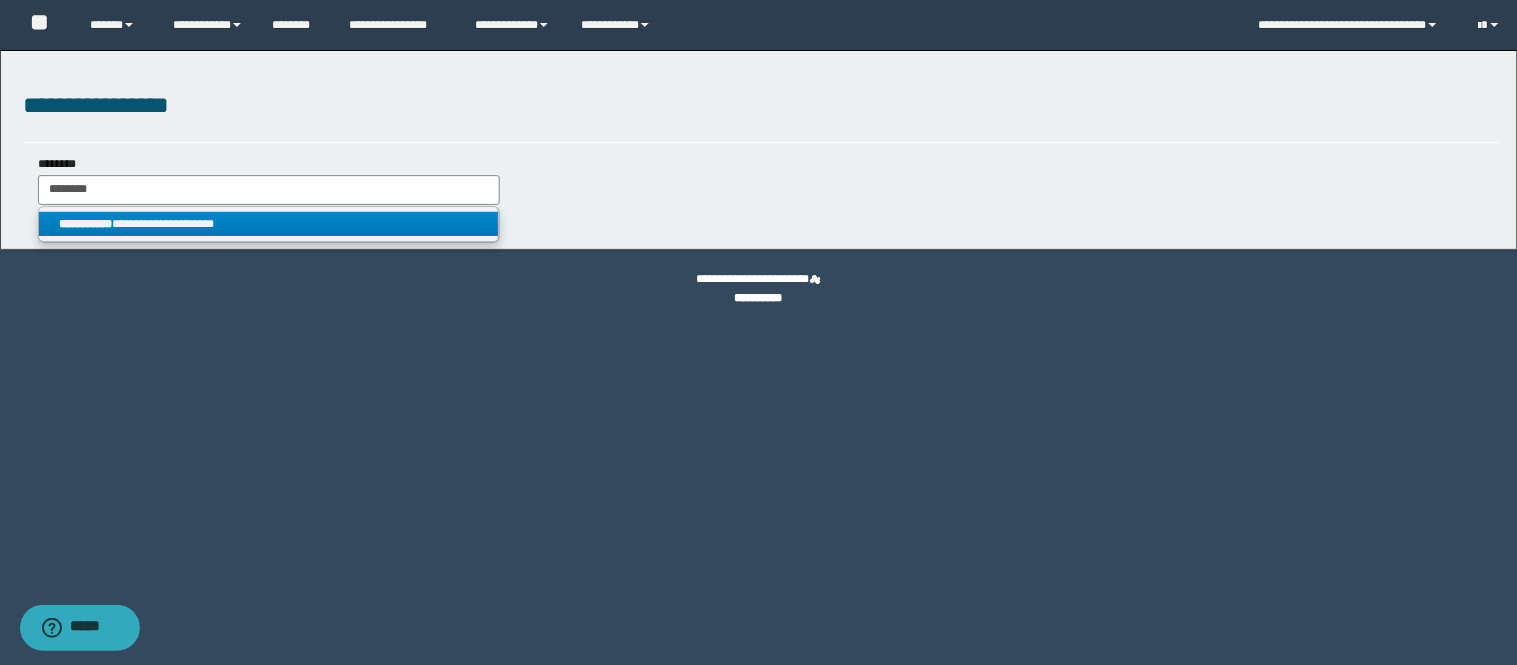 type on "********" 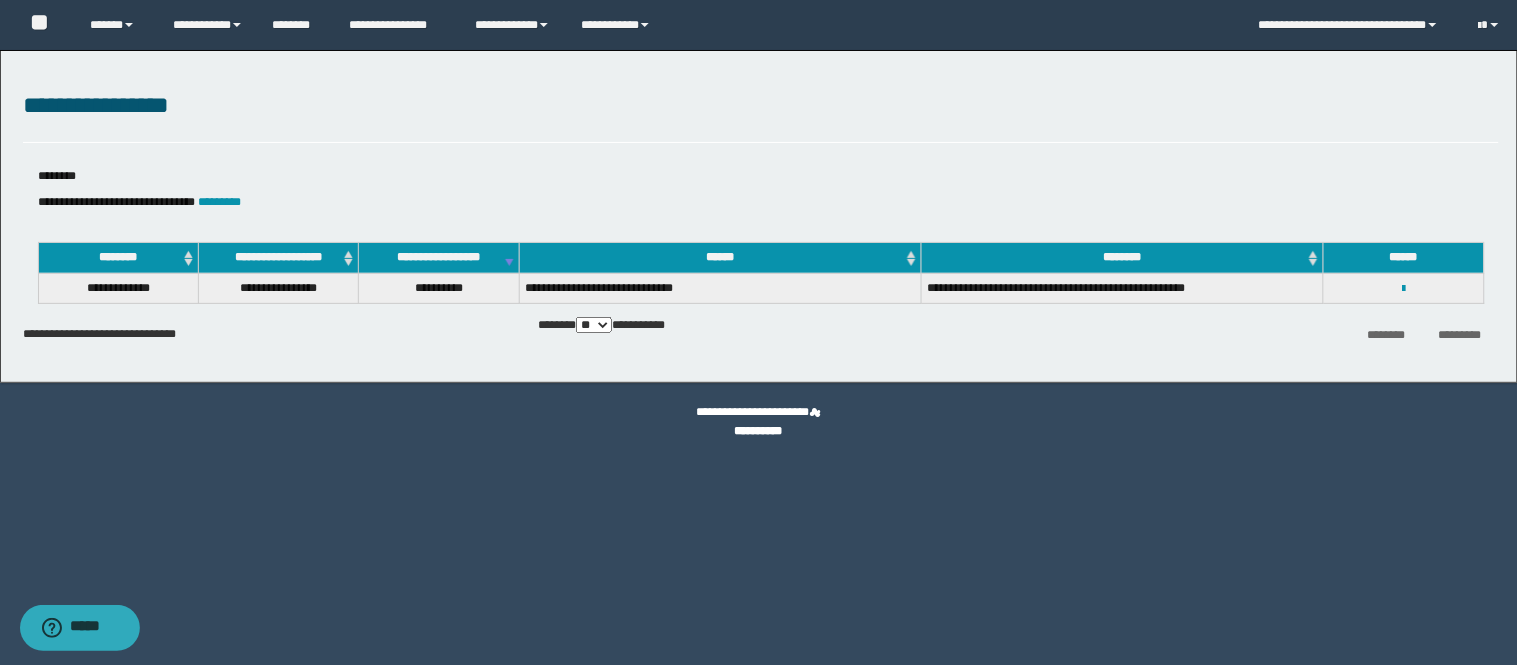 click on "**********" at bounding box center [1403, 288] 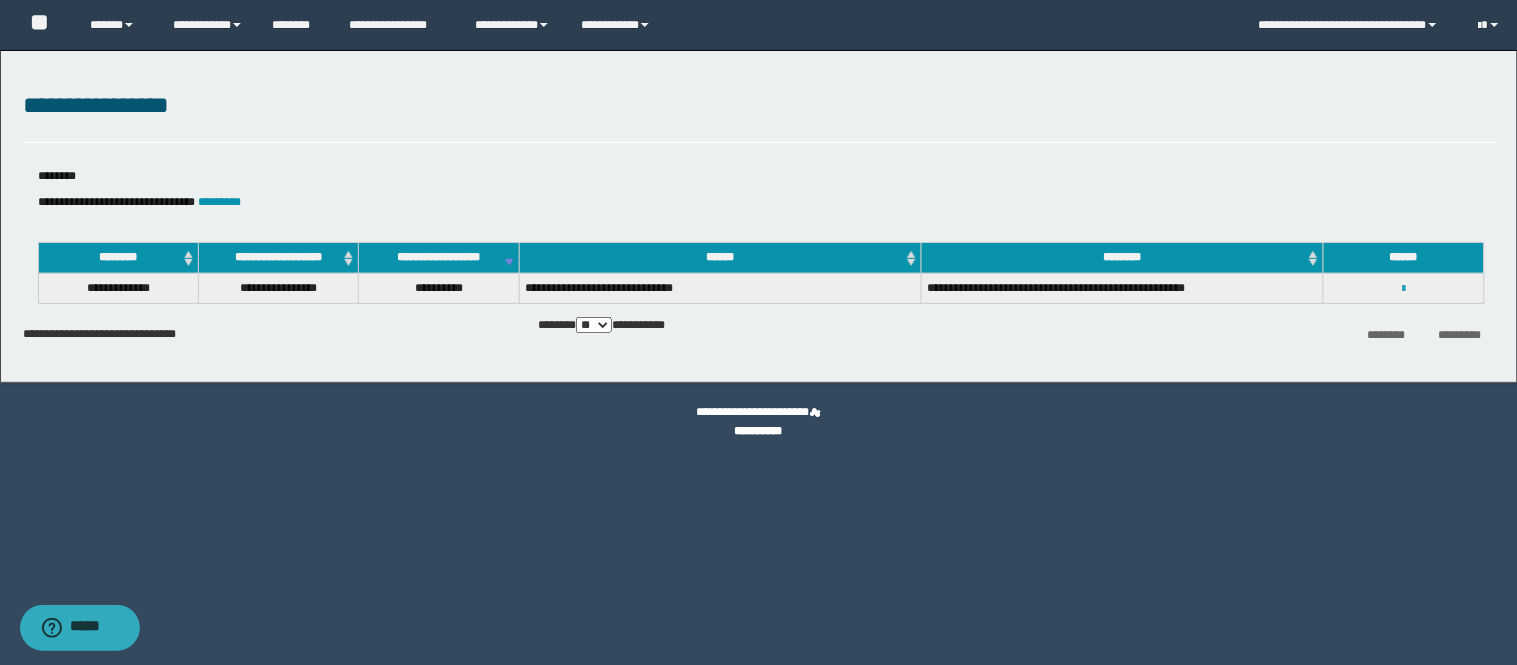 click at bounding box center (1403, 289) 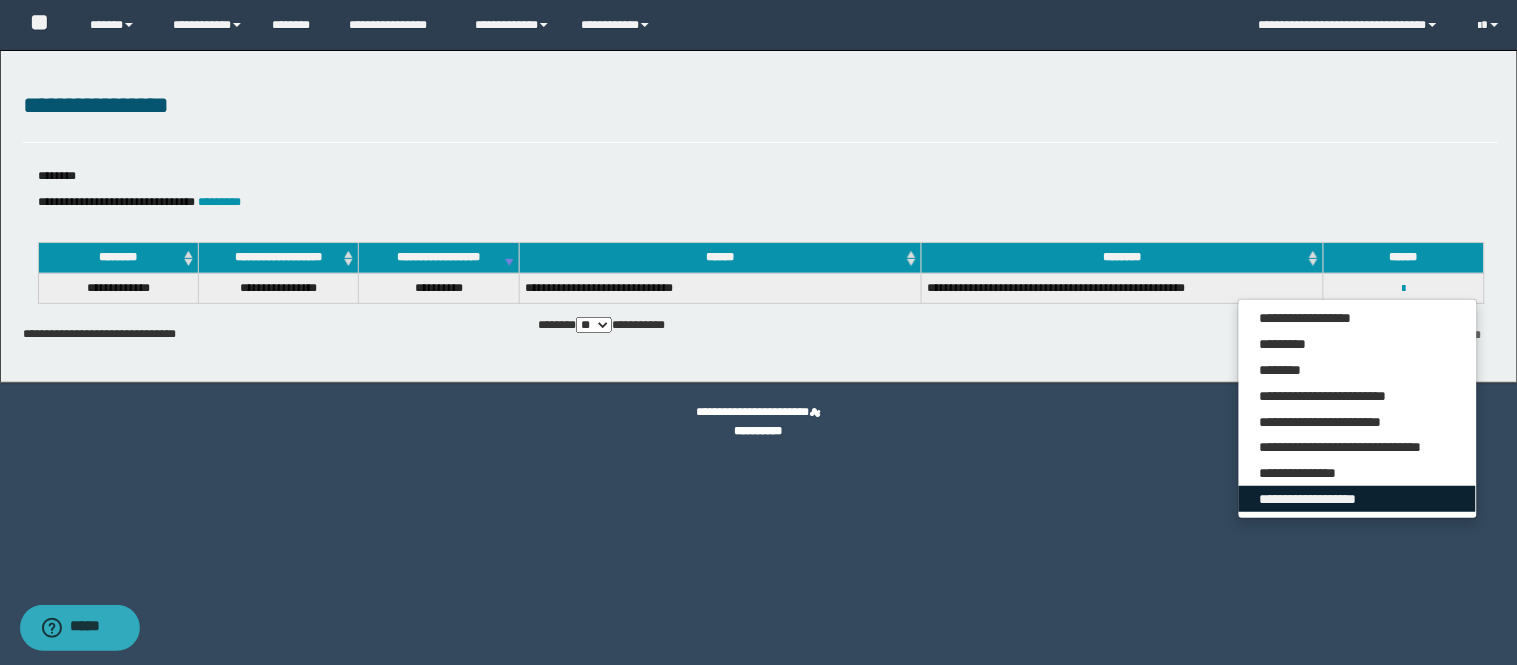 click on "**********" at bounding box center [1357, 499] 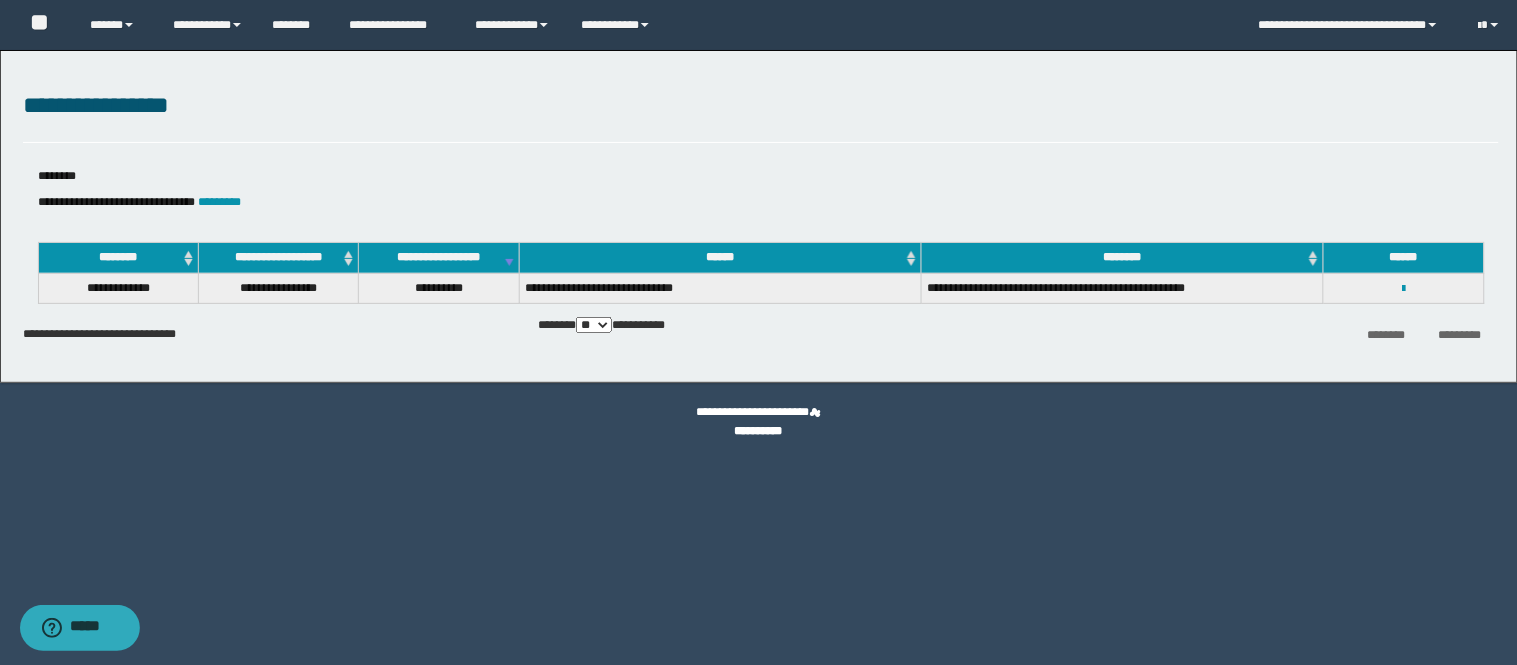 select on "*" 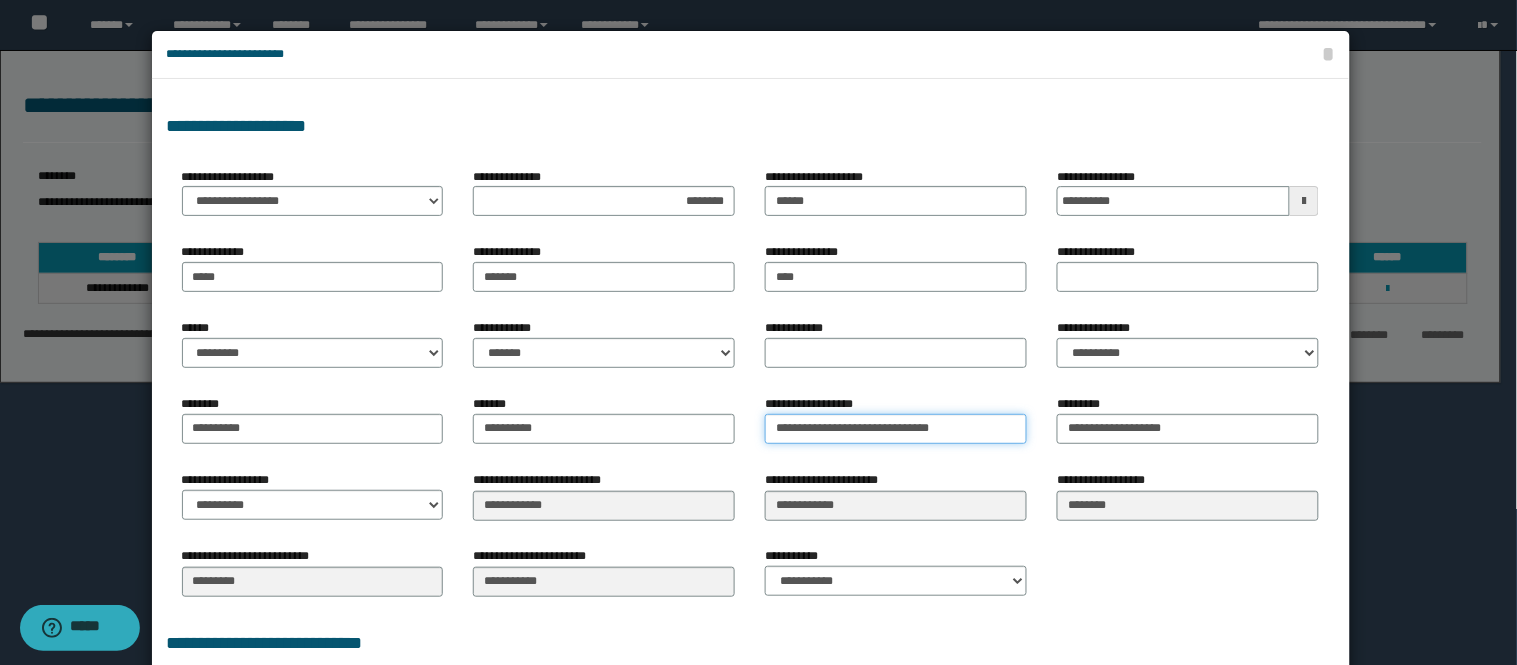 click on "**********" at bounding box center (896, 429) 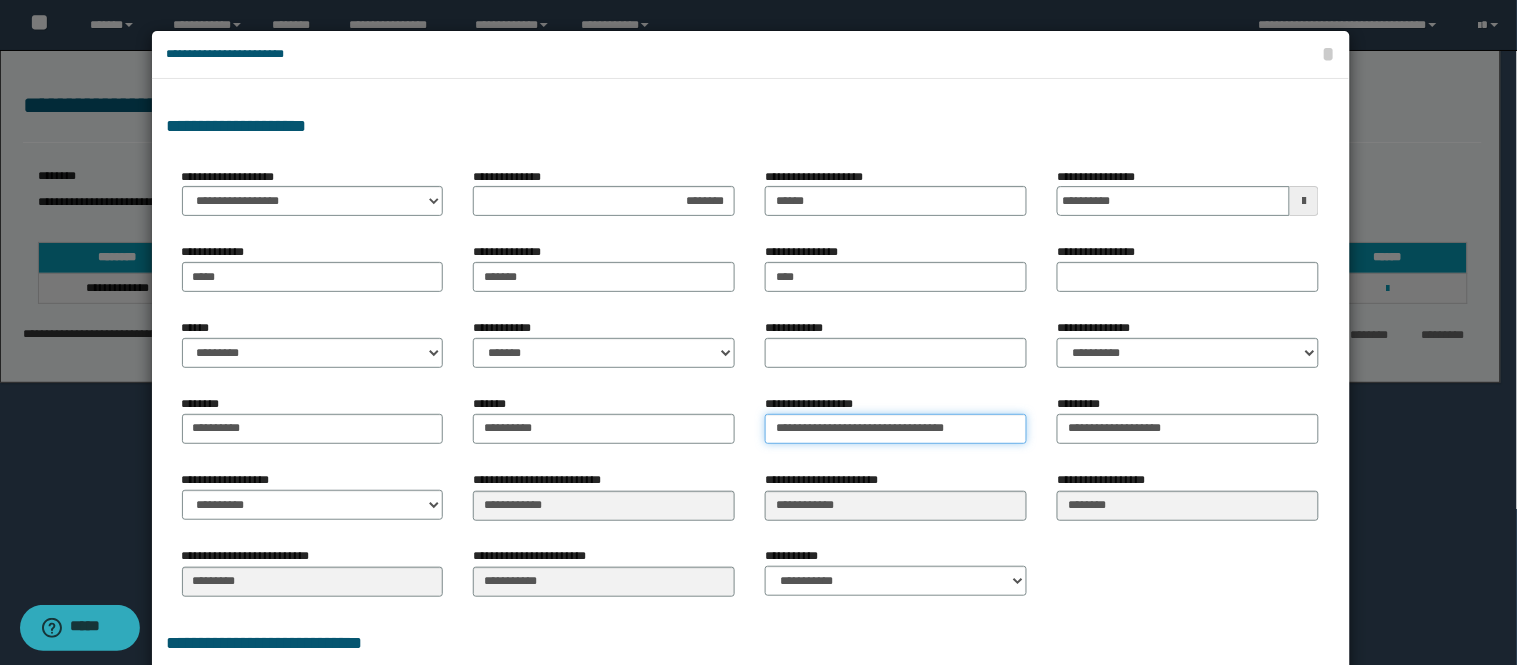 paste on "**********" 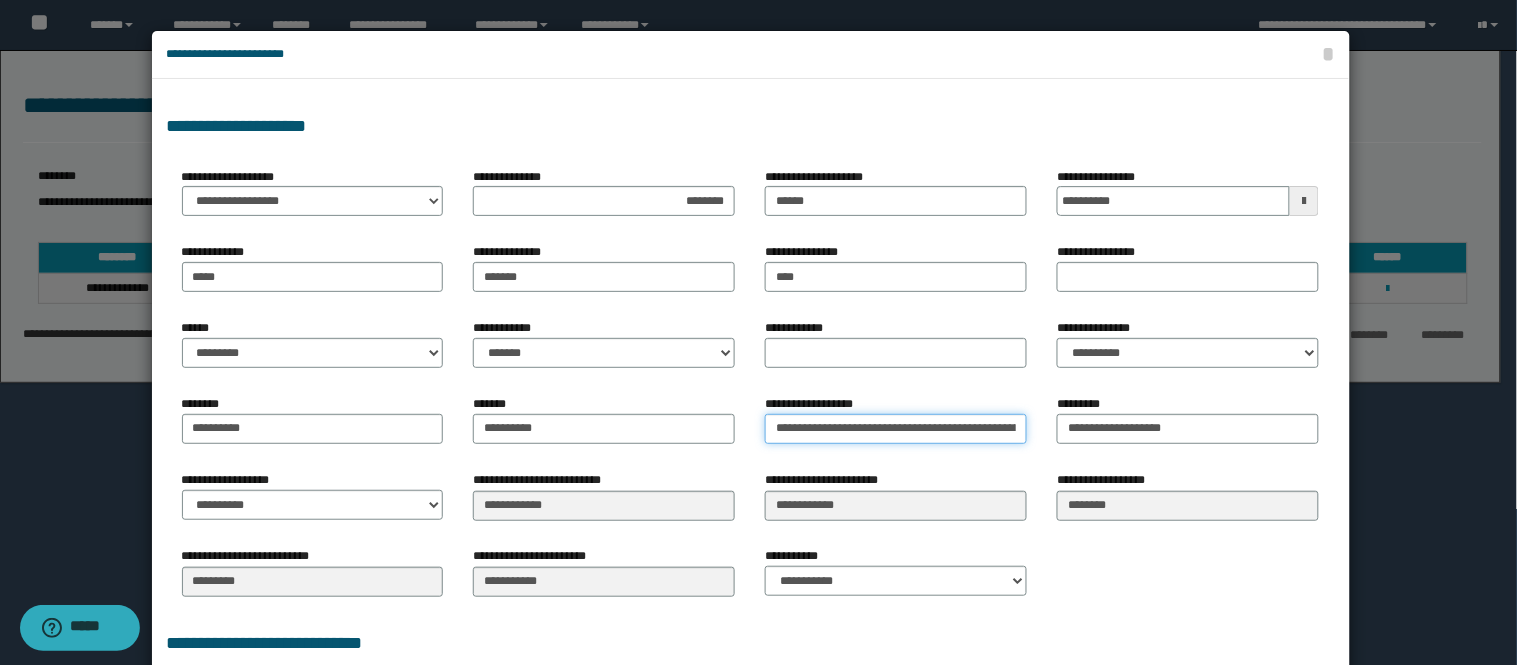 scroll, scrollTop: 0, scrollLeft: 80, axis: horizontal 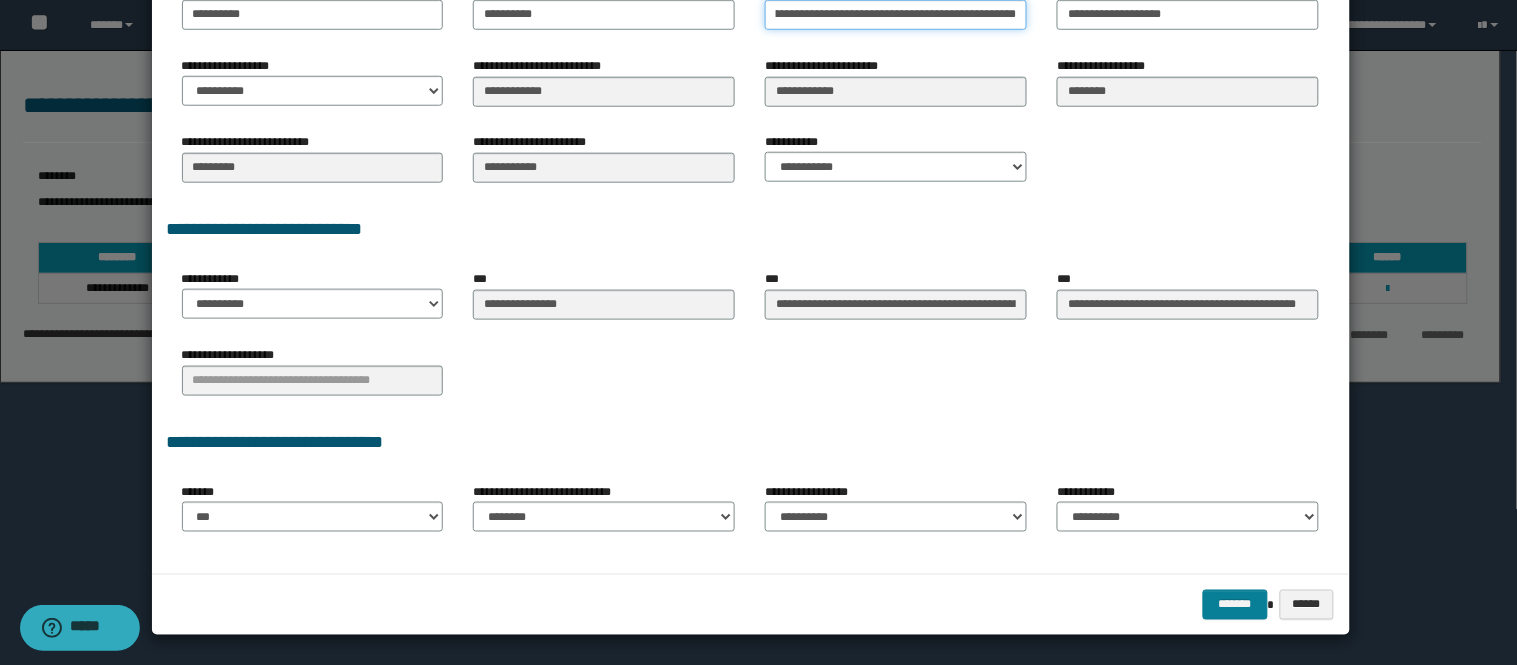 type on "**********" 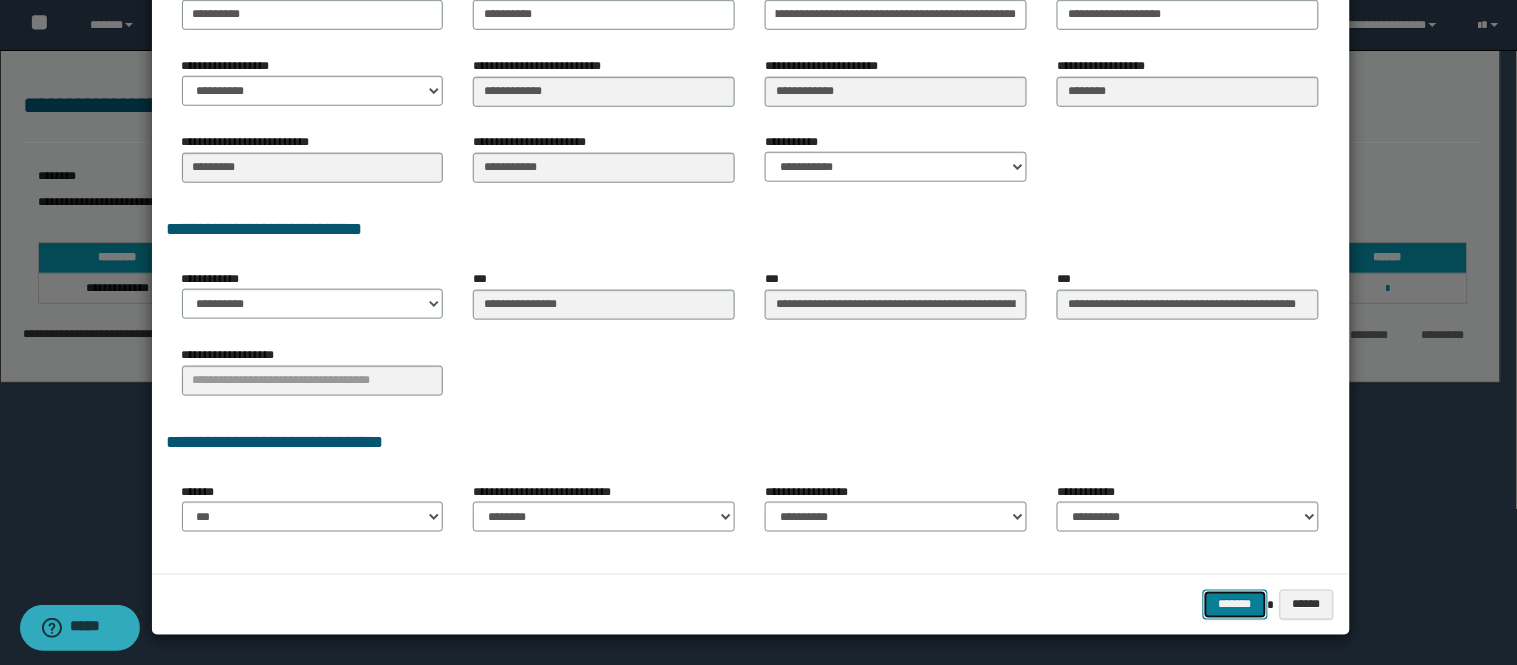 scroll, scrollTop: 0, scrollLeft: 0, axis: both 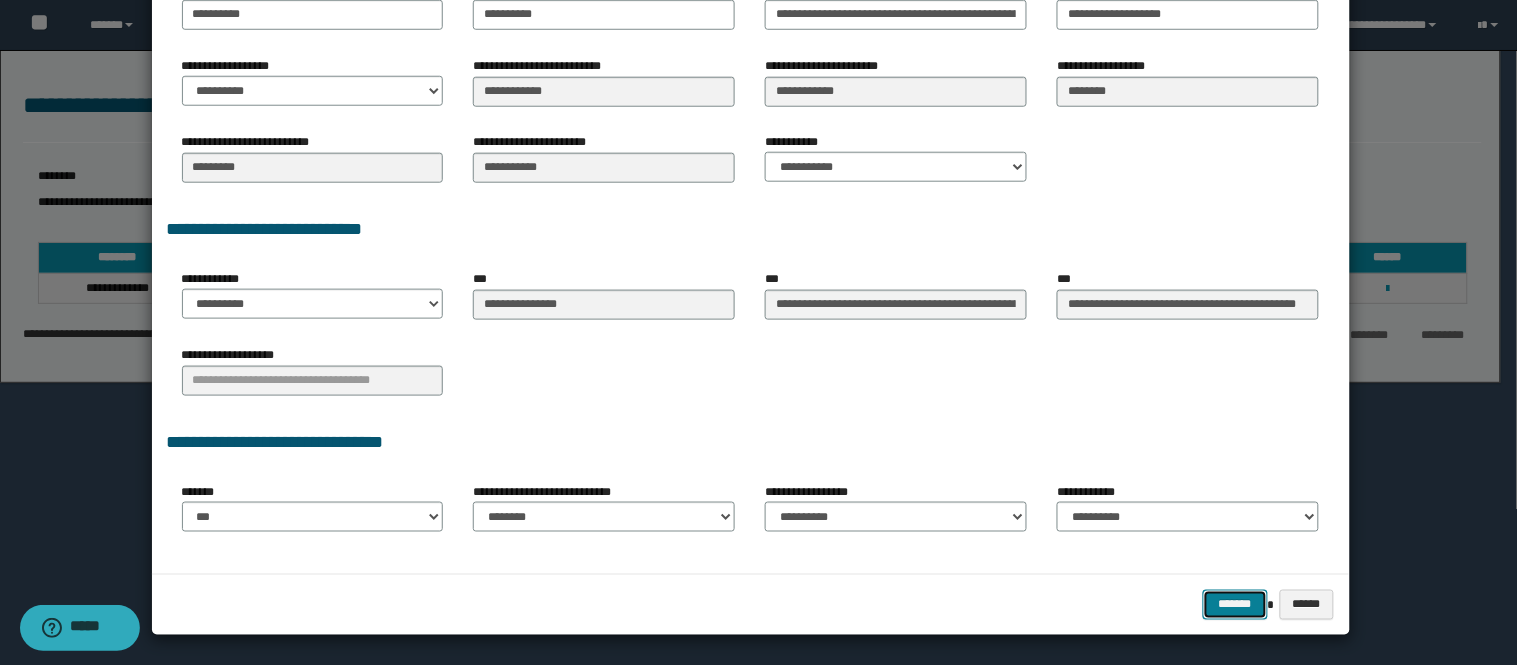 click on "*******" at bounding box center (1235, 605) 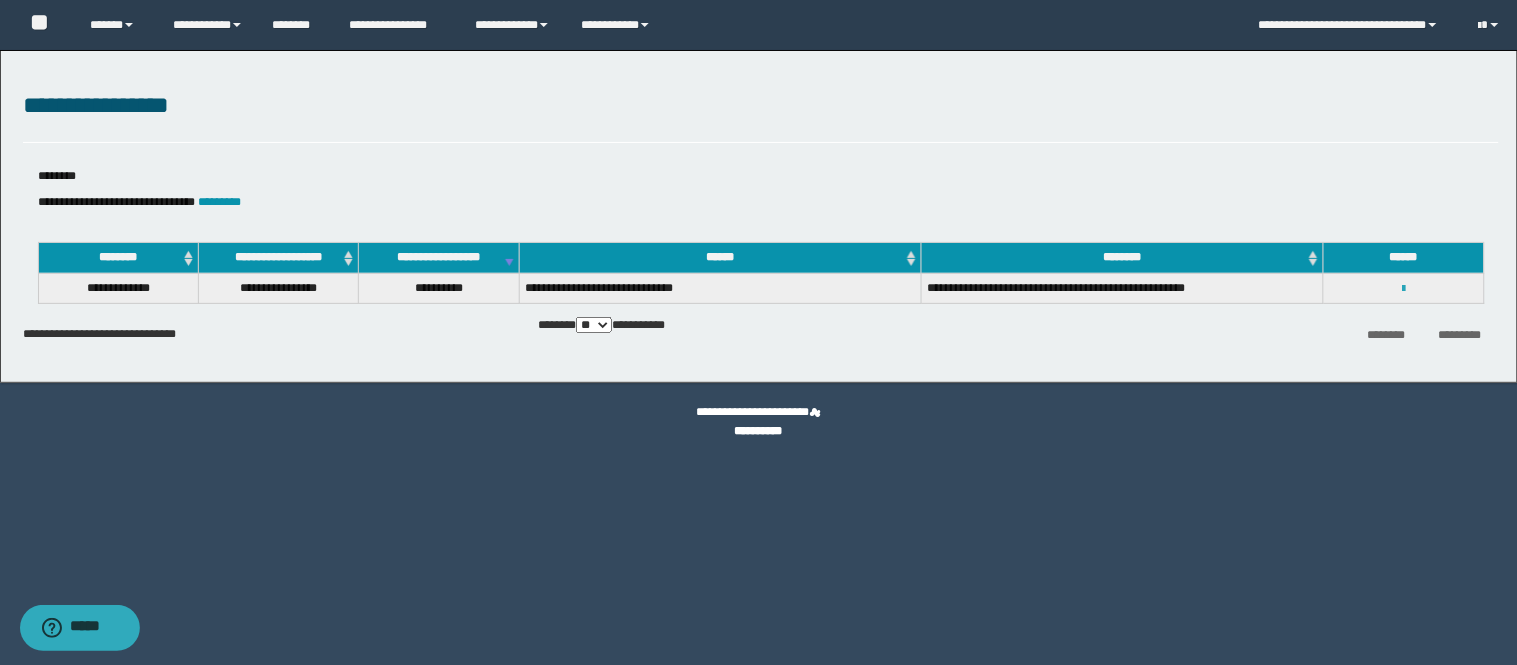click at bounding box center [1403, 289] 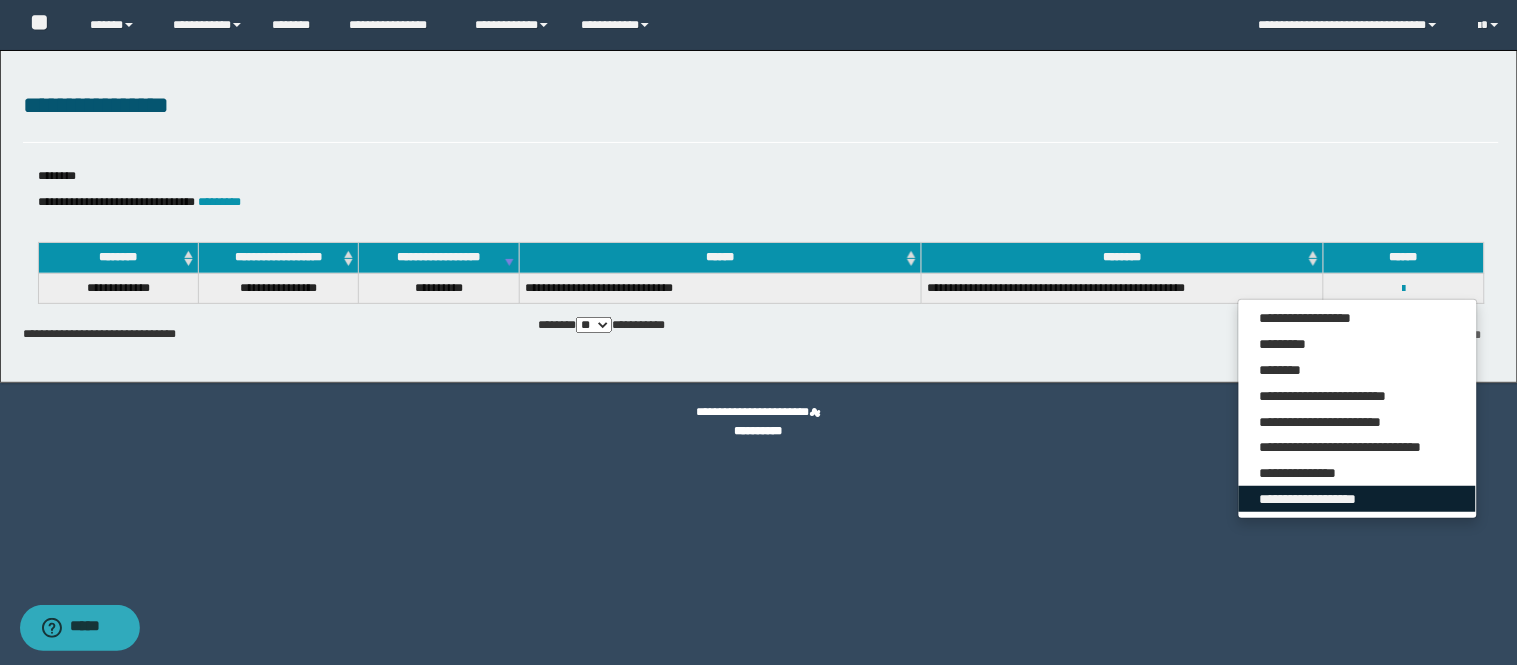 click on "**********" at bounding box center [1357, 499] 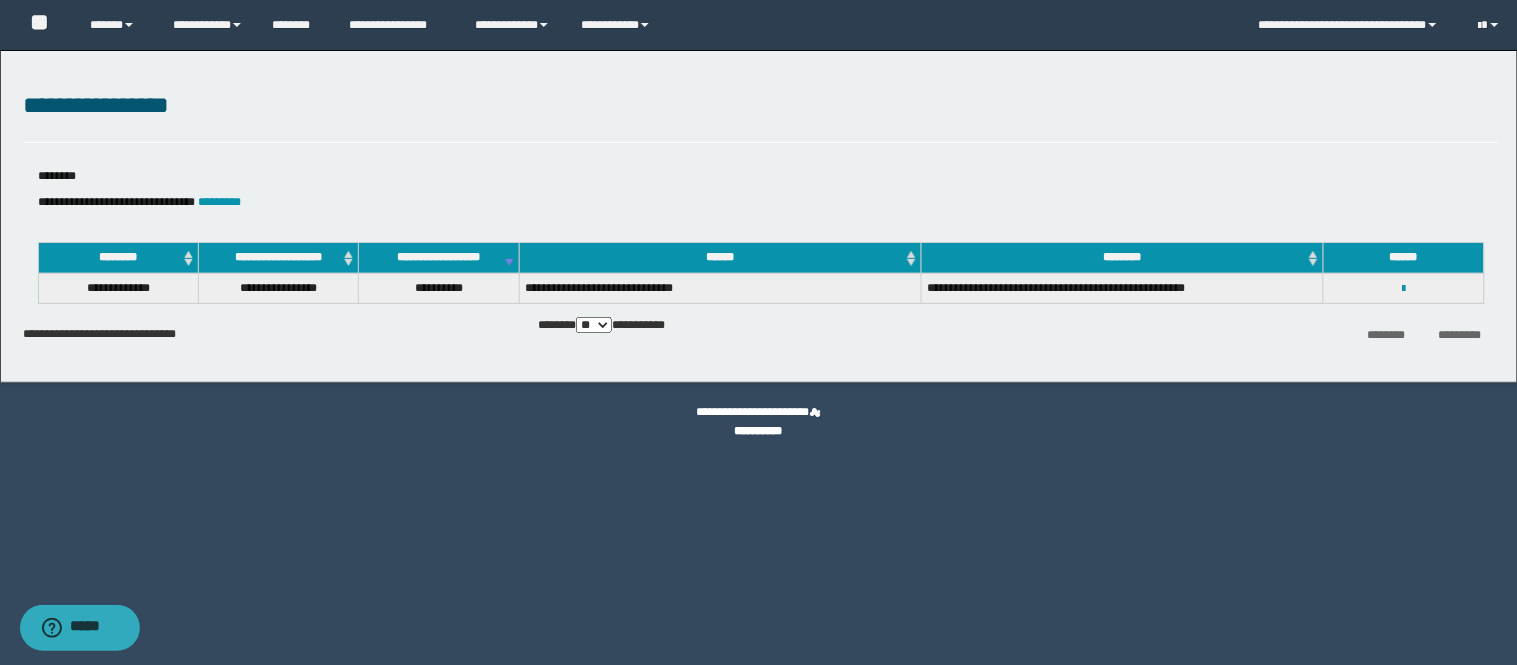 select on "*" 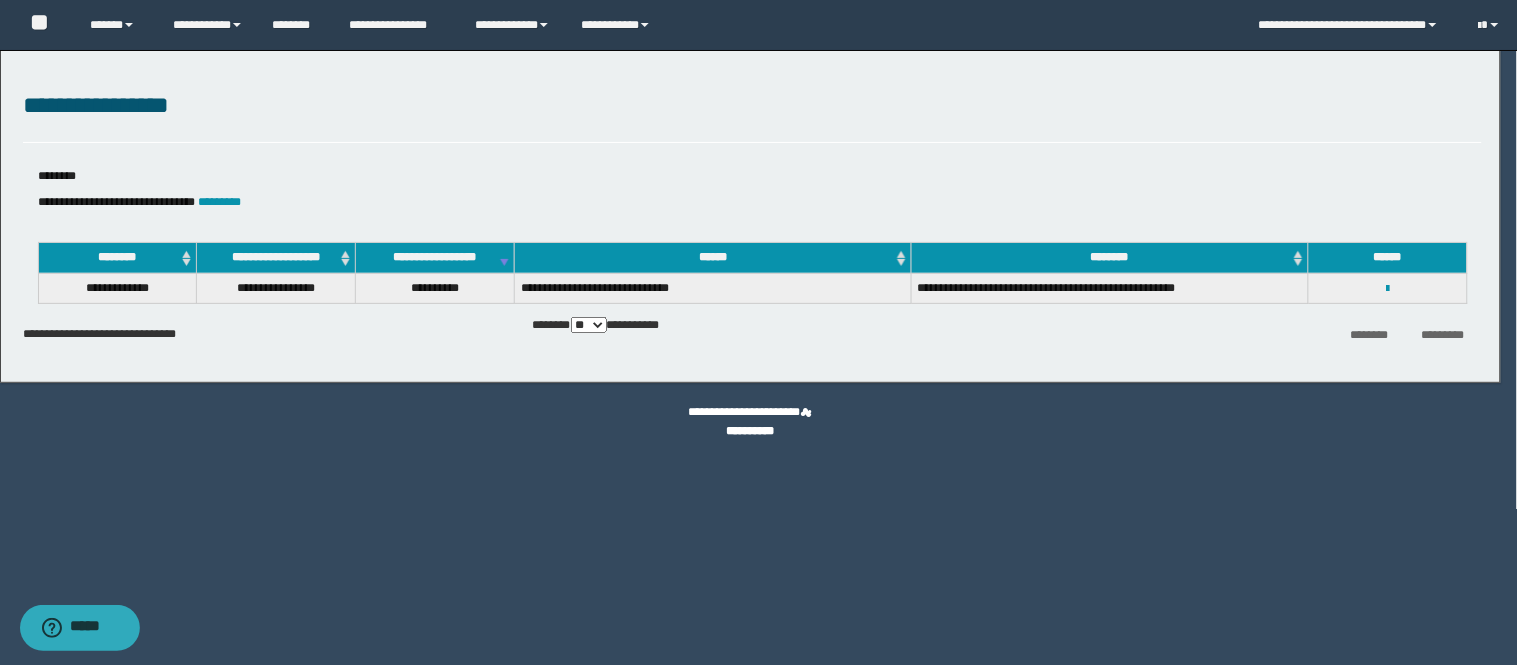 scroll, scrollTop: 0, scrollLeft: 0, axis: both 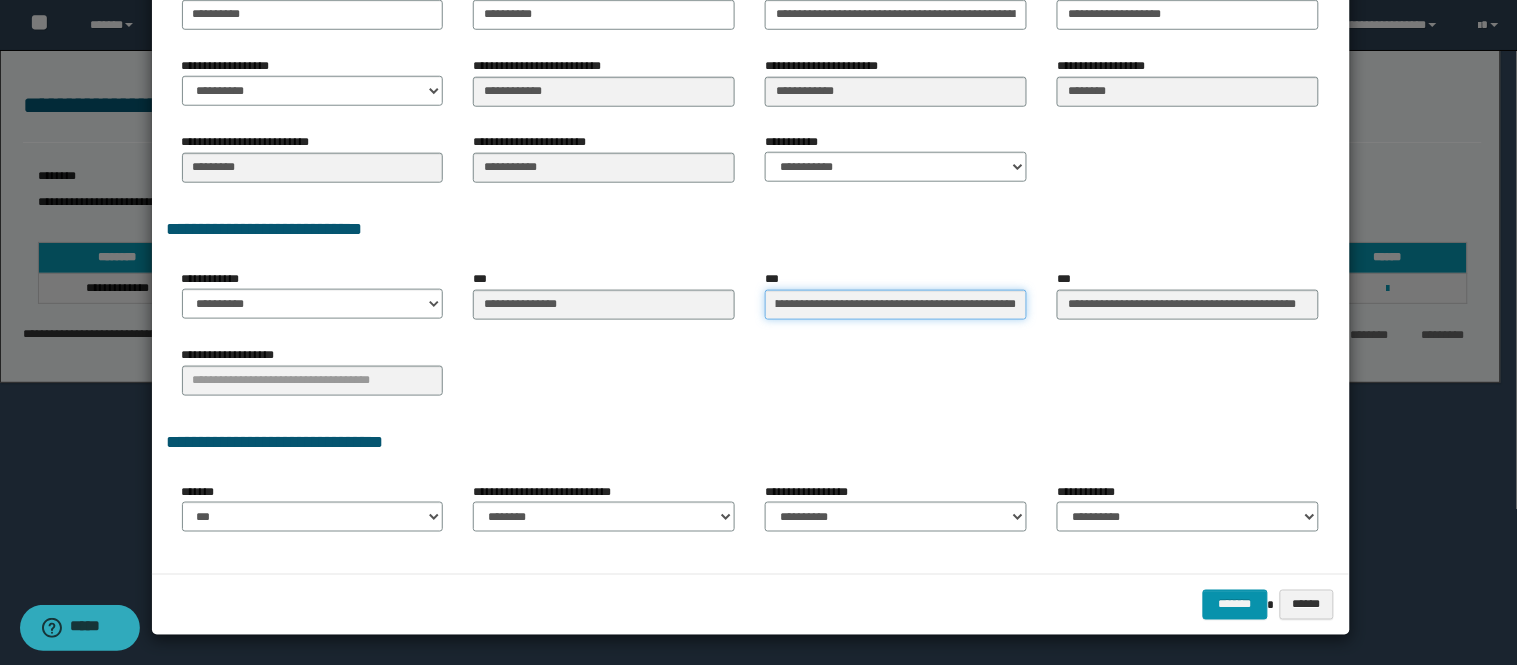 drag, startPoint x: 775, startPoint y: 297, endPoint x: 1111, endPoint y: 313, distance: 336.38074 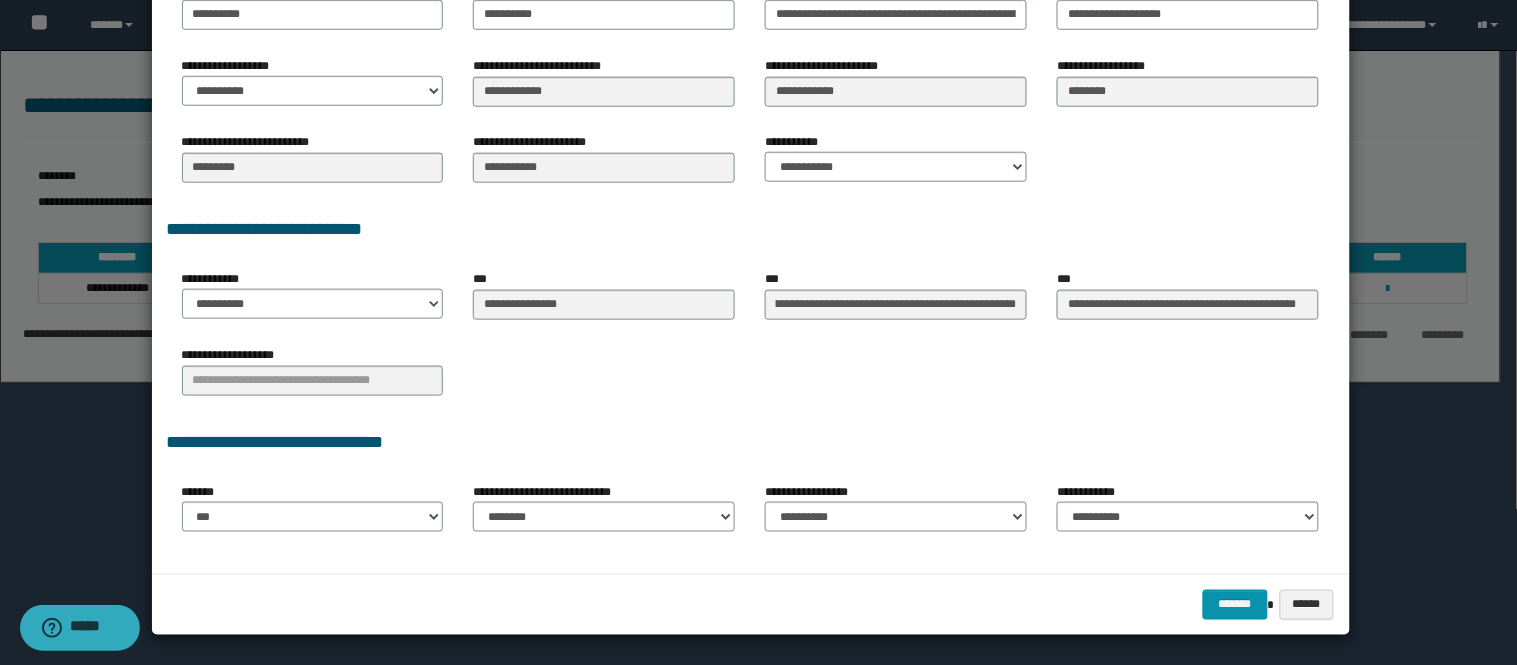 scroll, scrollTop: 0, scrollLeft: 0, axis: both 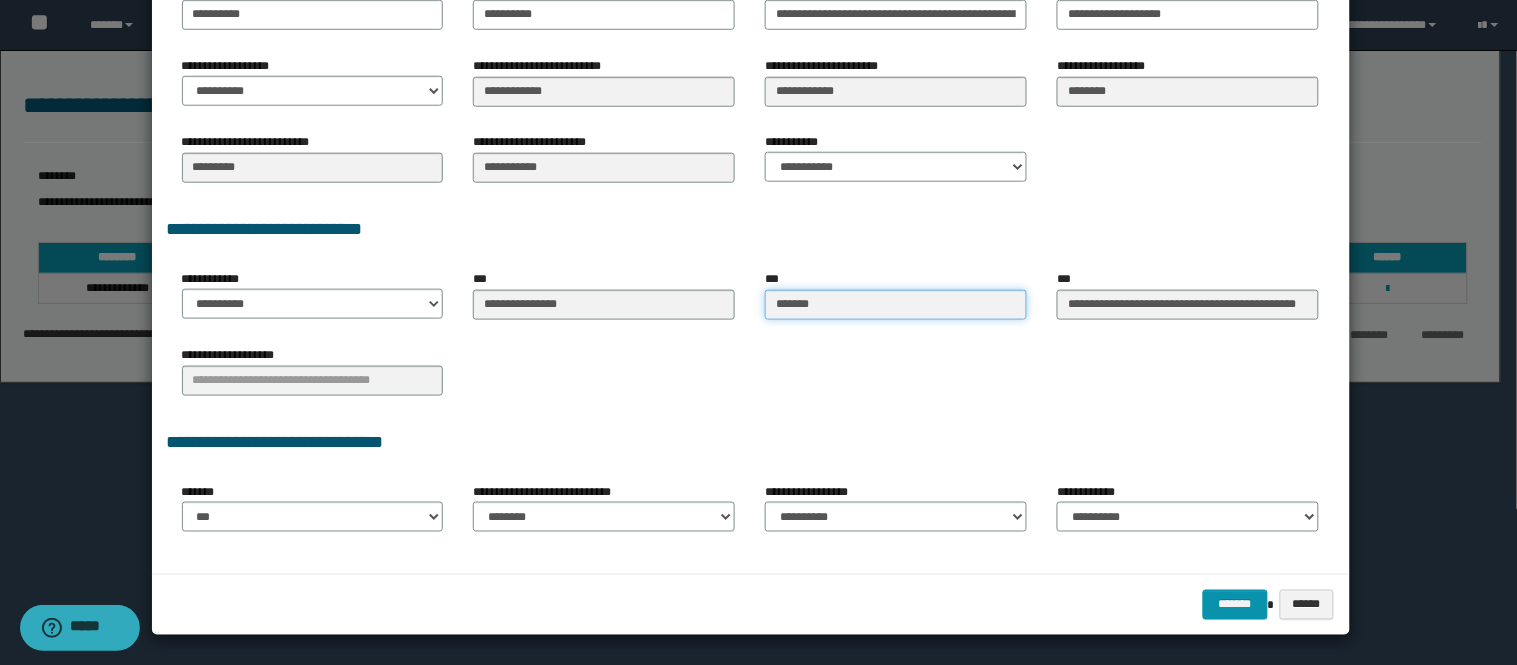 type on "********" 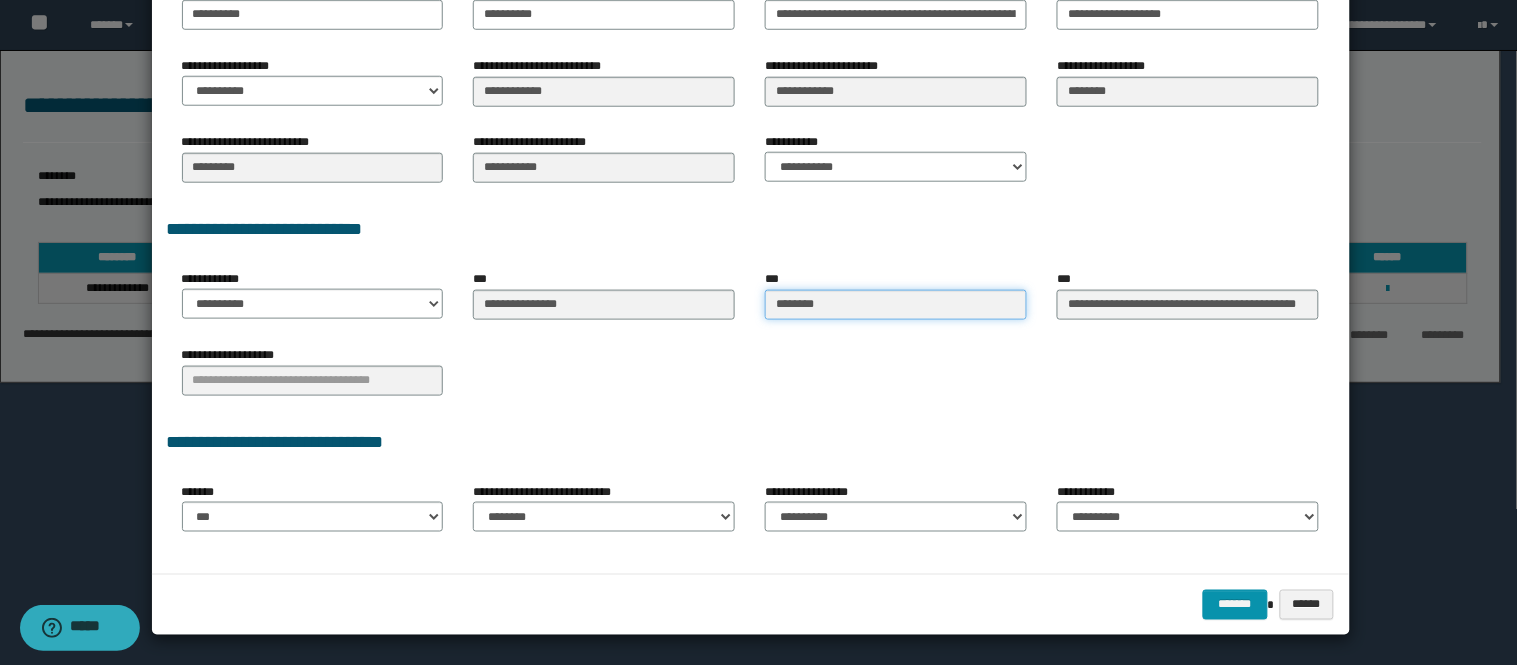 type on "********" 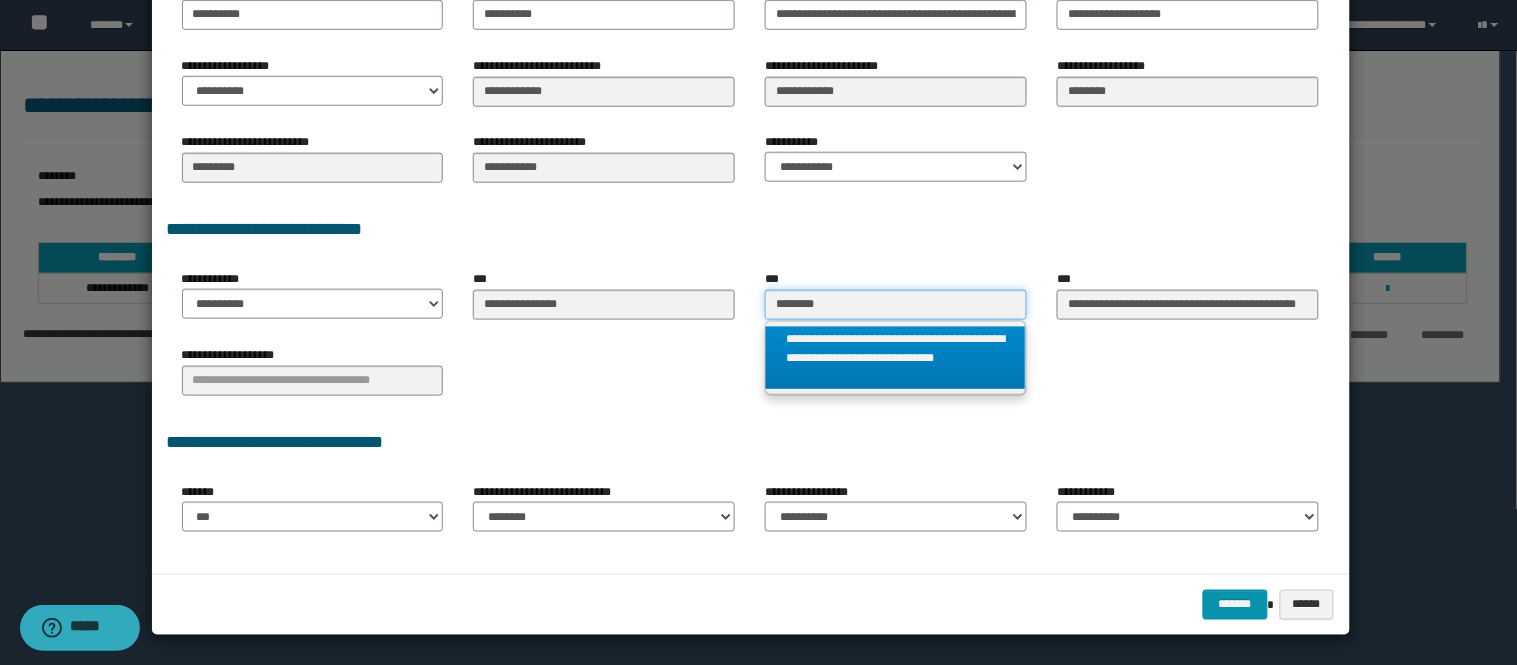 type on "********" 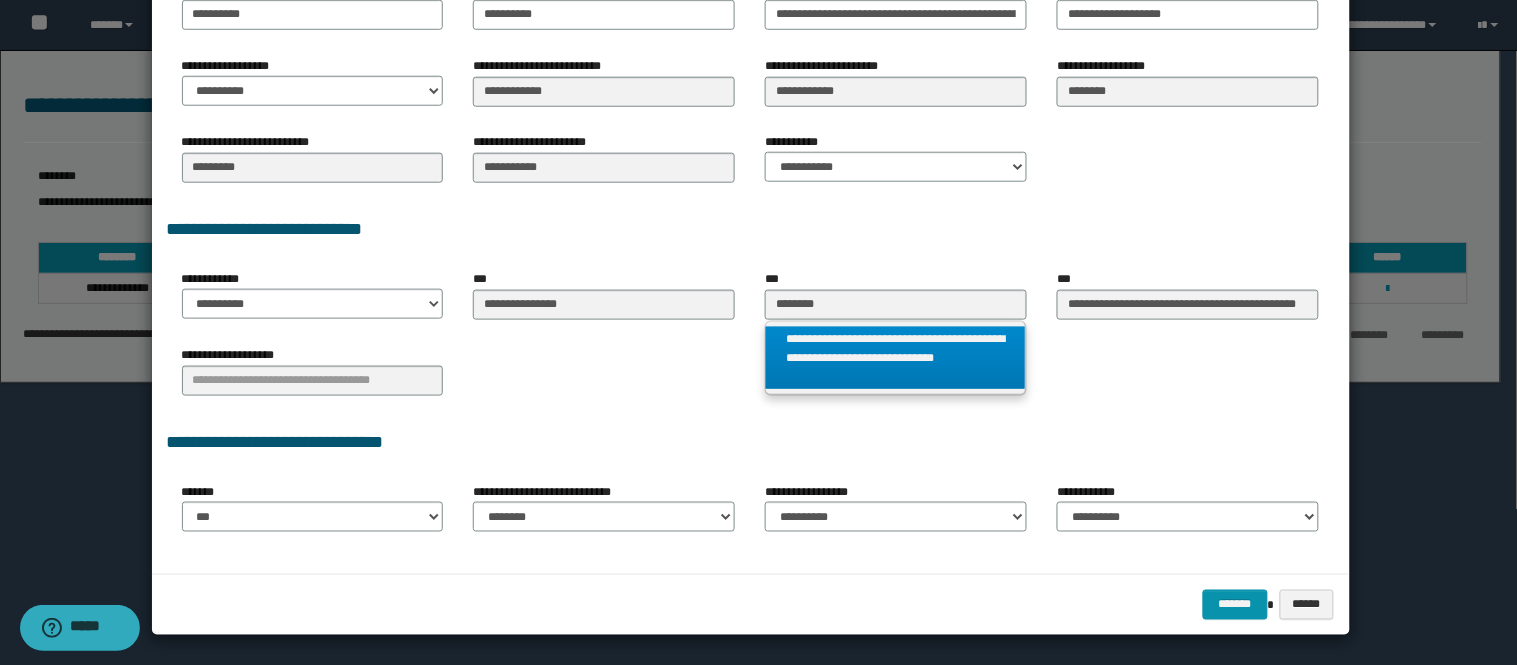 click on "**********" at bounding box center [896, 358] 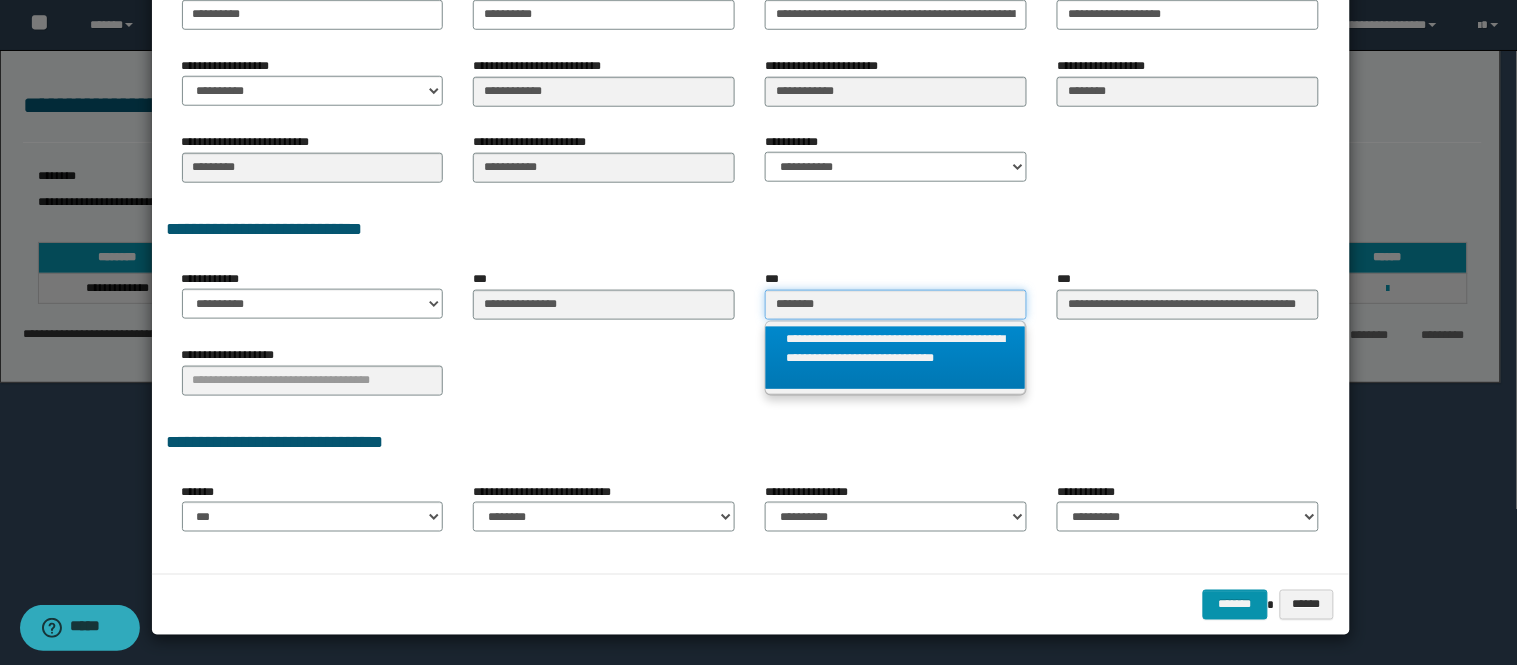 type 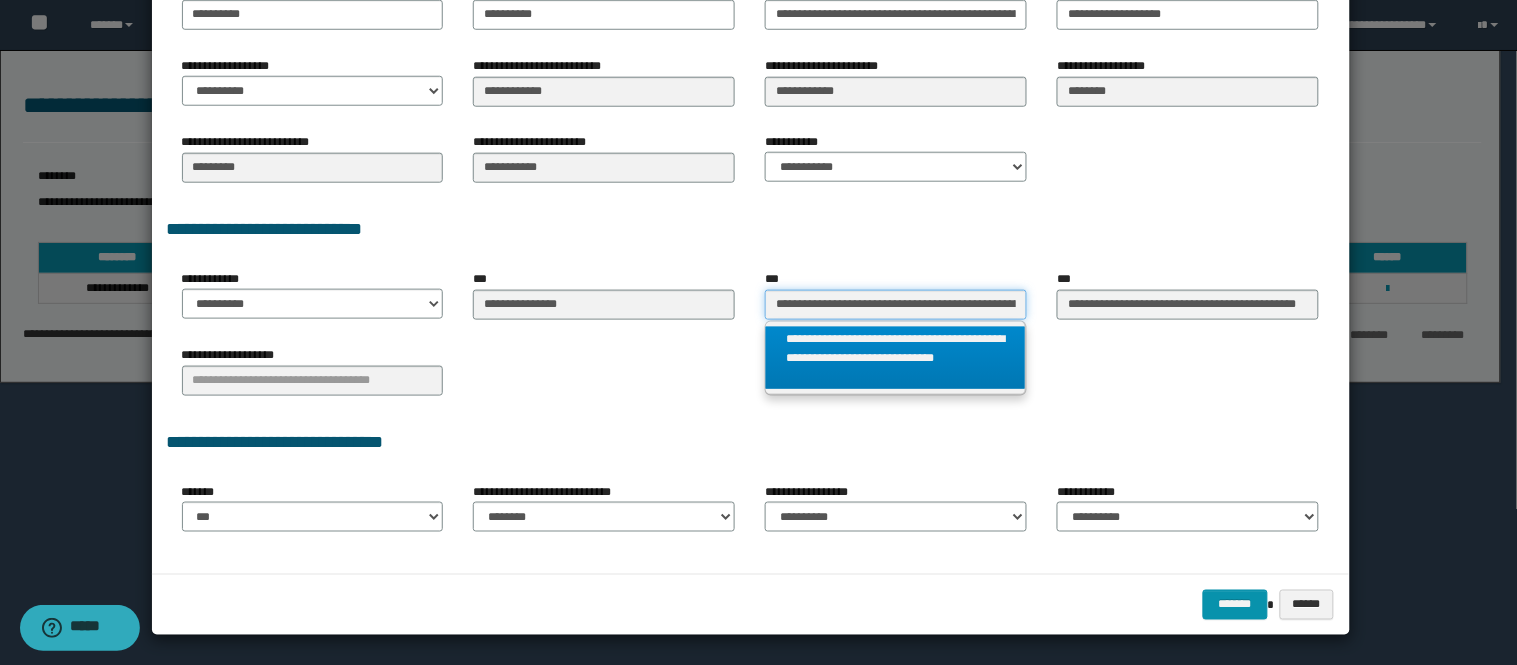 scroll, scrollTop: 0, scrollLeft: 251, axis: horizontal 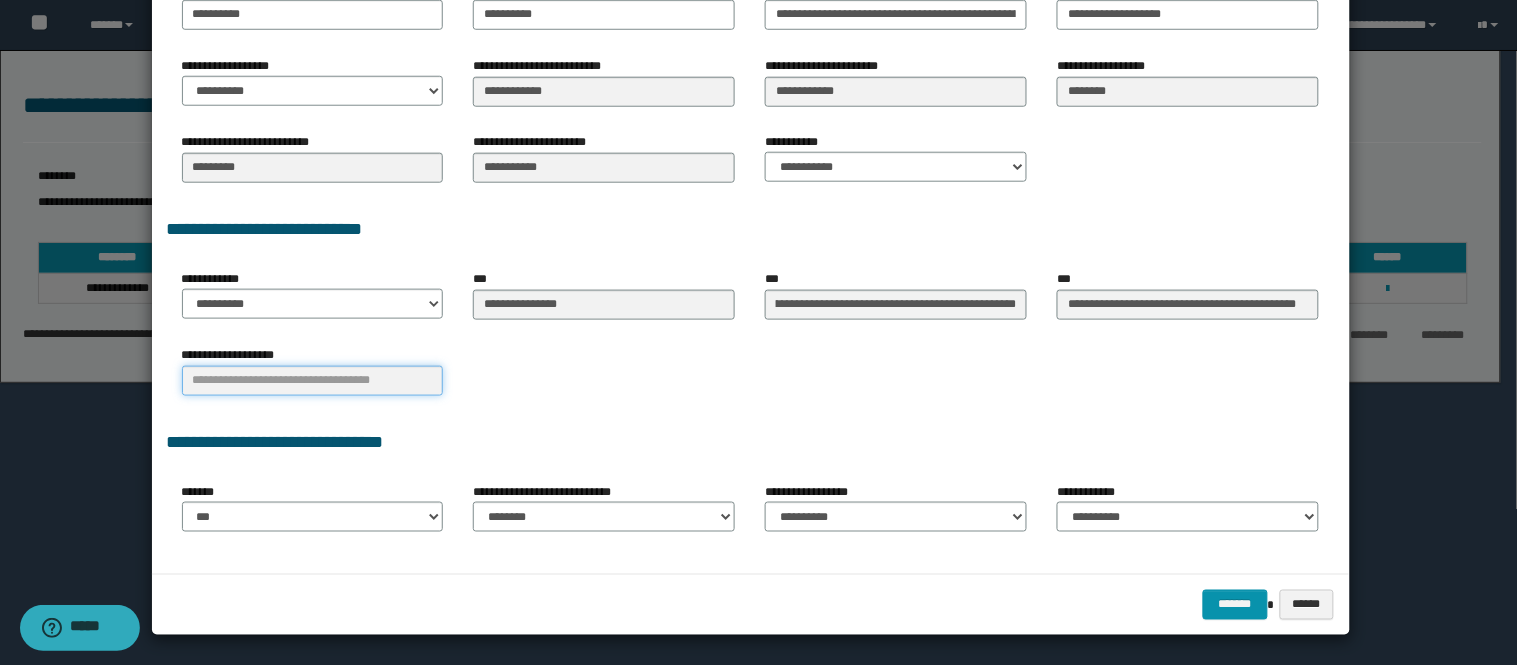 click at bounding box center [313, 381] 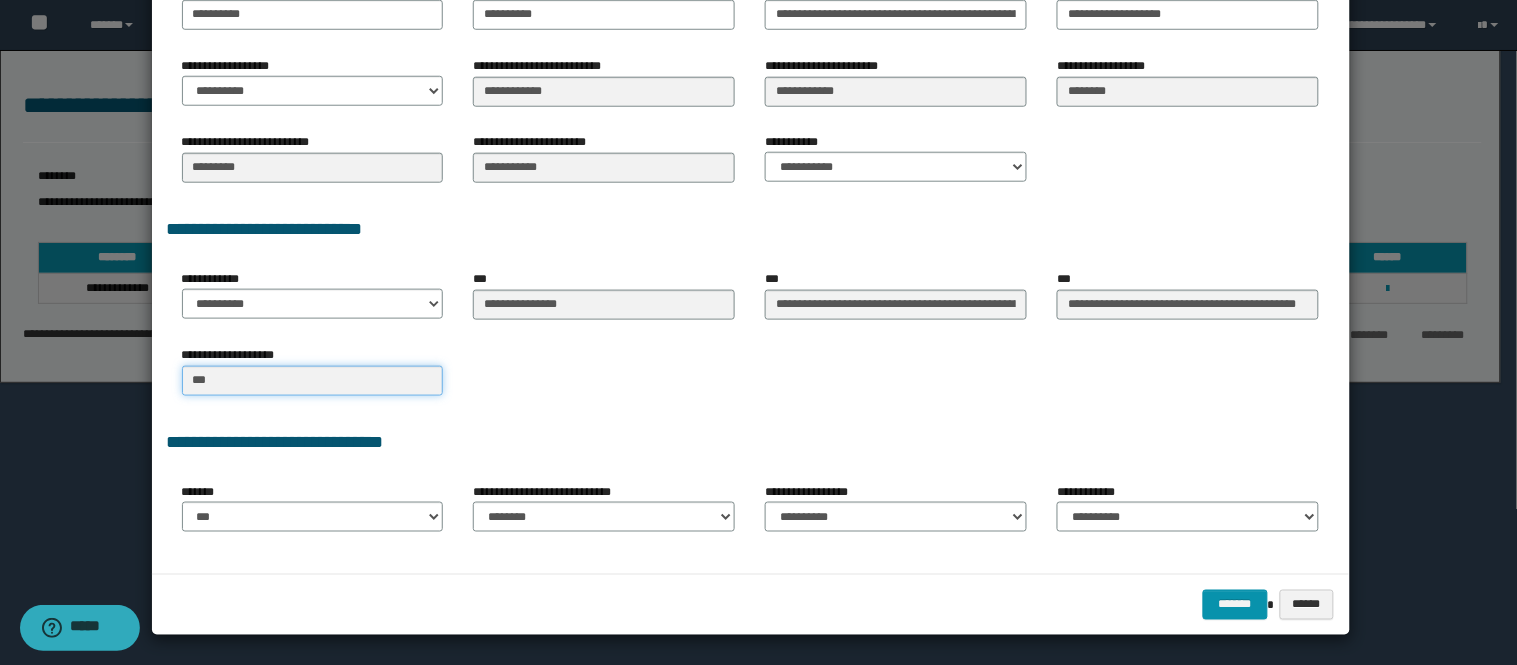 type on "****" 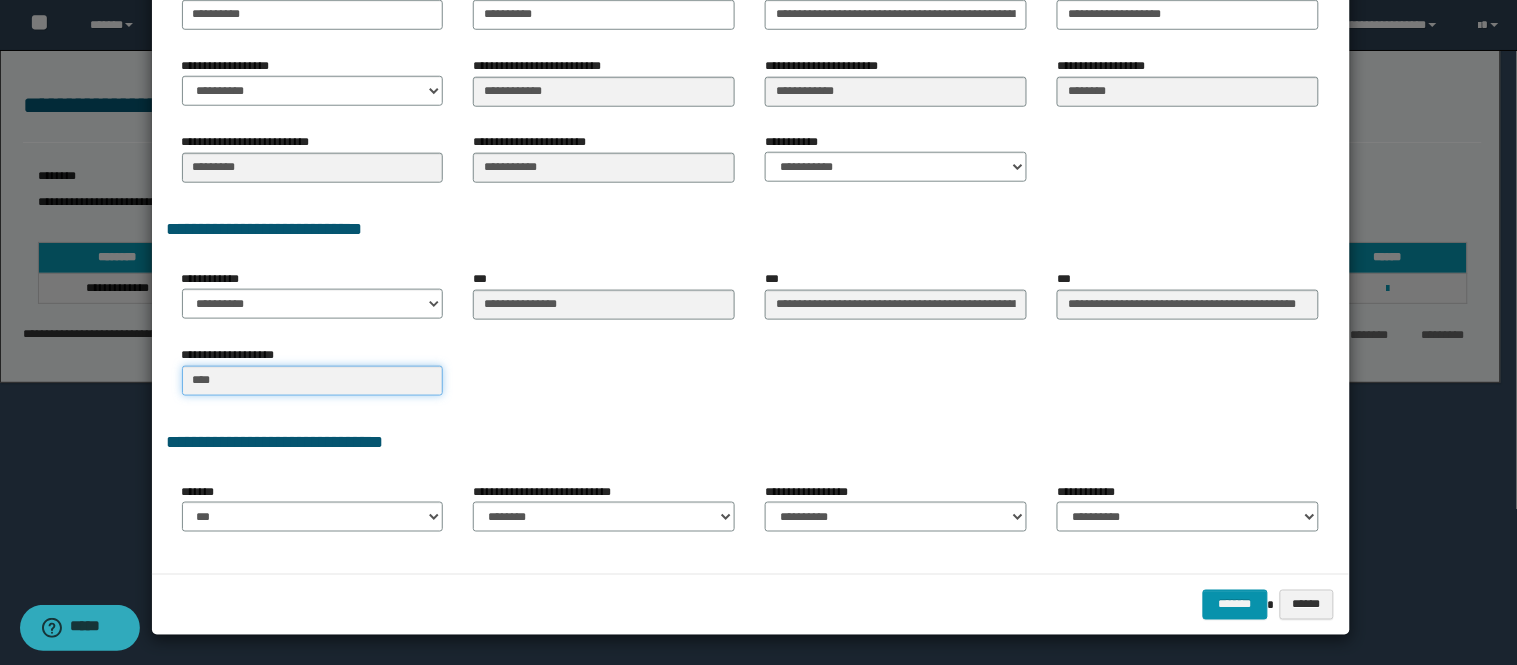 type on "****" 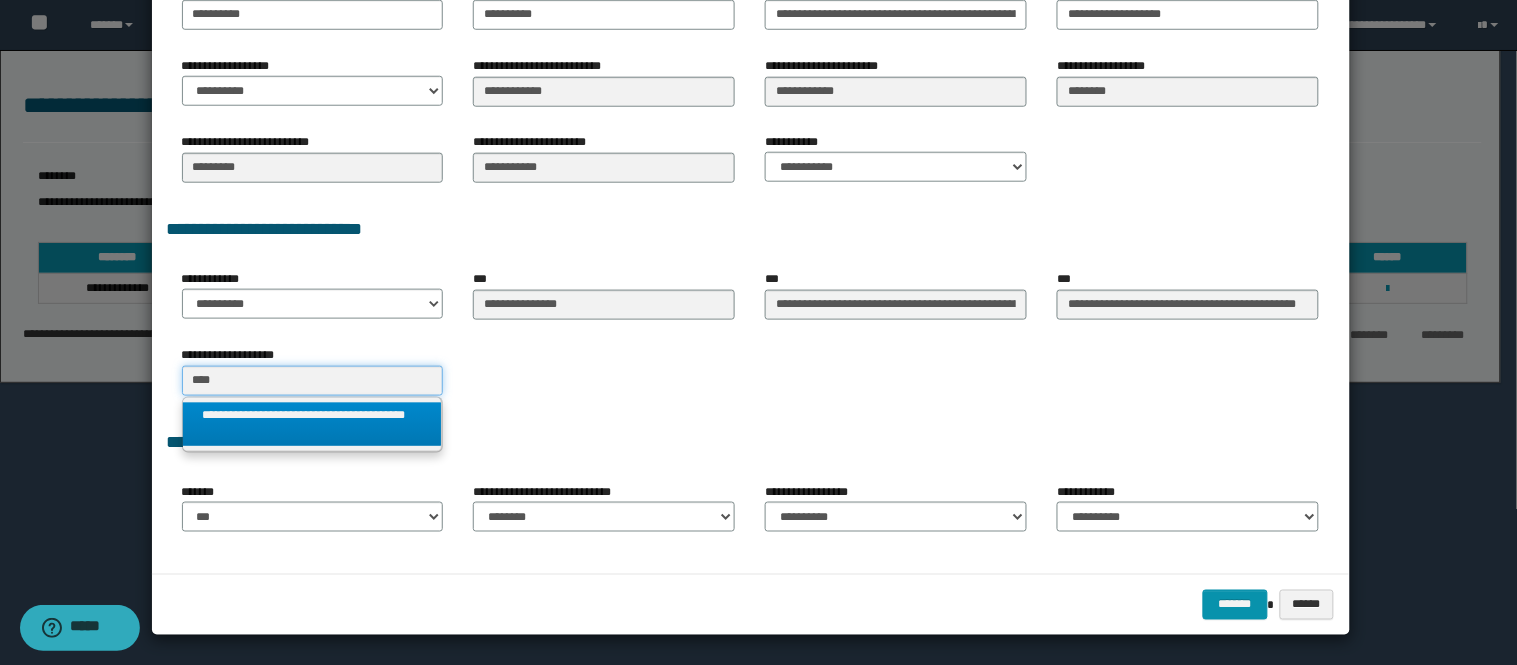 type on "****" 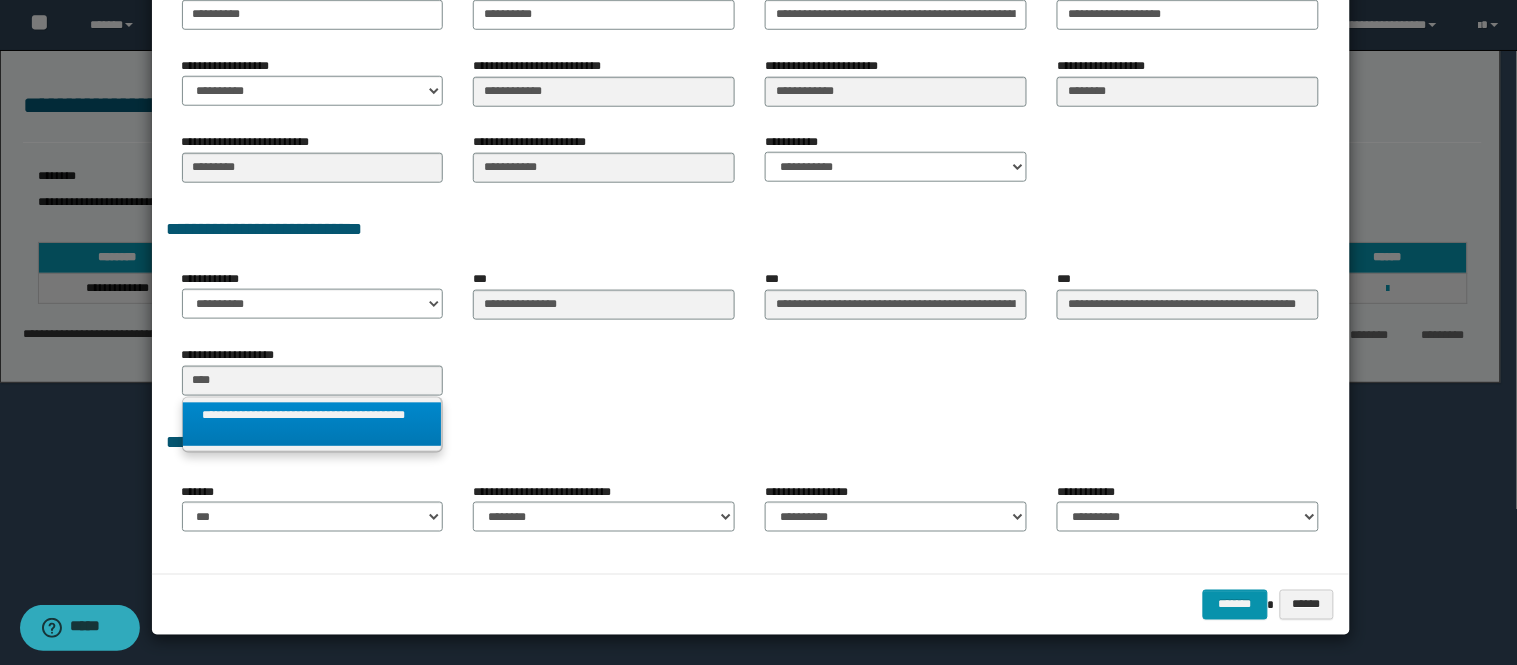 click on "**********" at bounding box center (313, 425) 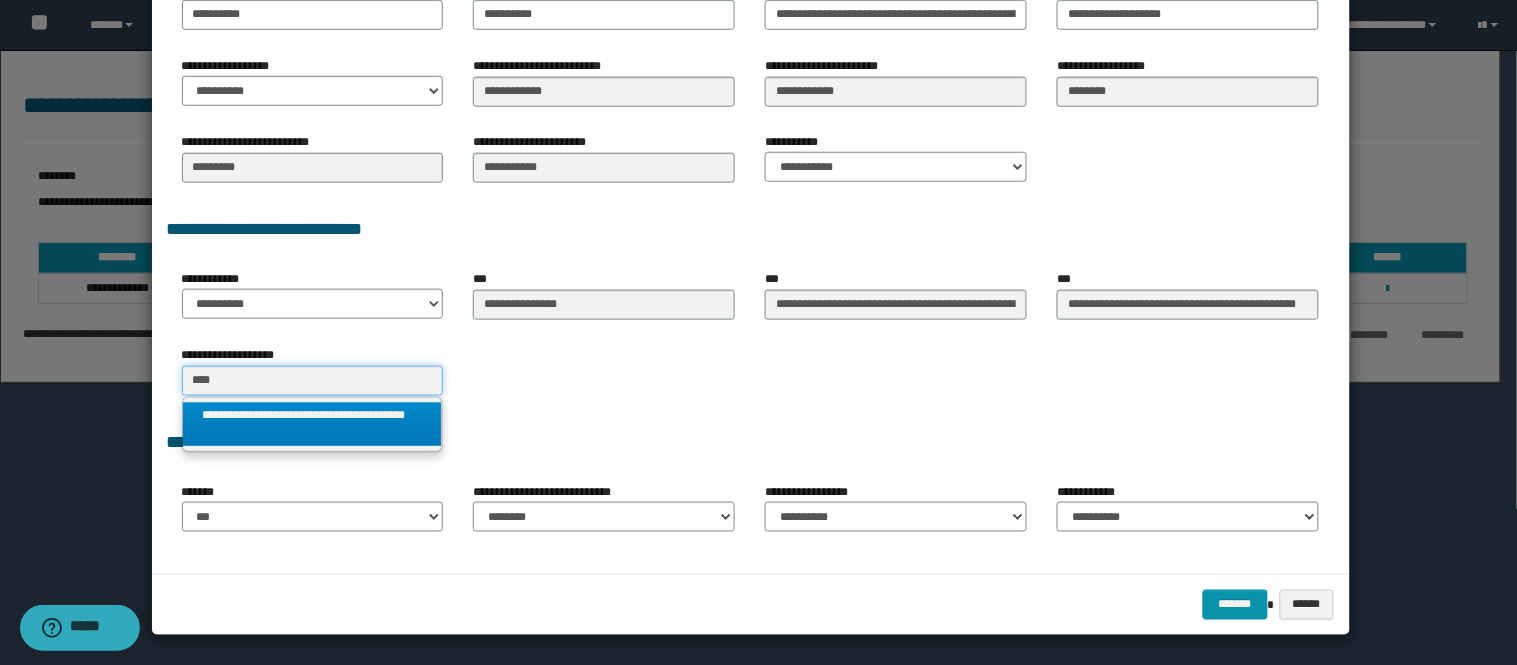 type 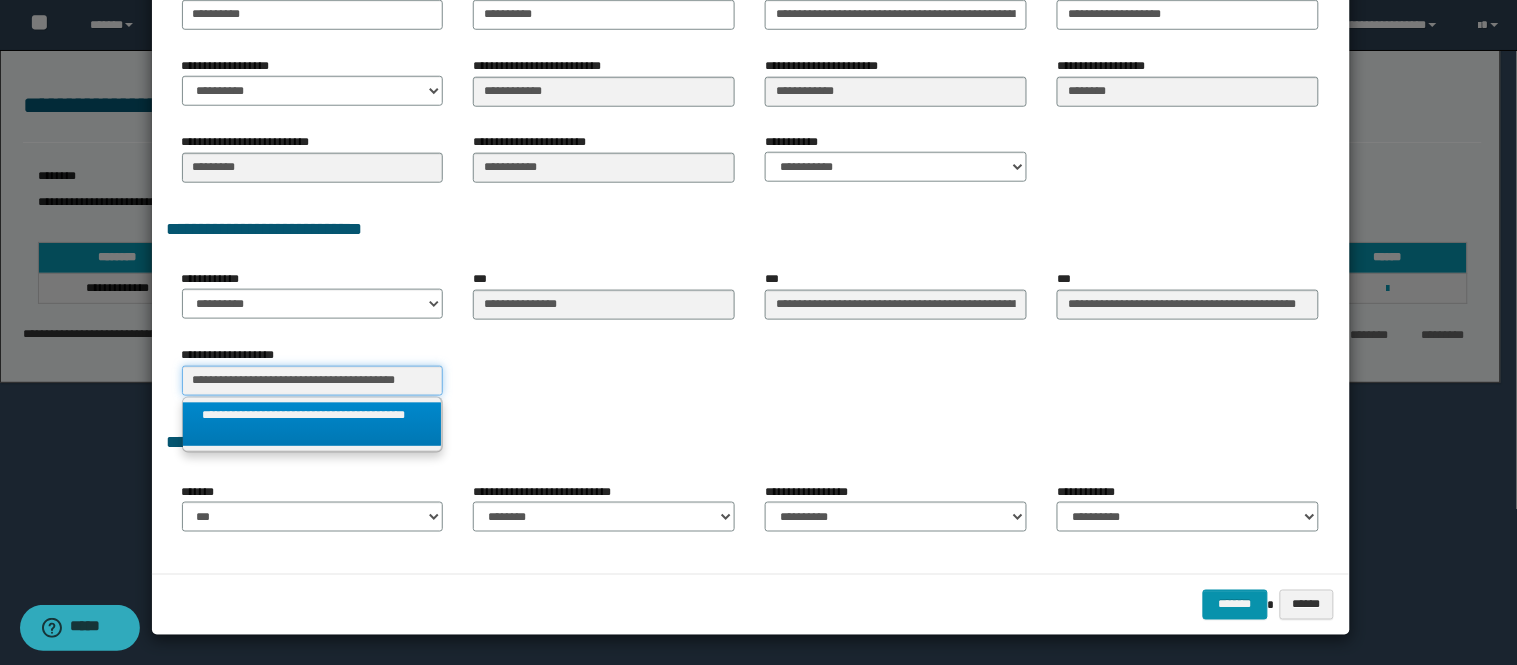 scroll, scrollTop: 0, scrollLeft: 20, axis: horizontal 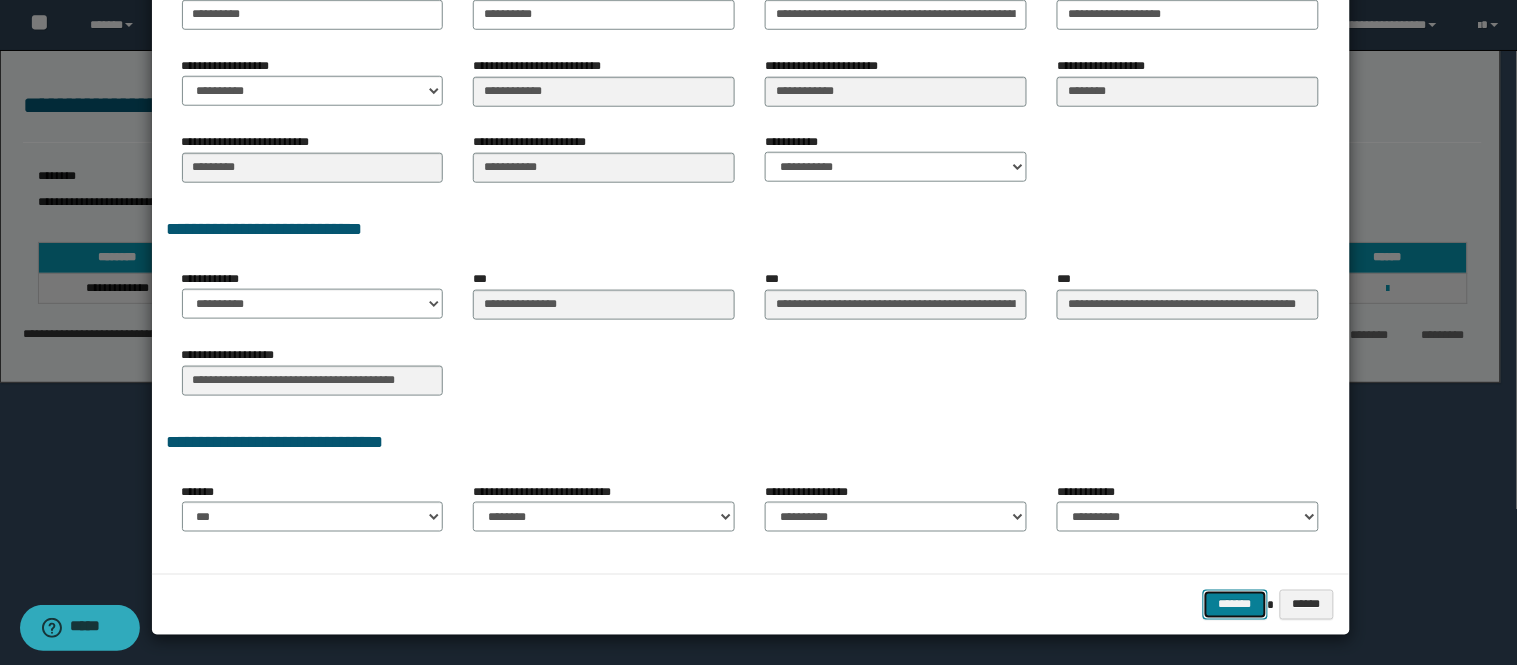 click on "*******" at bounding box center [1235, 605] 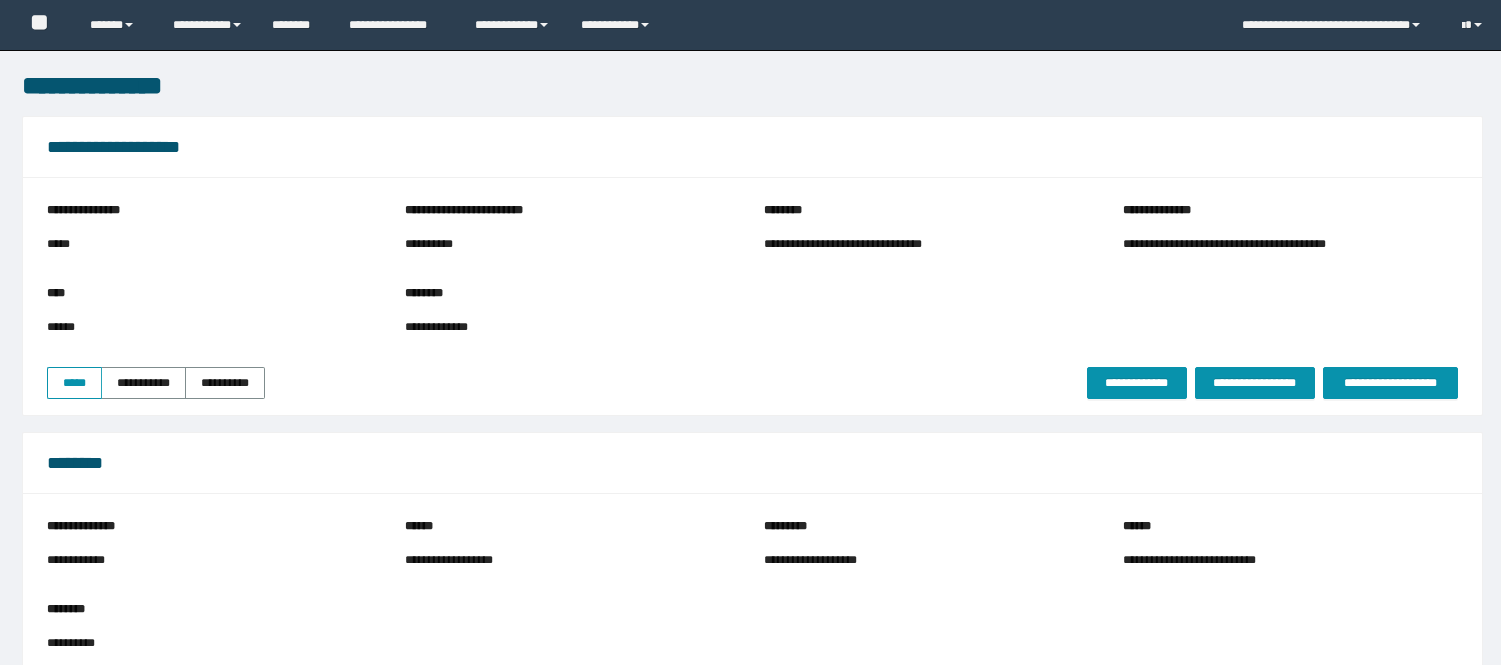 scroll, scrollTop: 0, scrollLeft: 0, axis: both 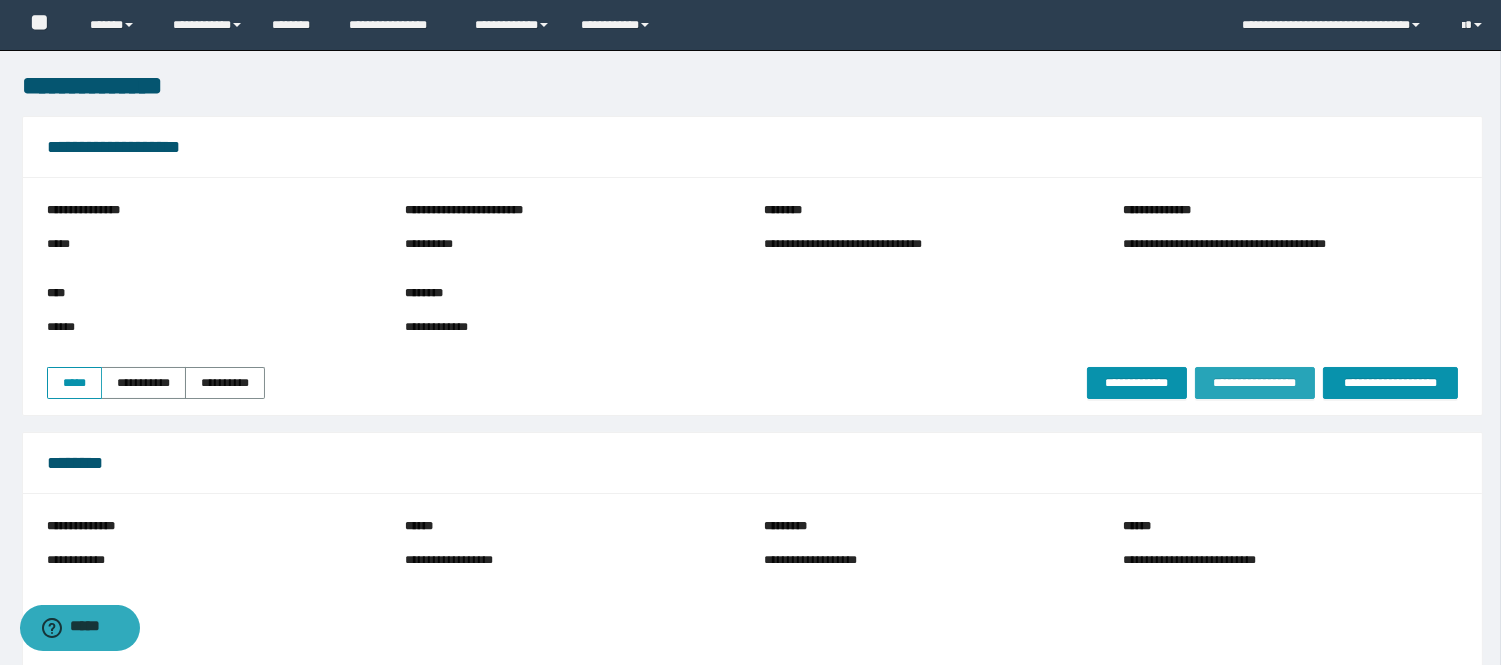 click on "**********" at bounding box center (1255, 383) 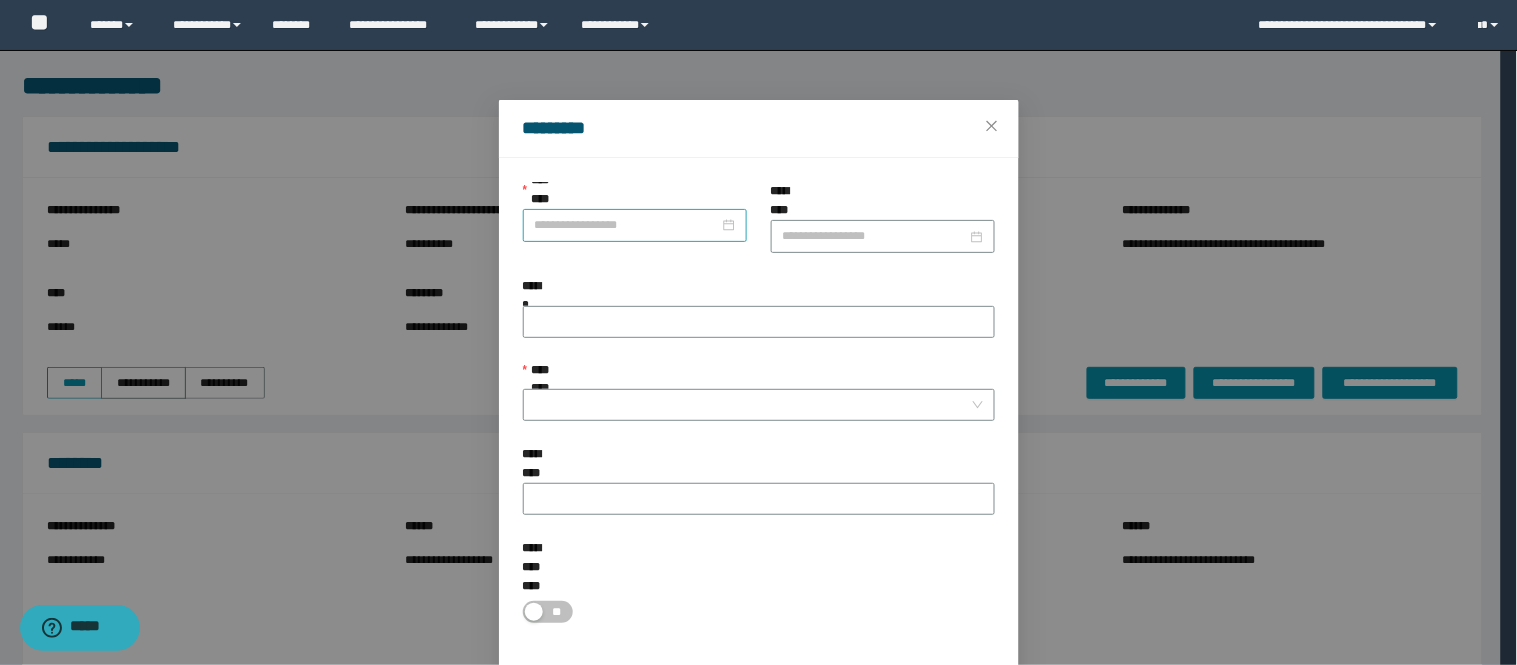 click on "**********" at bounding box center (627, 225) 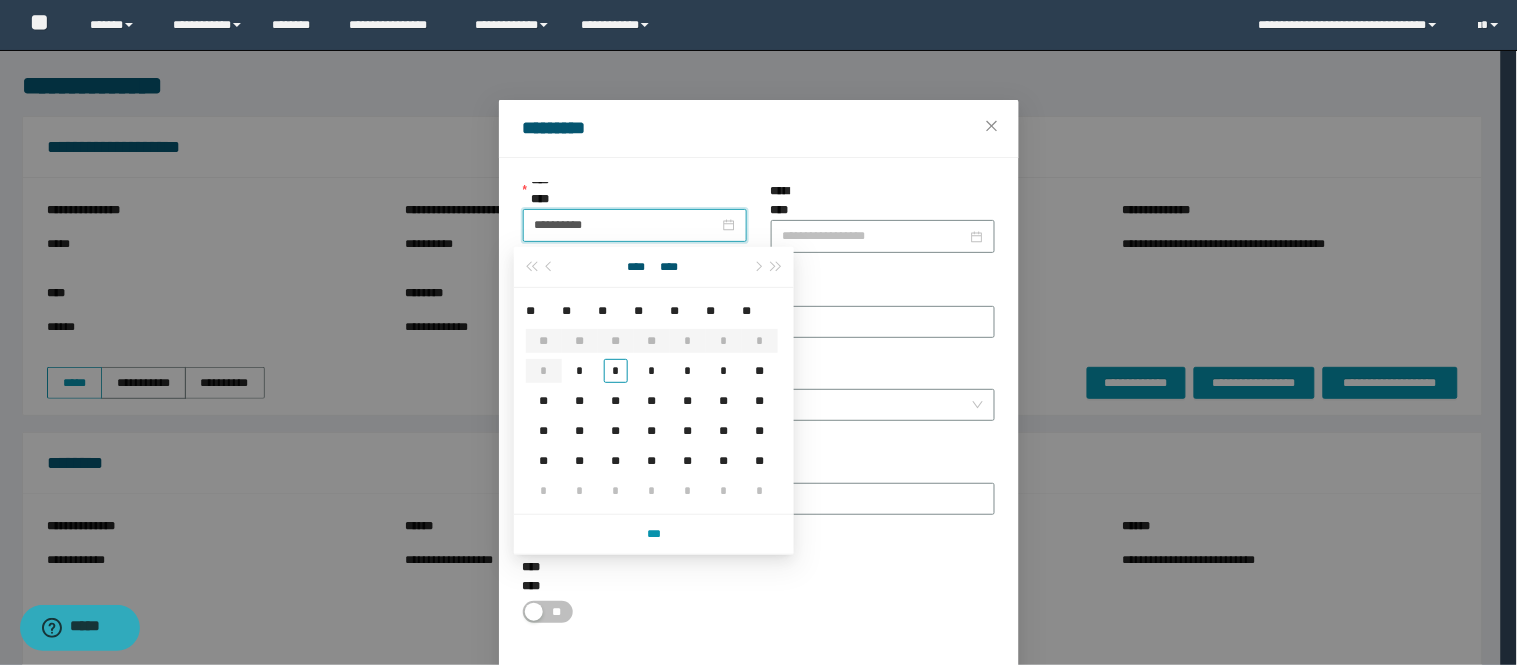 type on "**********" 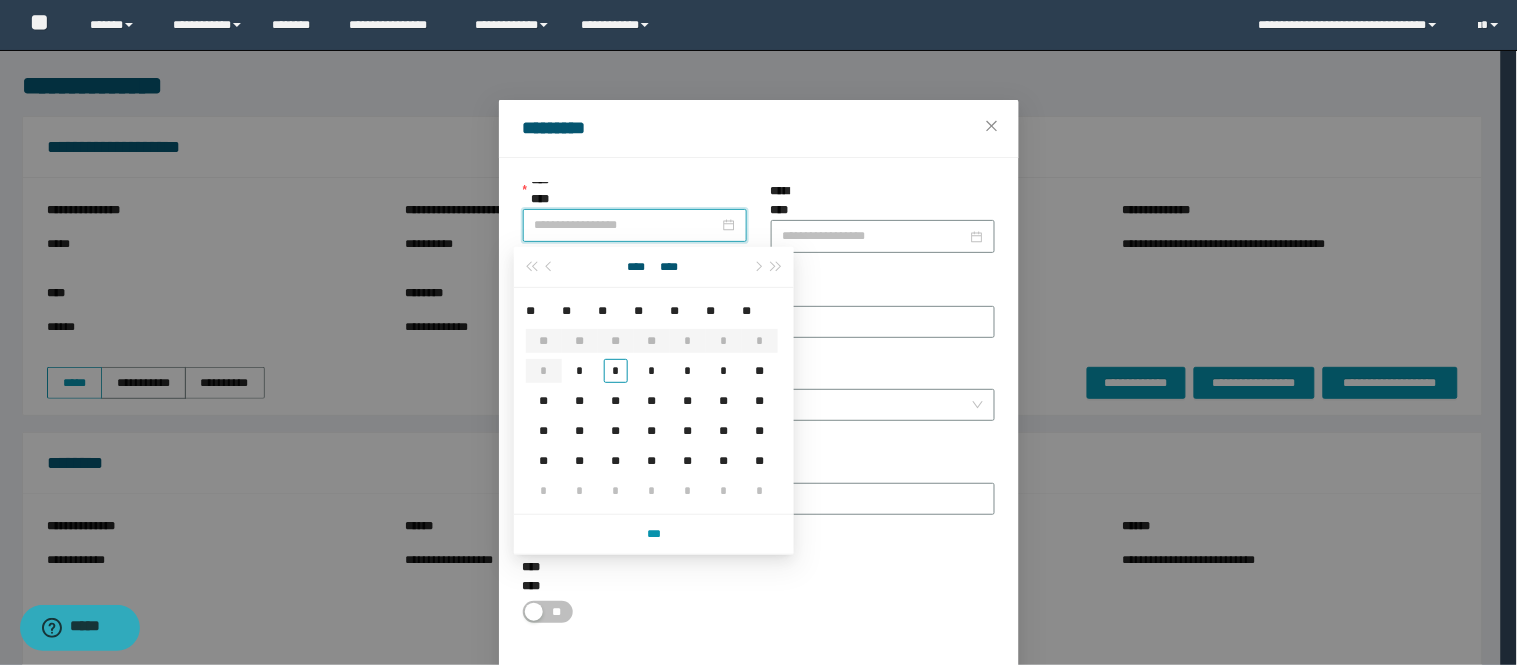type on "**********" 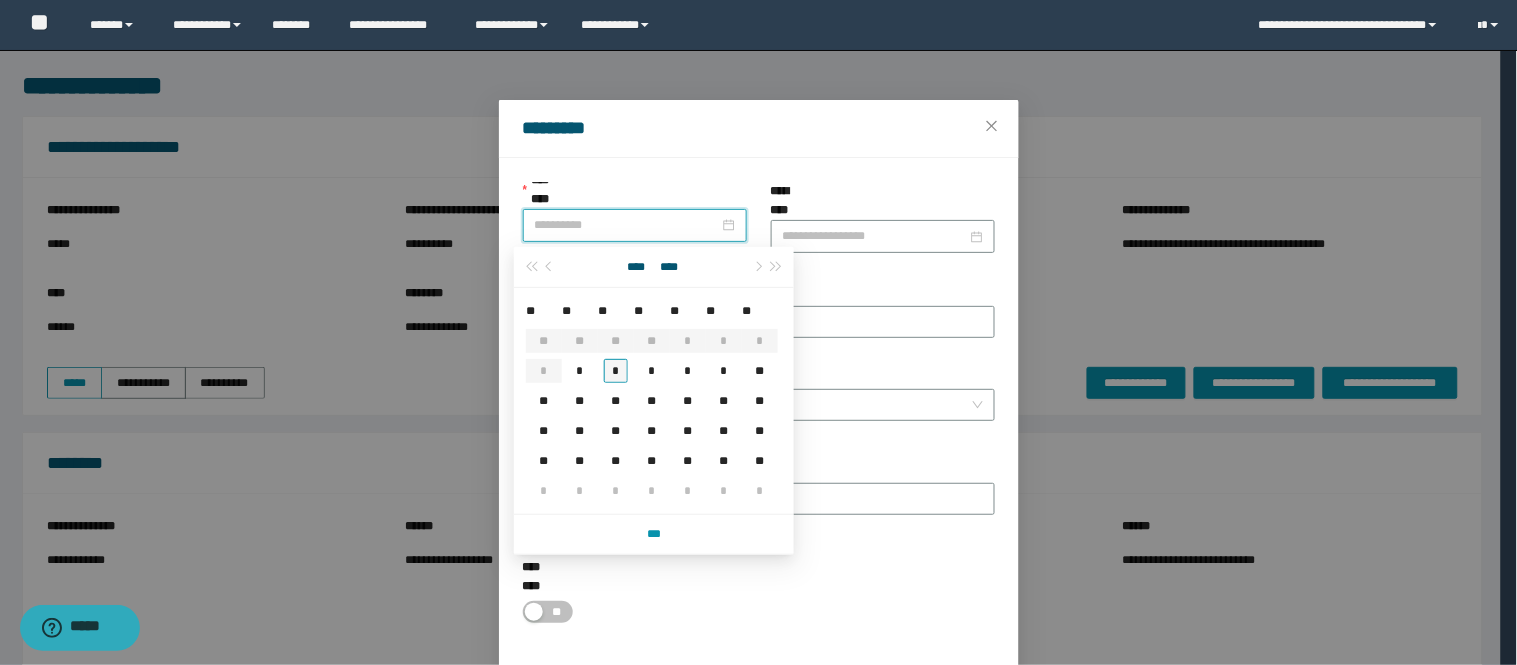 type on "**********" 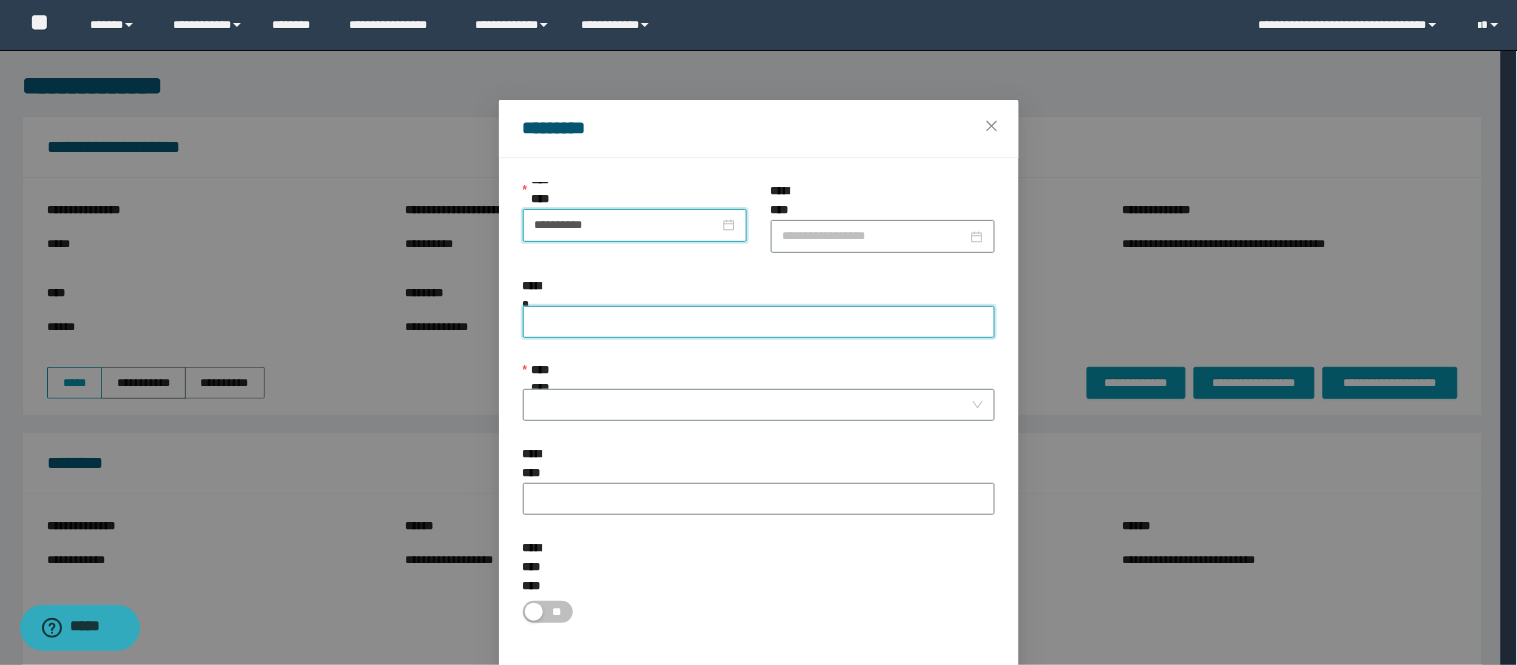 click on "******" at bounding box center [759, 322] 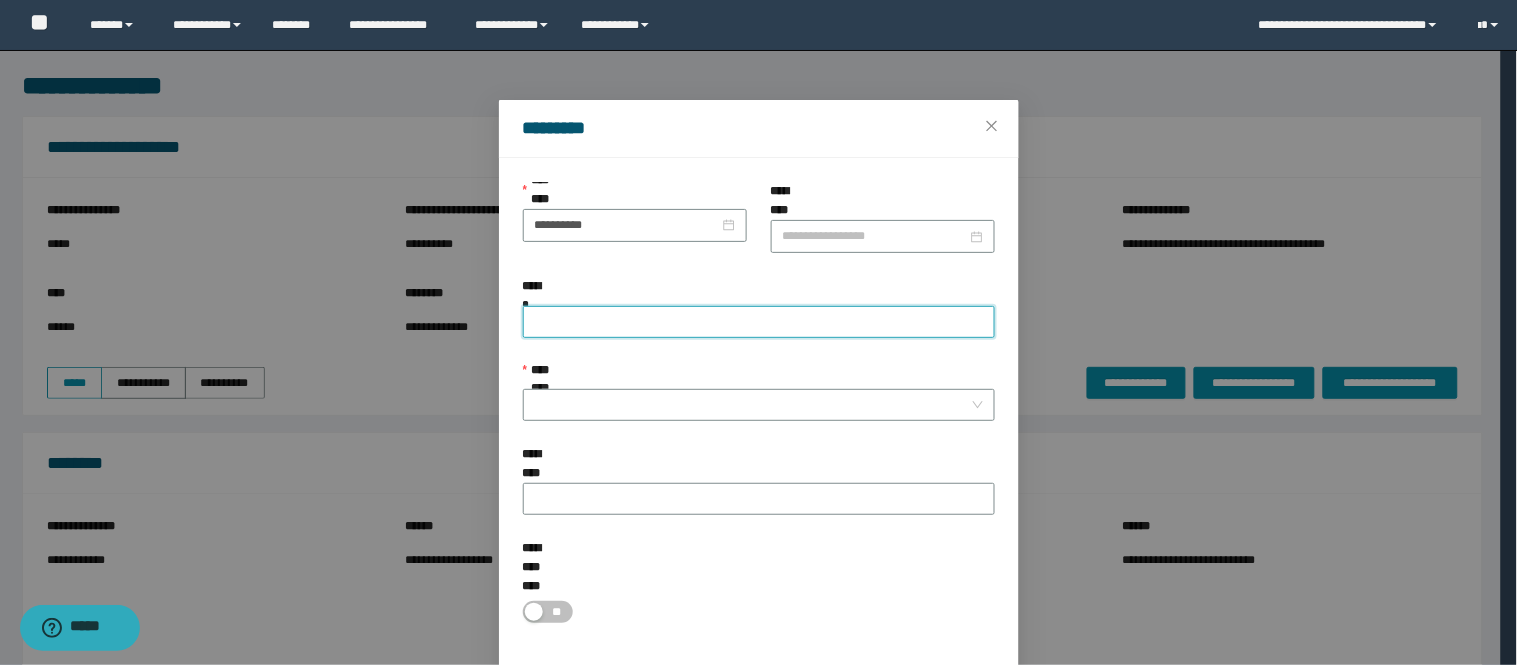 paste on "********" 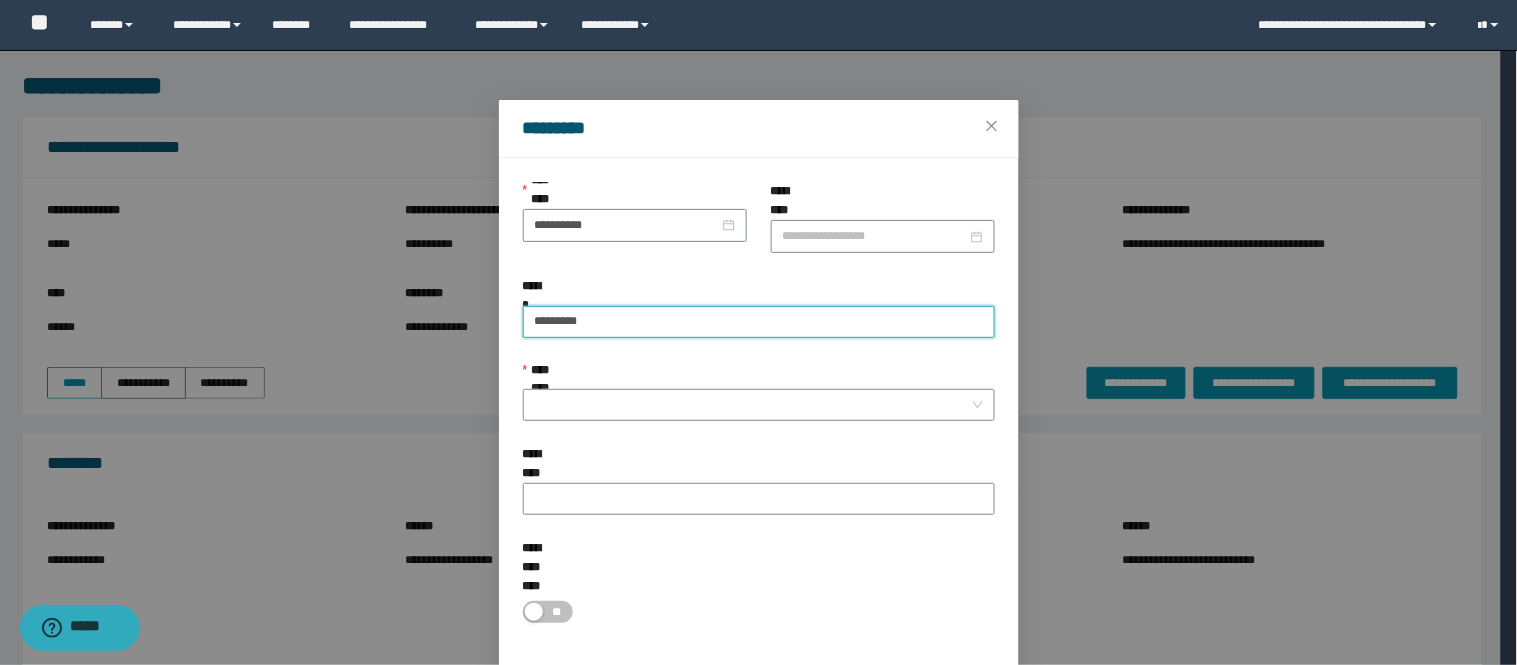 paste on "********" 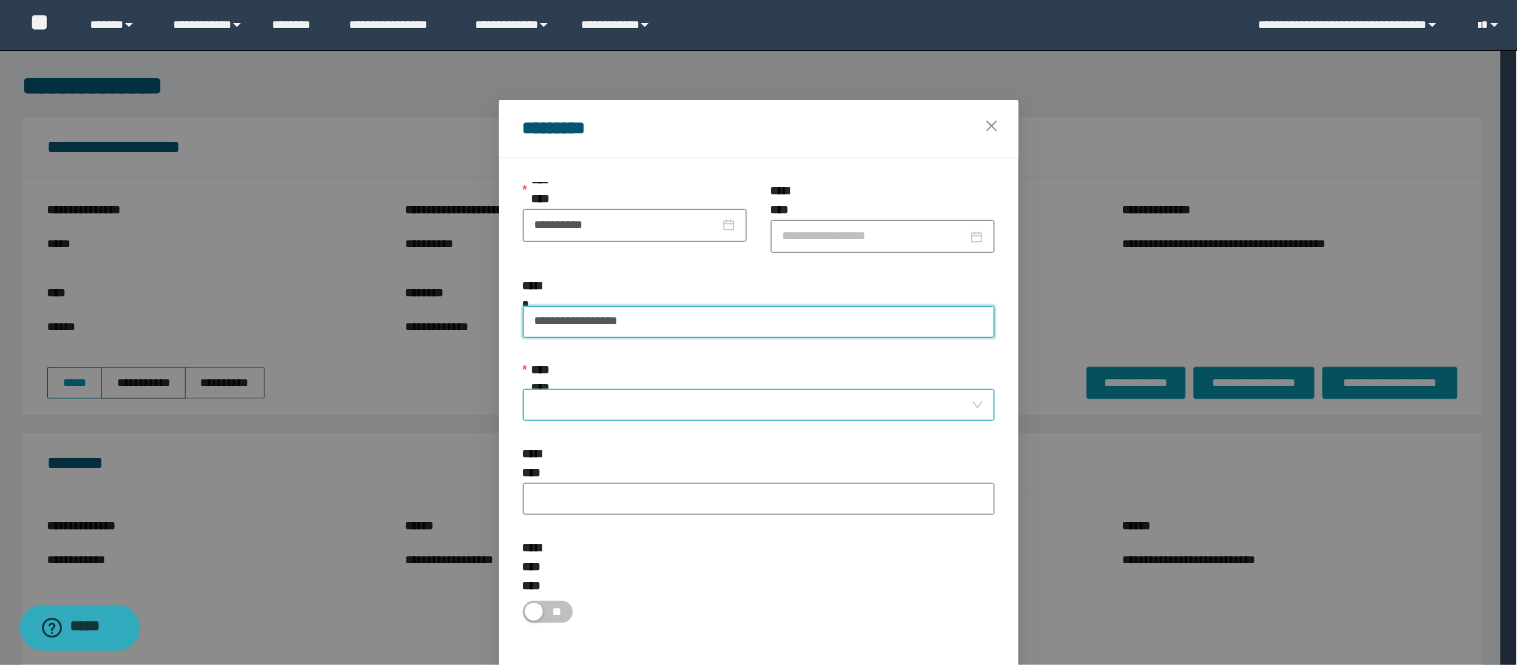 type on "**********" 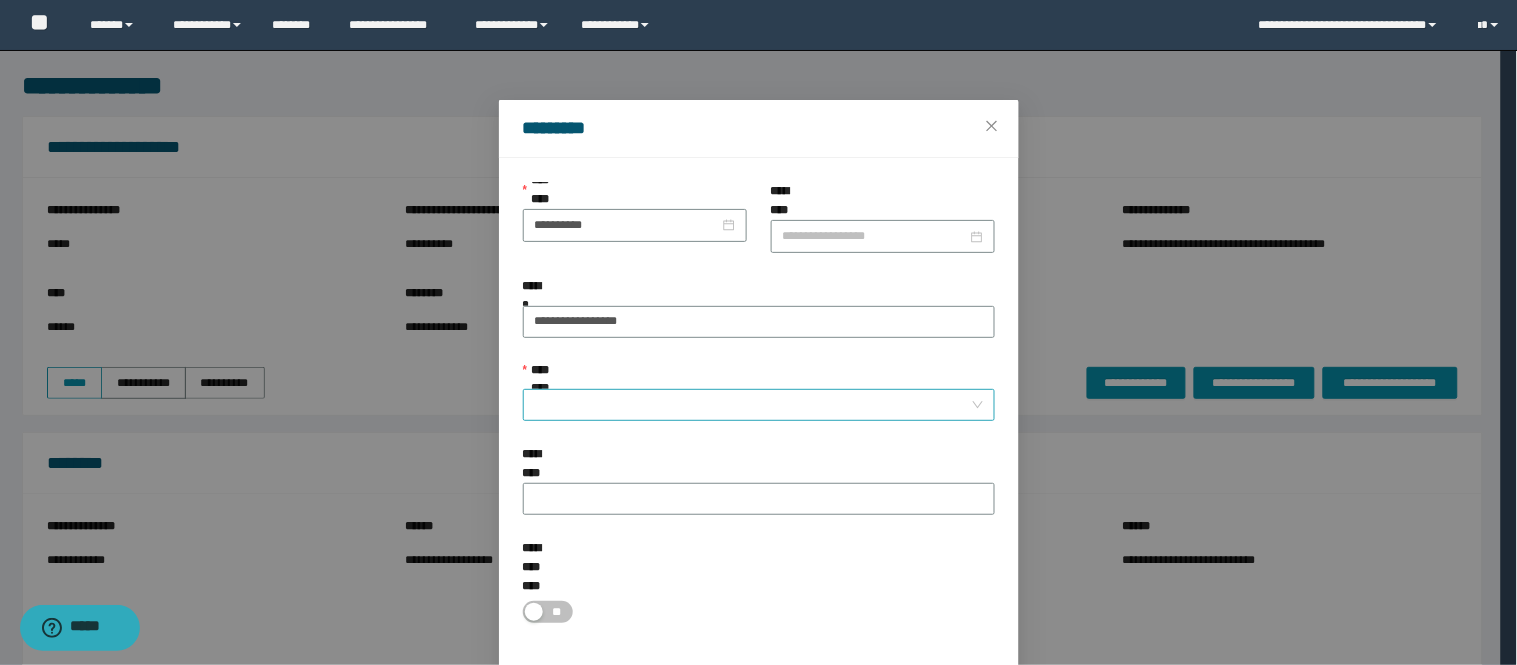 click on "**********" at bounding box center [753, 405] 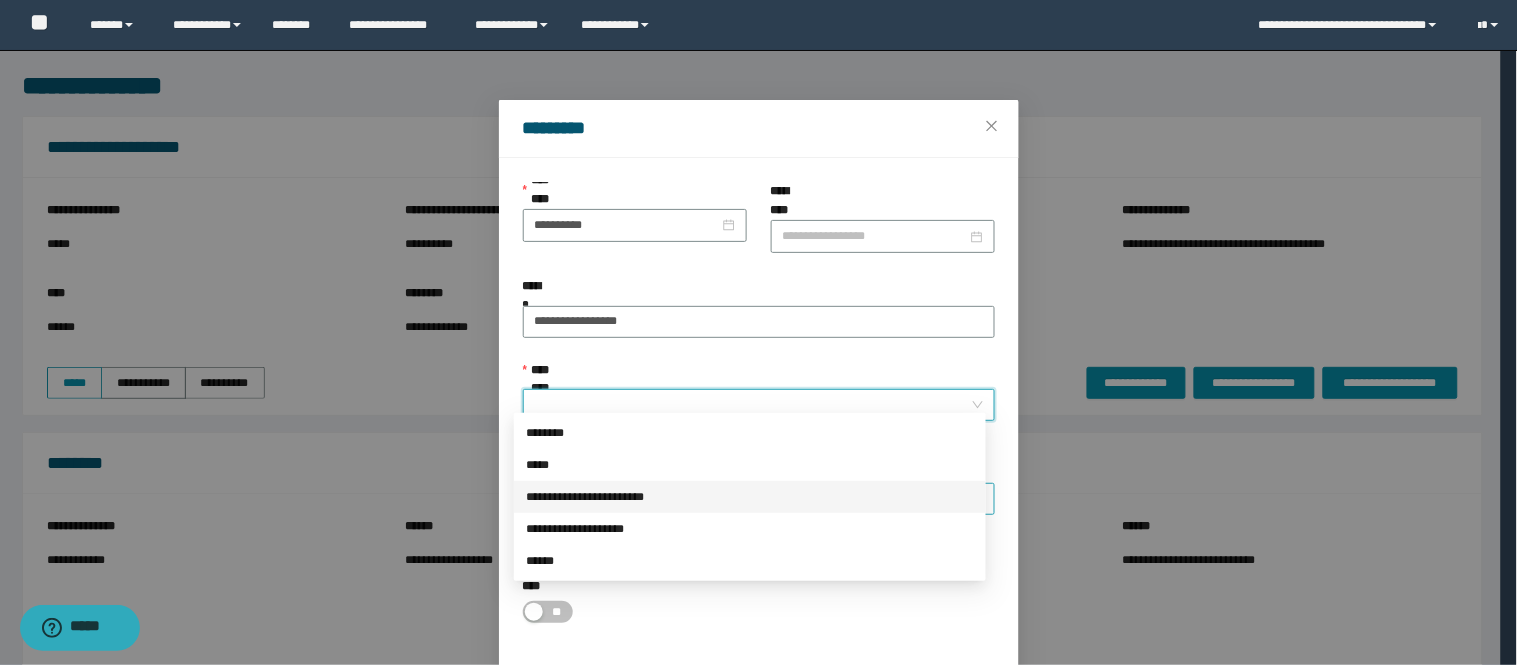 drag, startPoint x: 611, startPoint y: 510, endPoint x: 617, endPoint y: 466, distance: 44.407207 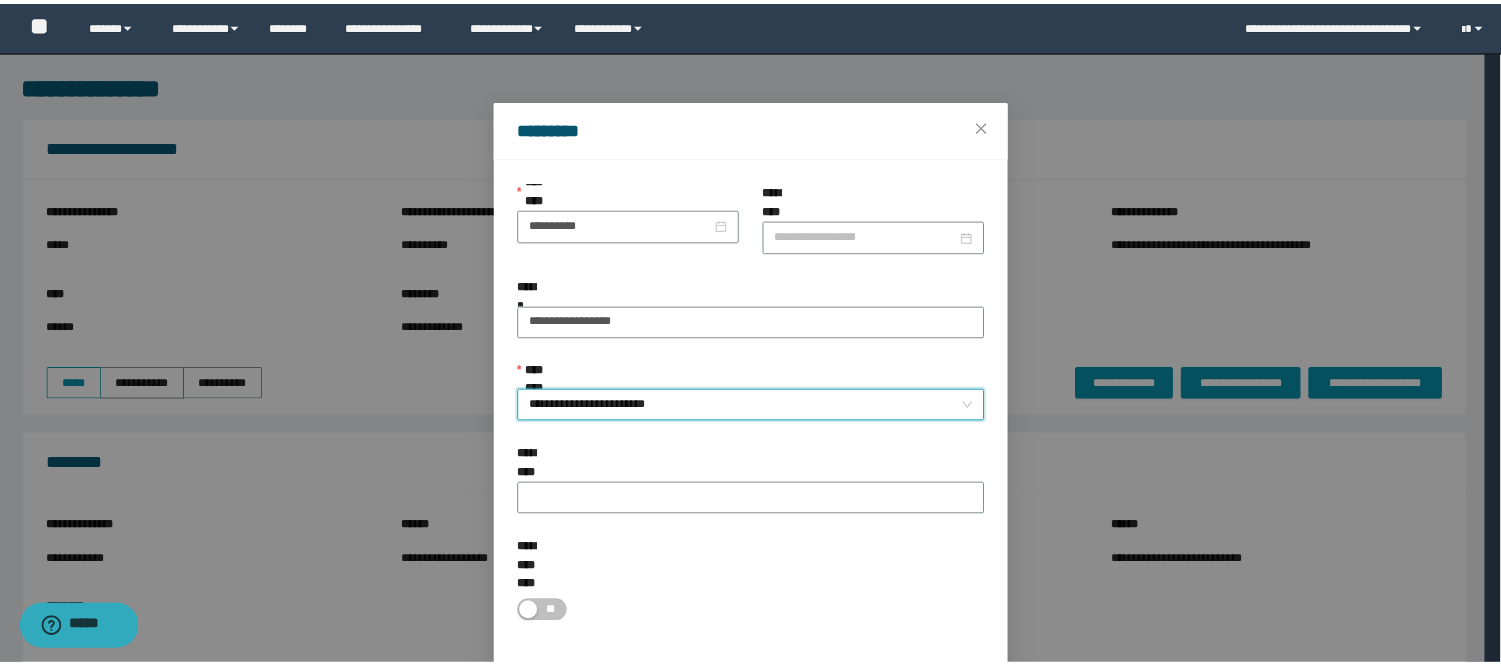 scroll, scrollTop: 35, scrollLeft: 0, axis: vertical 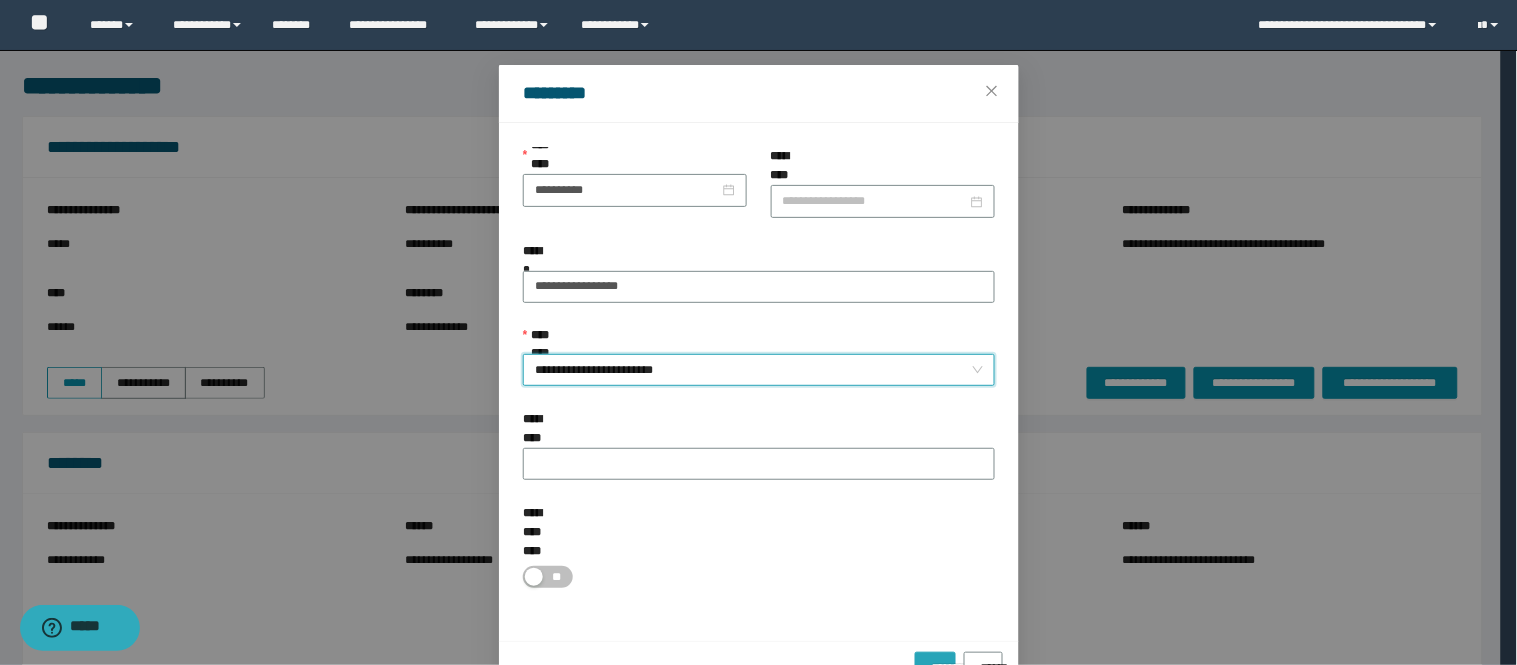 click on "*********" at bounding box center (935, 661) 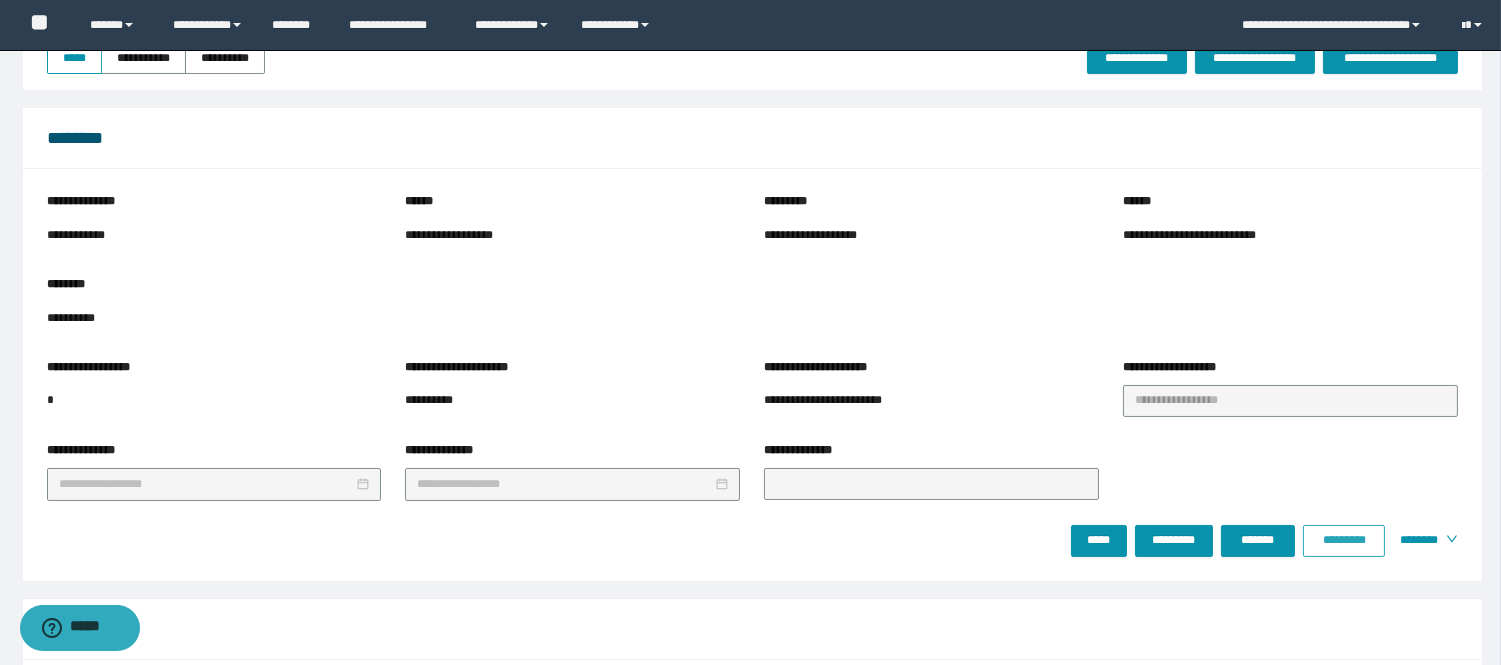 scroll, scrollTop: 333, scrollLeft: 0, axis: vertical 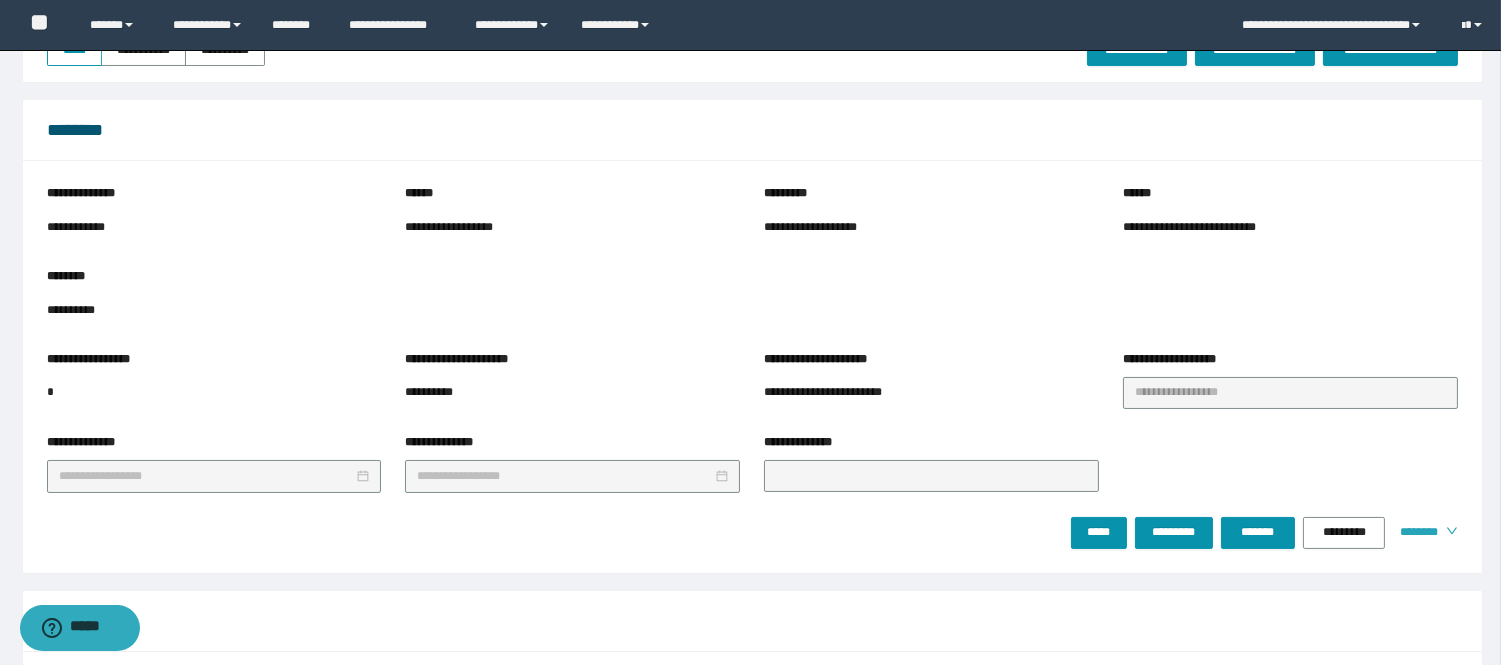 click on "********" at bounding box center [1415, 532] 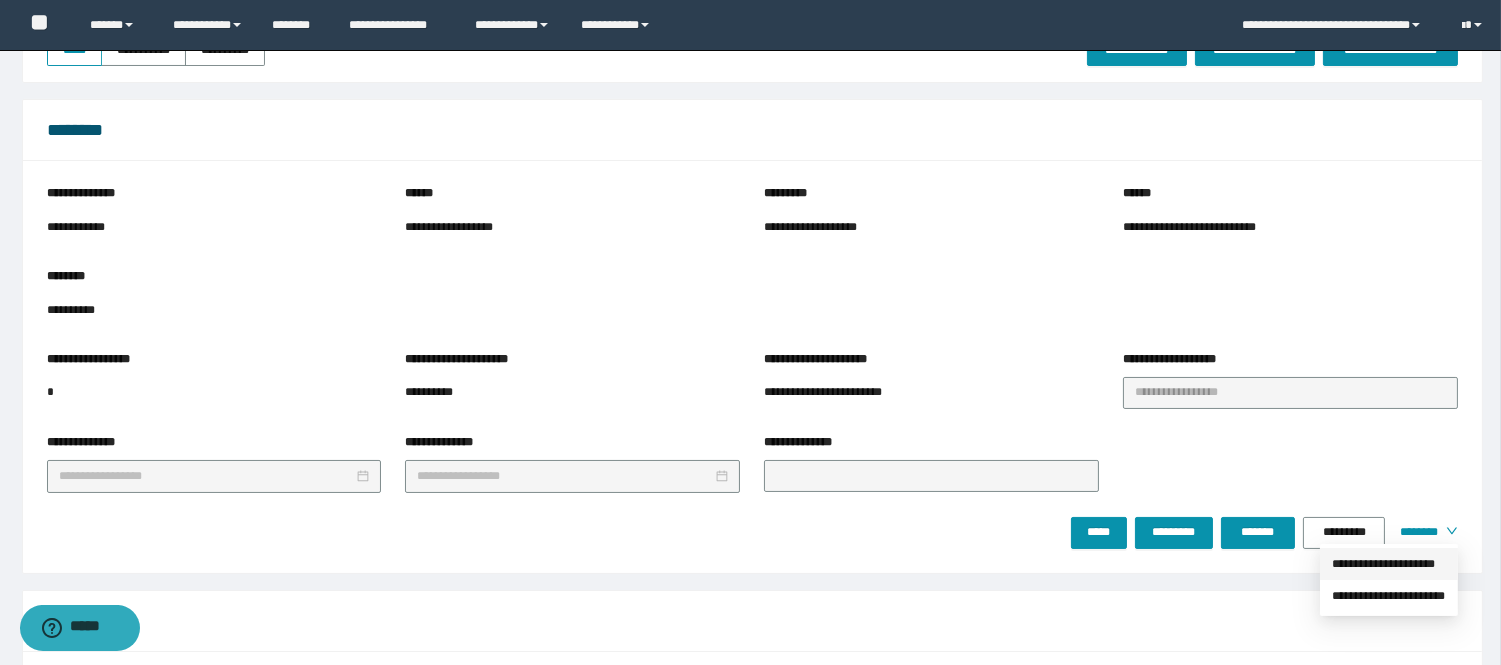 click on "**********" at bounding box center (1389, 564) 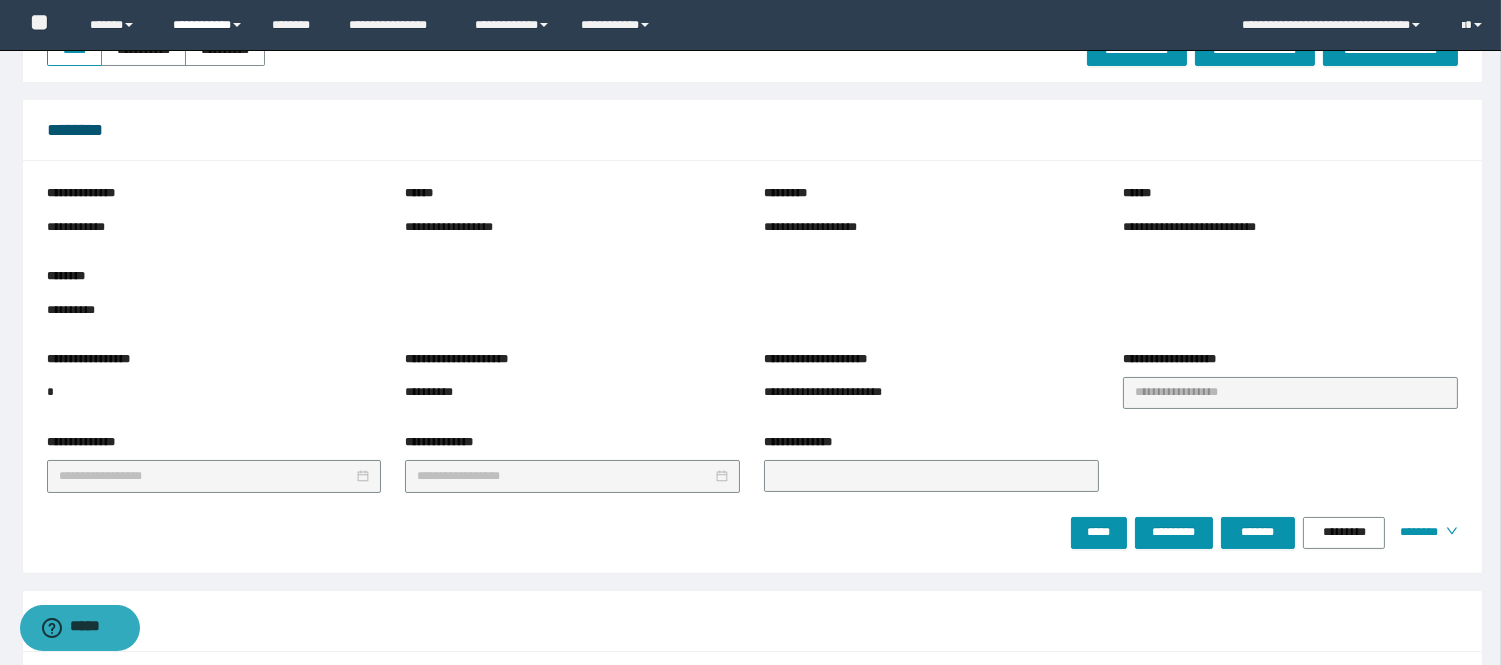 click on "**********" at bounding box center (207, 25) 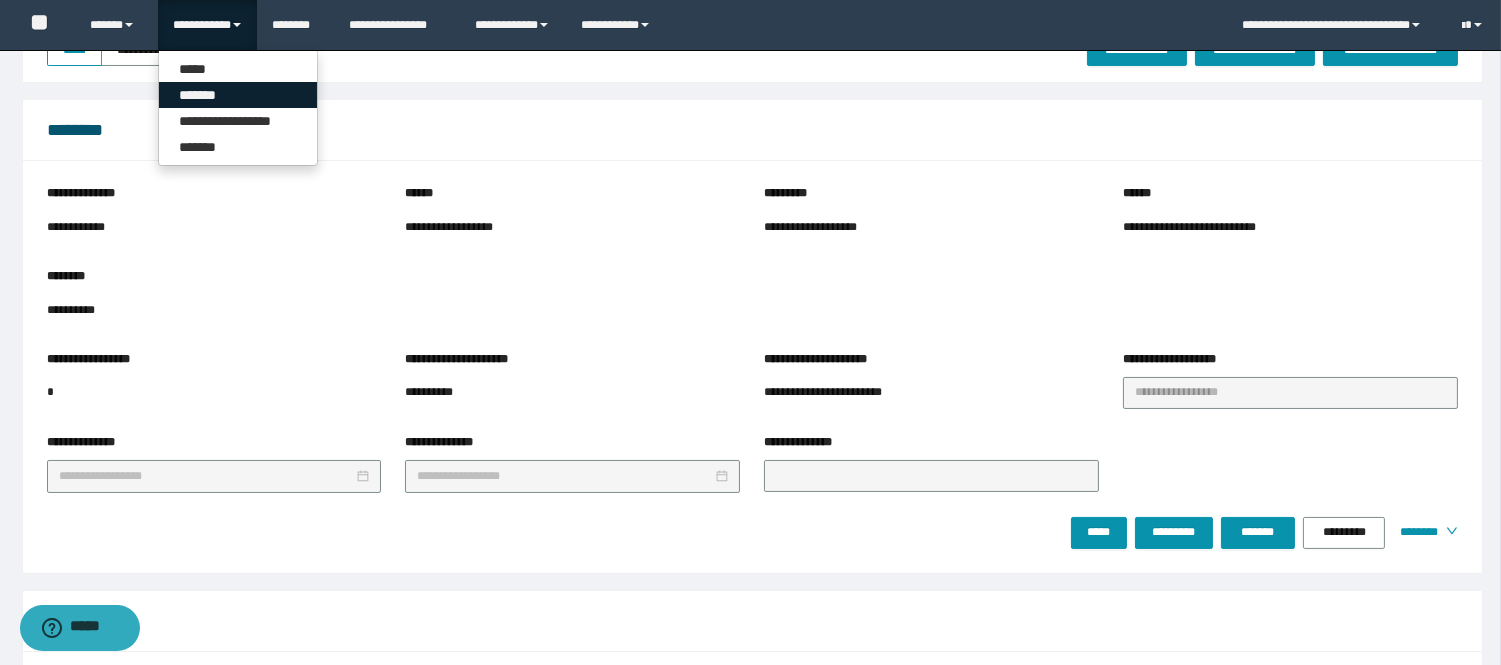 click on "*******" at bounding box center [238, 95] 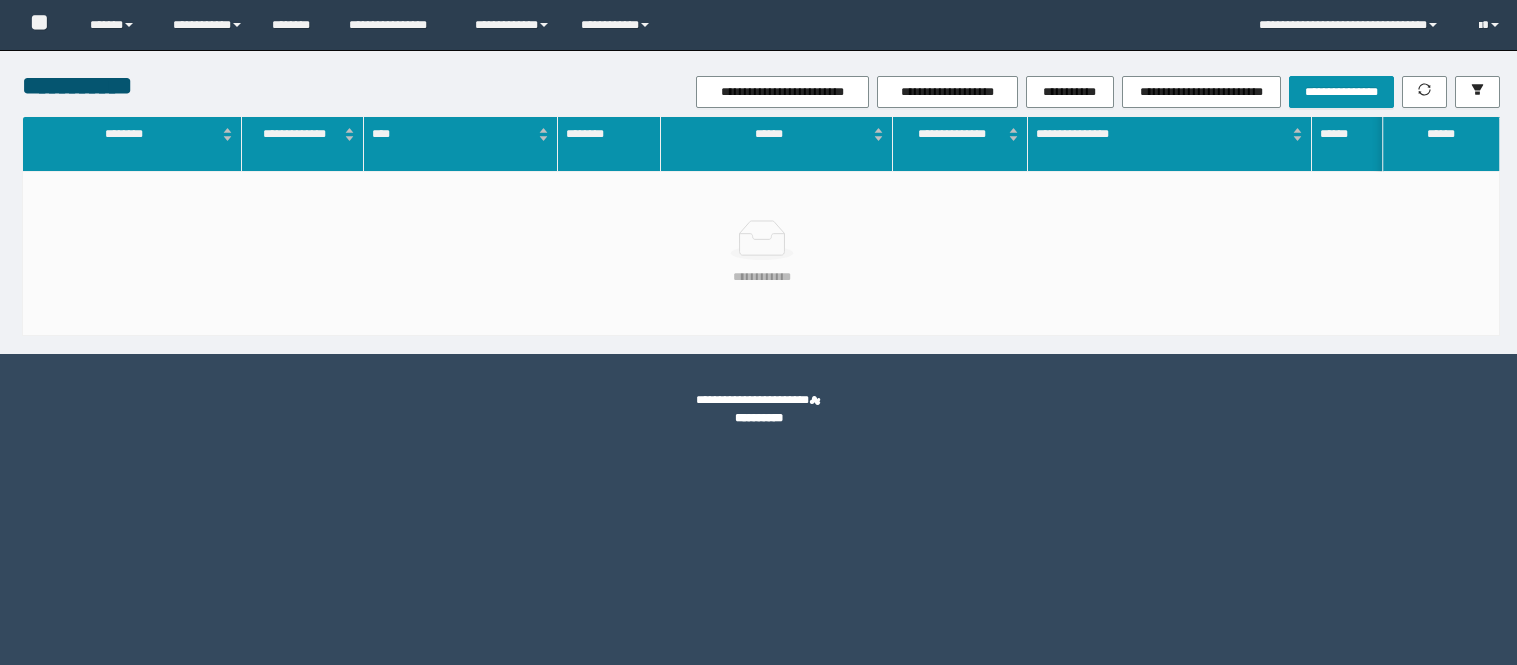 scroll, scrollTop: 0, scrollLeft: 0, axis: both 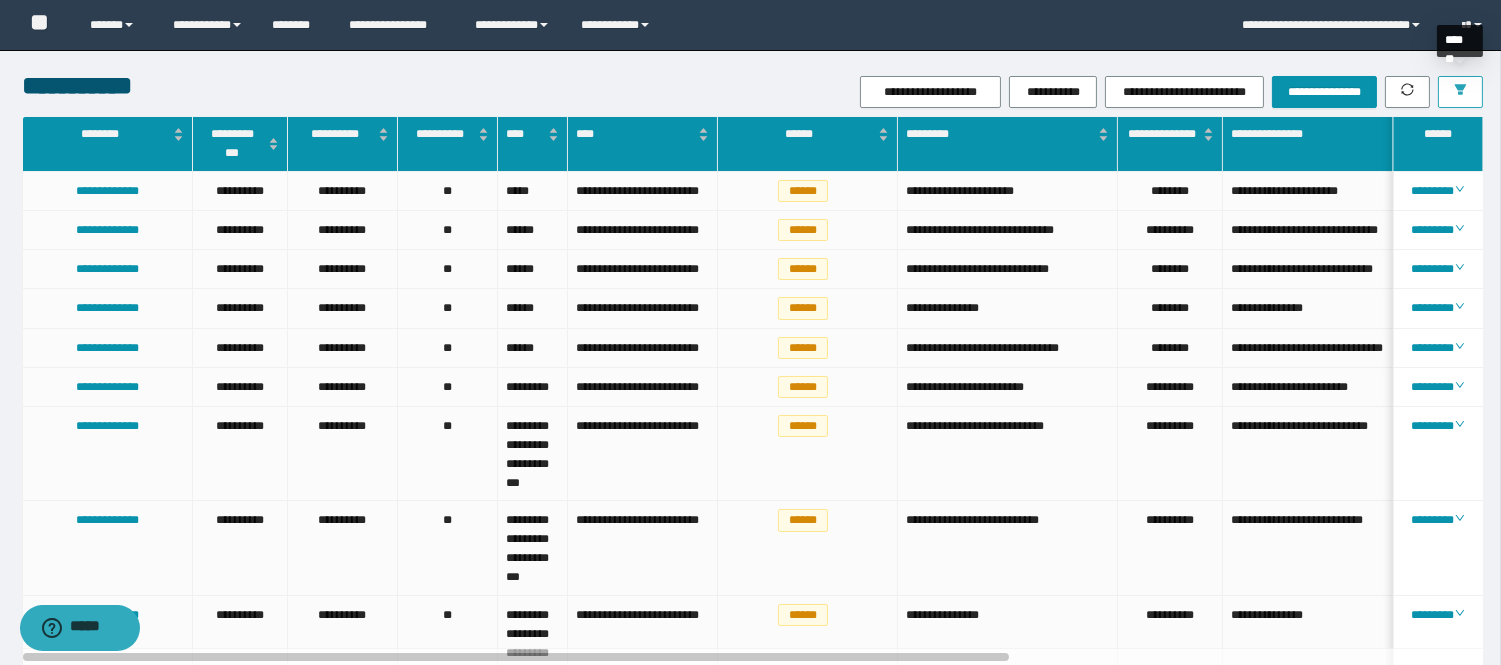 click 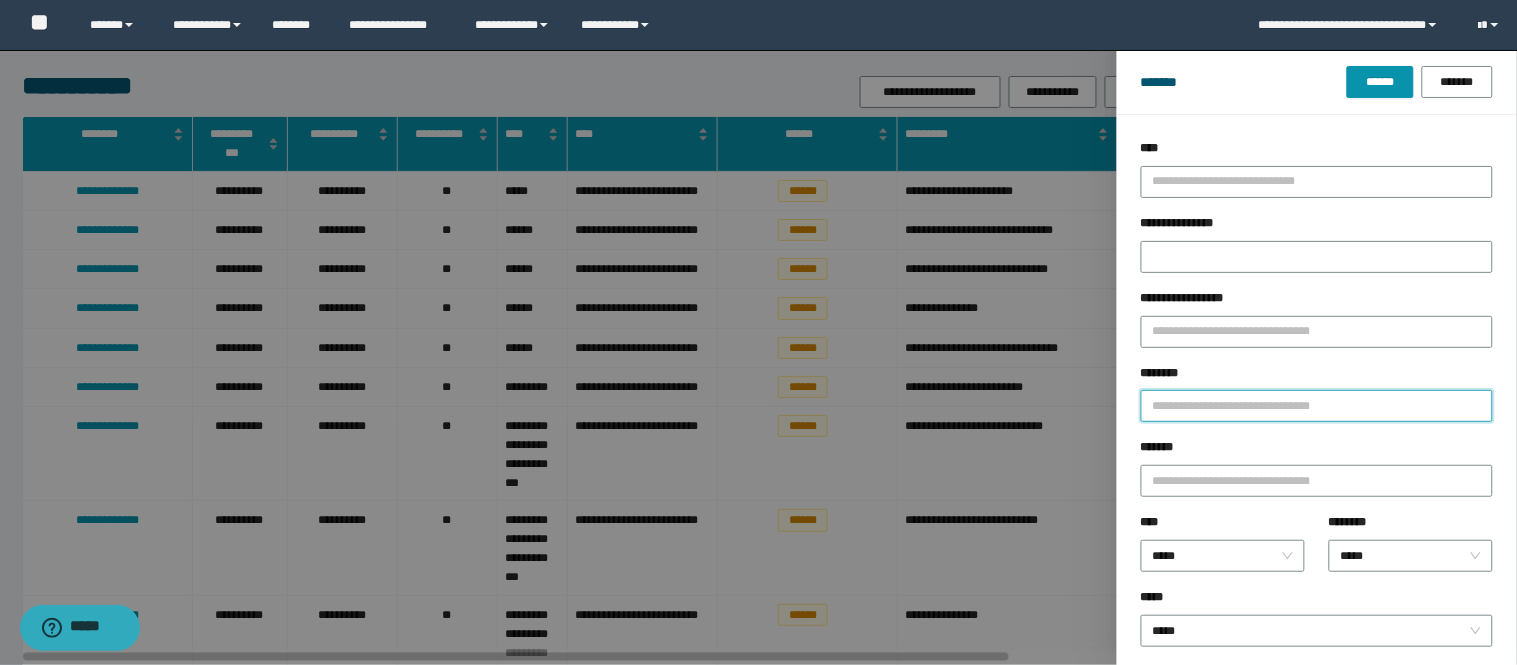 click on "********" at bounding box center [1317, 406] 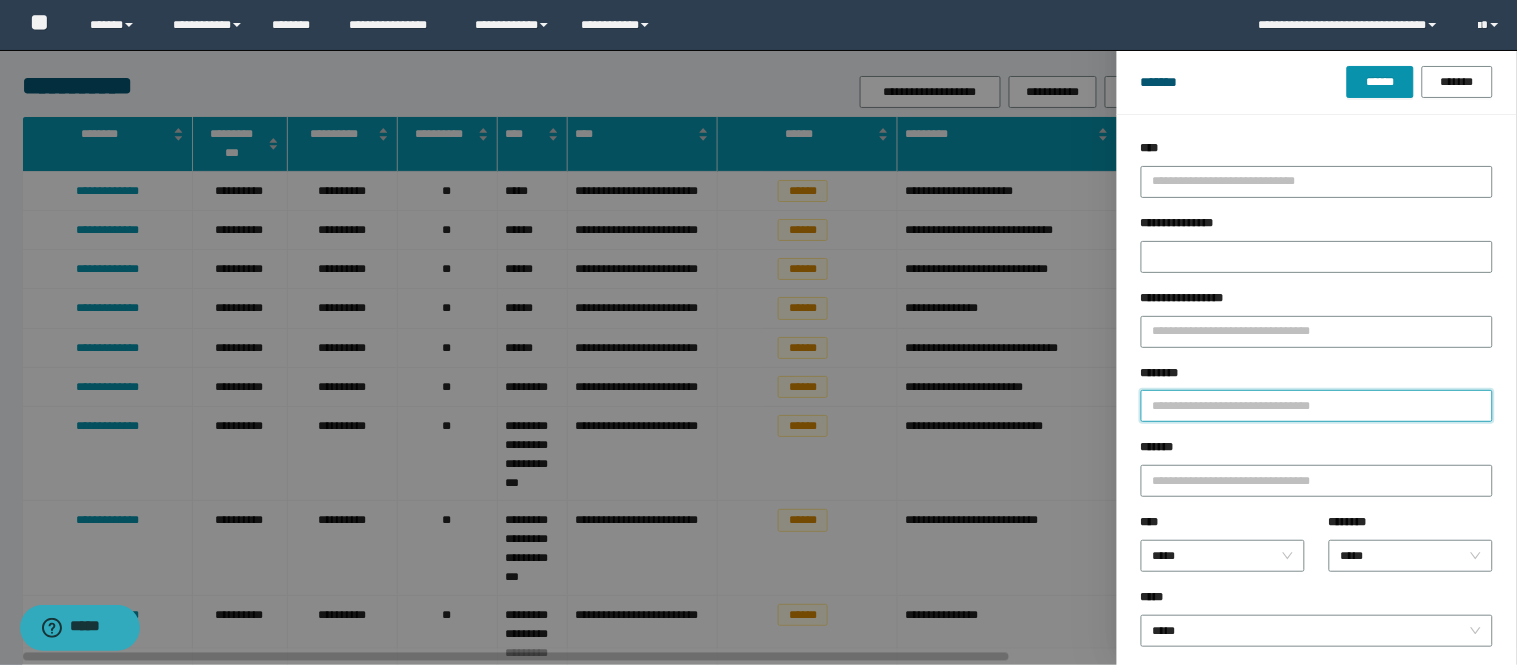 paste on "**********" 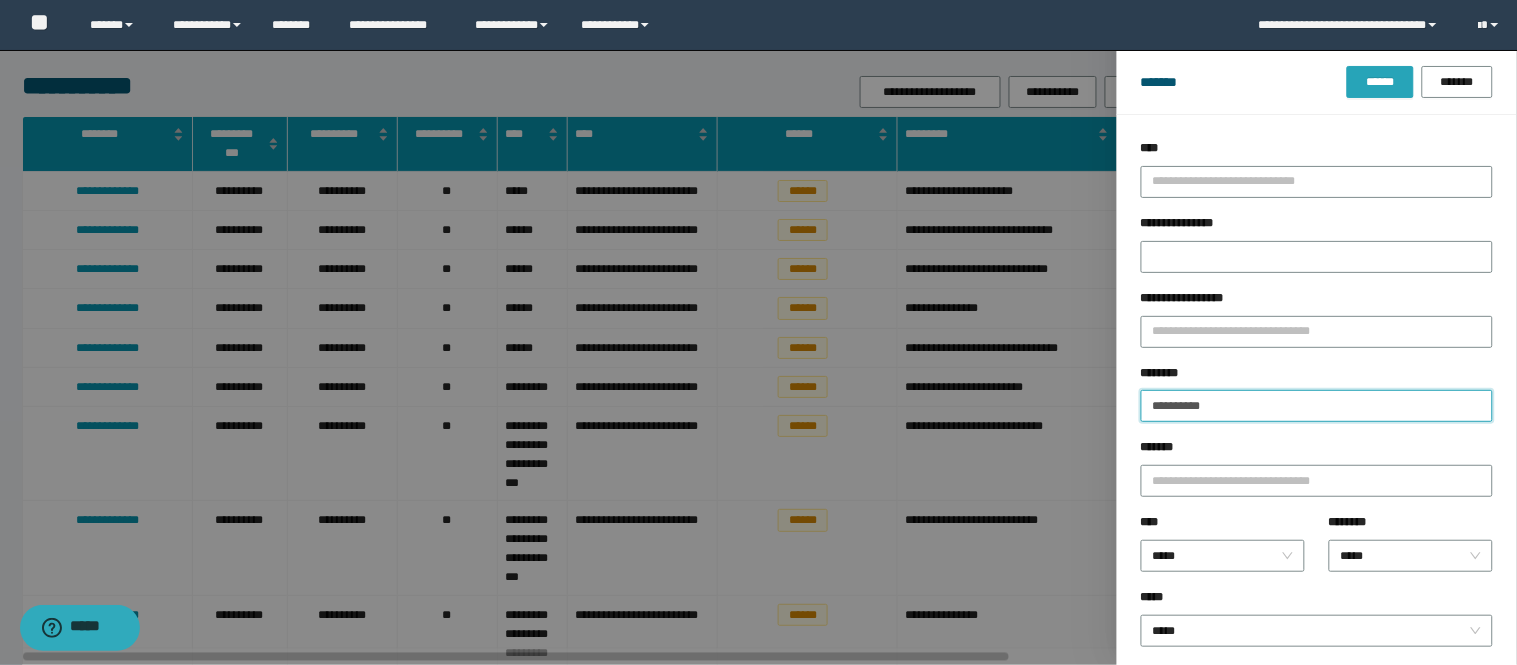 type on "**********" 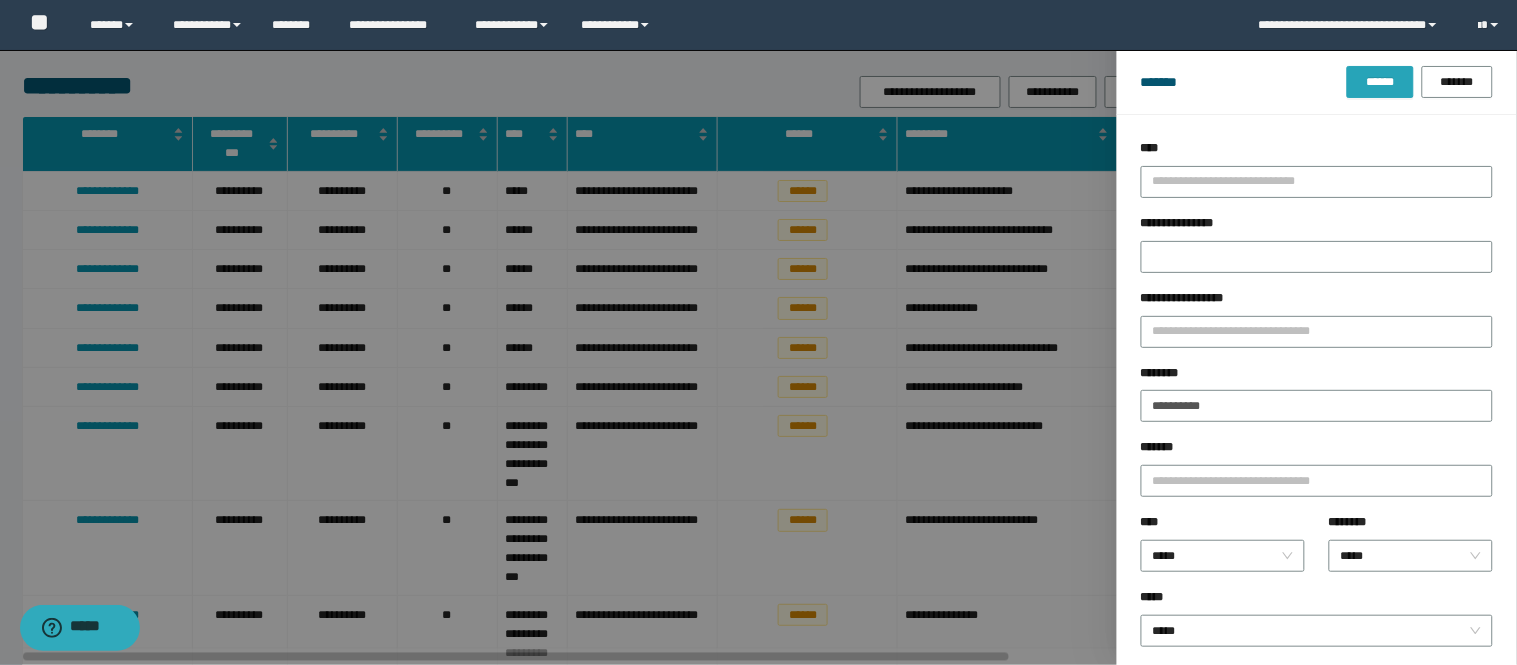 click on "******" at bounding box center (1380, 82) 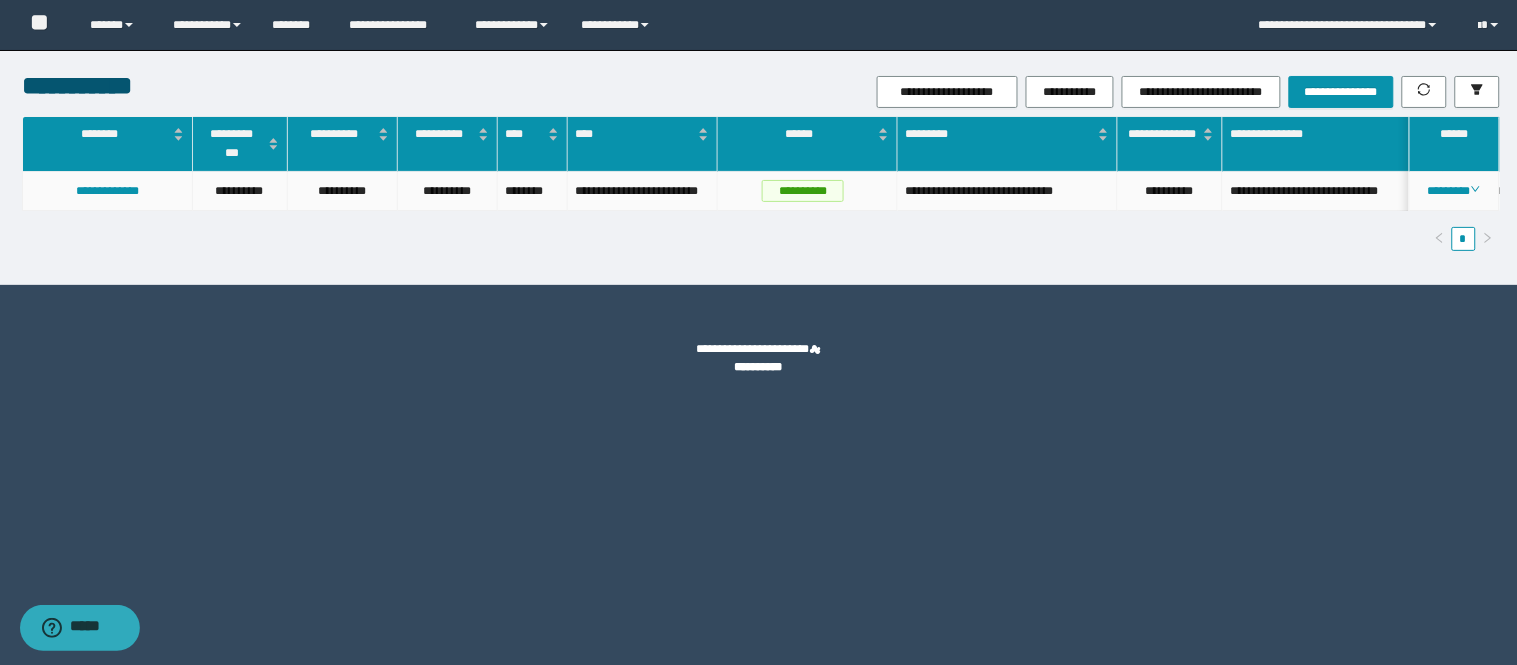 click on "********" at bounding box center (1455, 191) 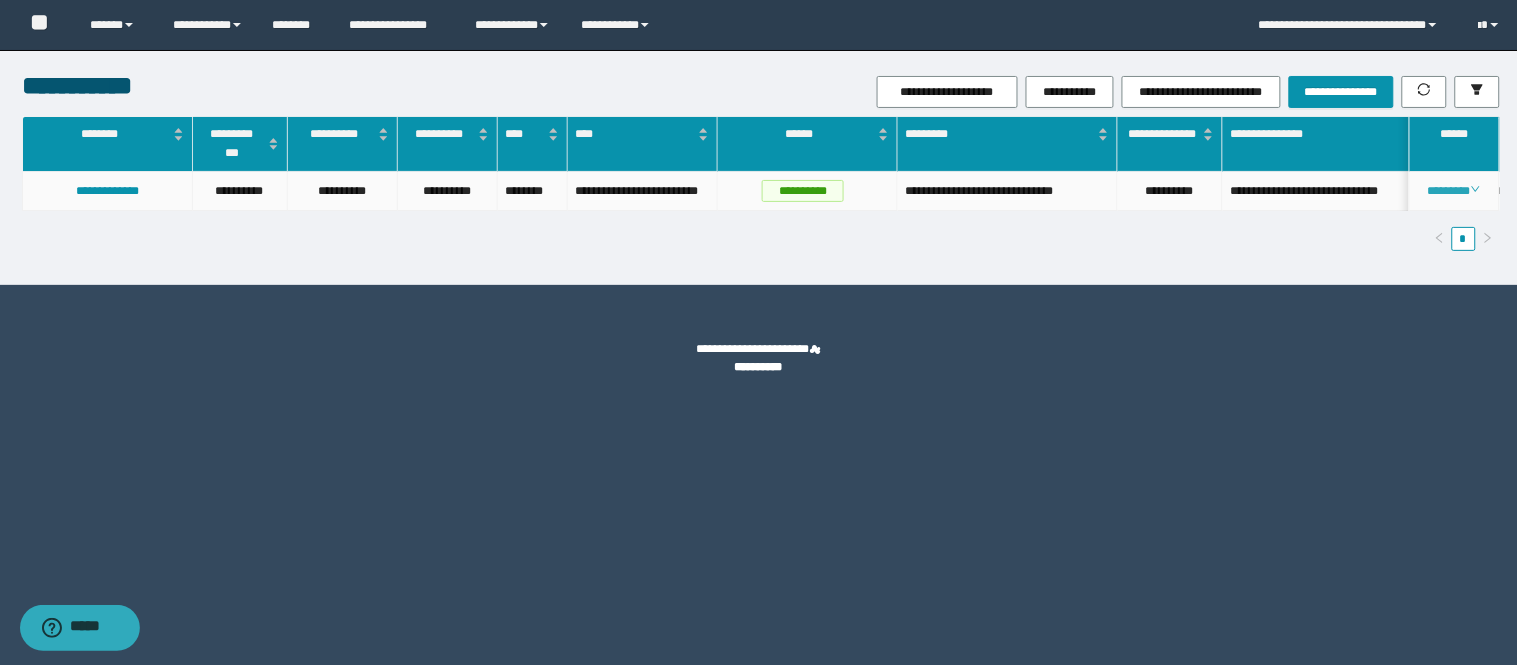 click on "********" at bounding box center (1454, 191) 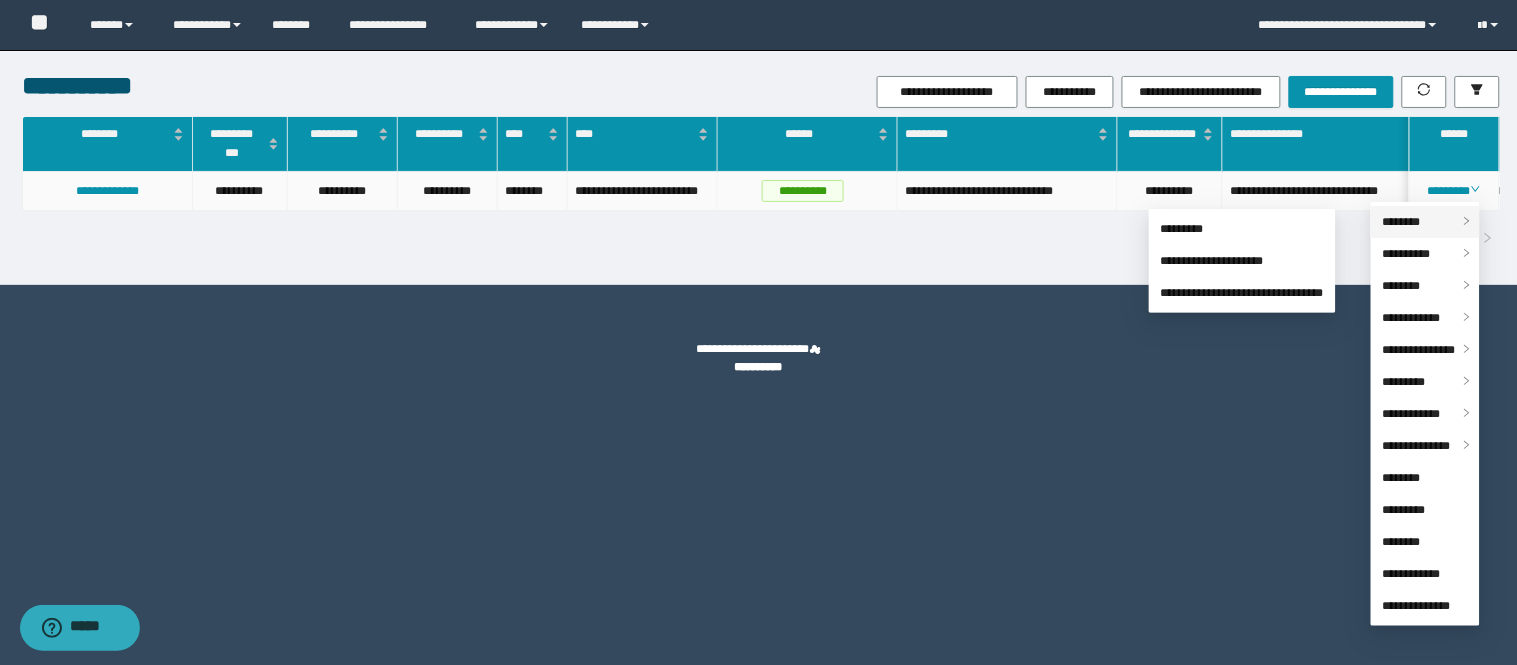 click on "********" at bounding box center [1402, 222] 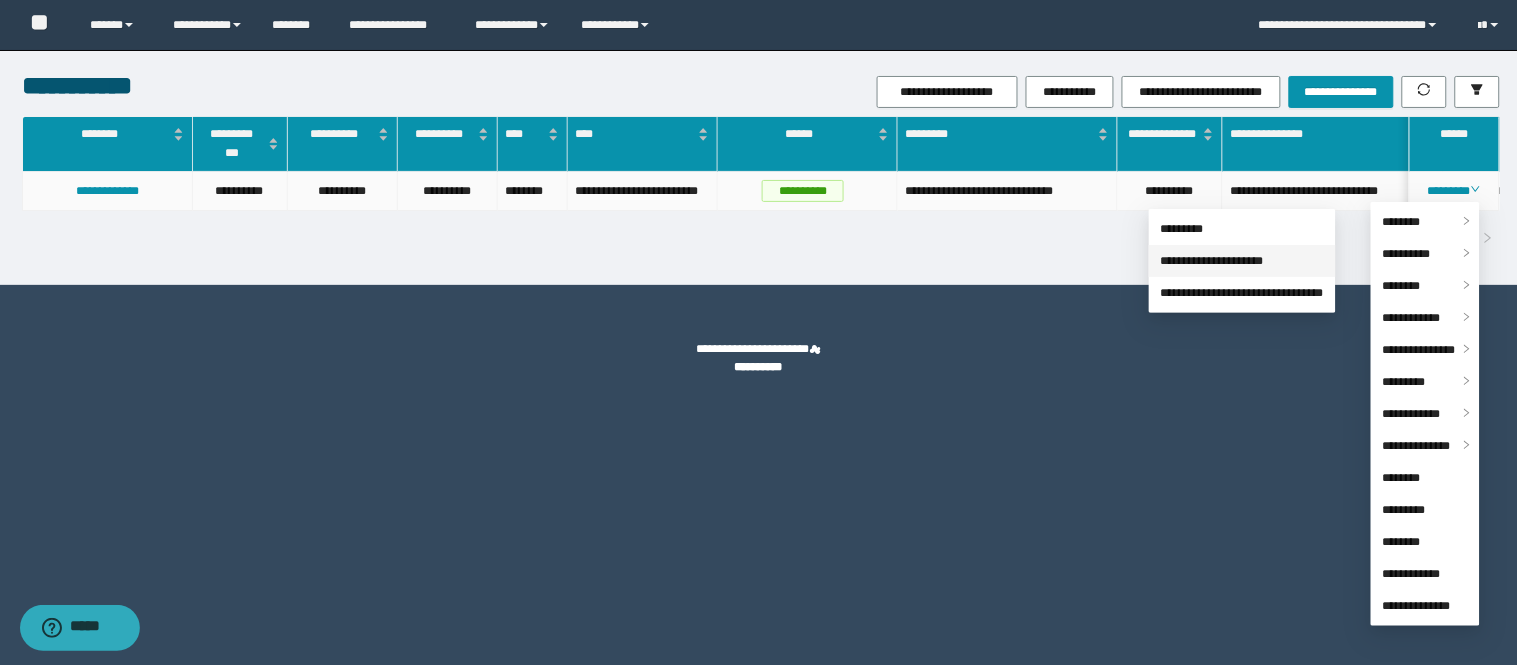 click on "**********" at bounding box center [1212, 261] 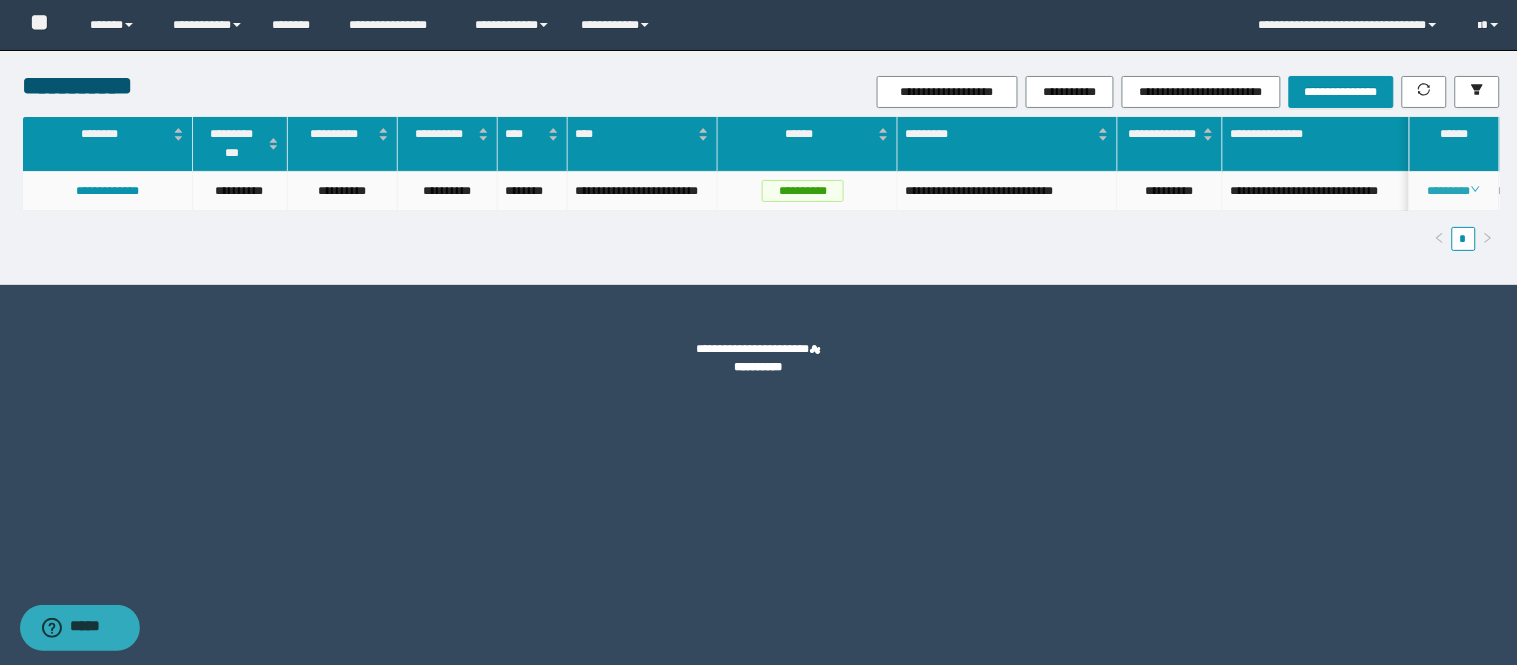 click on "********" at bounding box center [1454, 191] 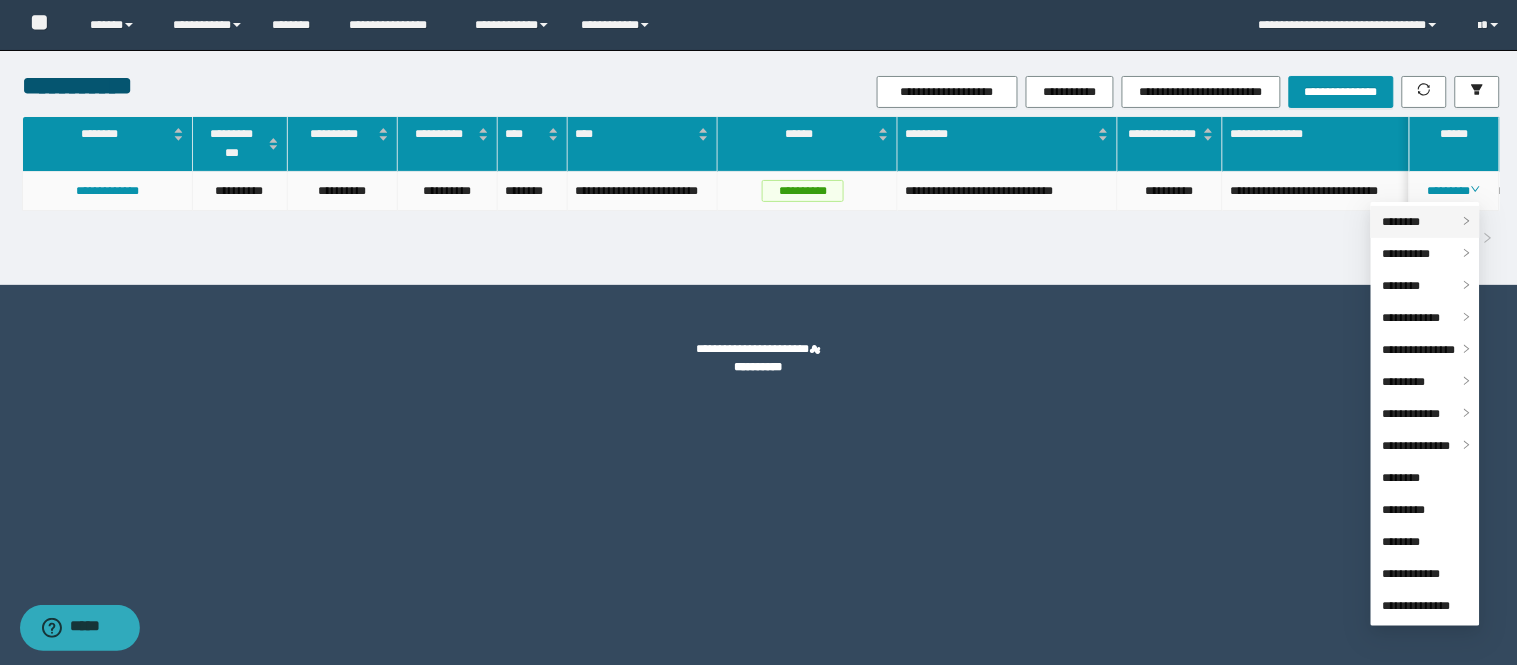 click on "********" at bounding box center [1402, 222] 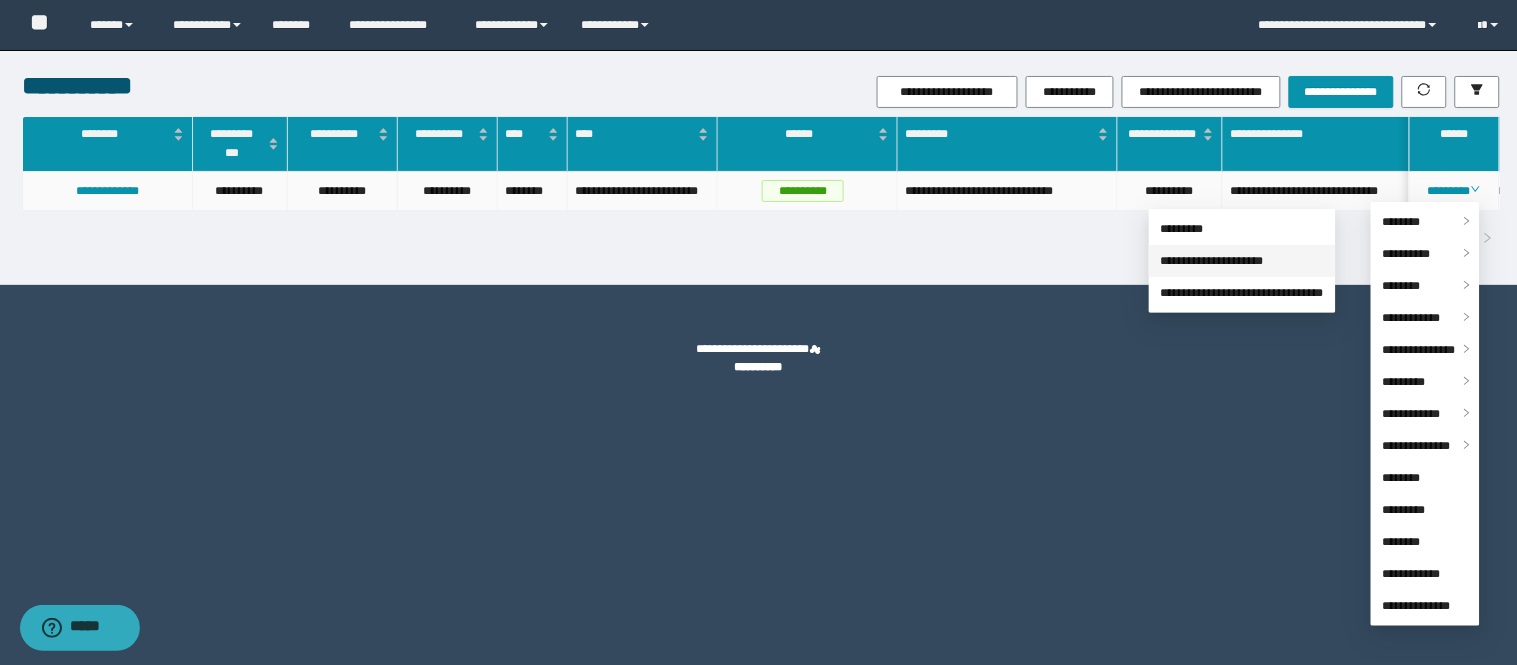 click on "**********" at bounding box center (1212, 261) 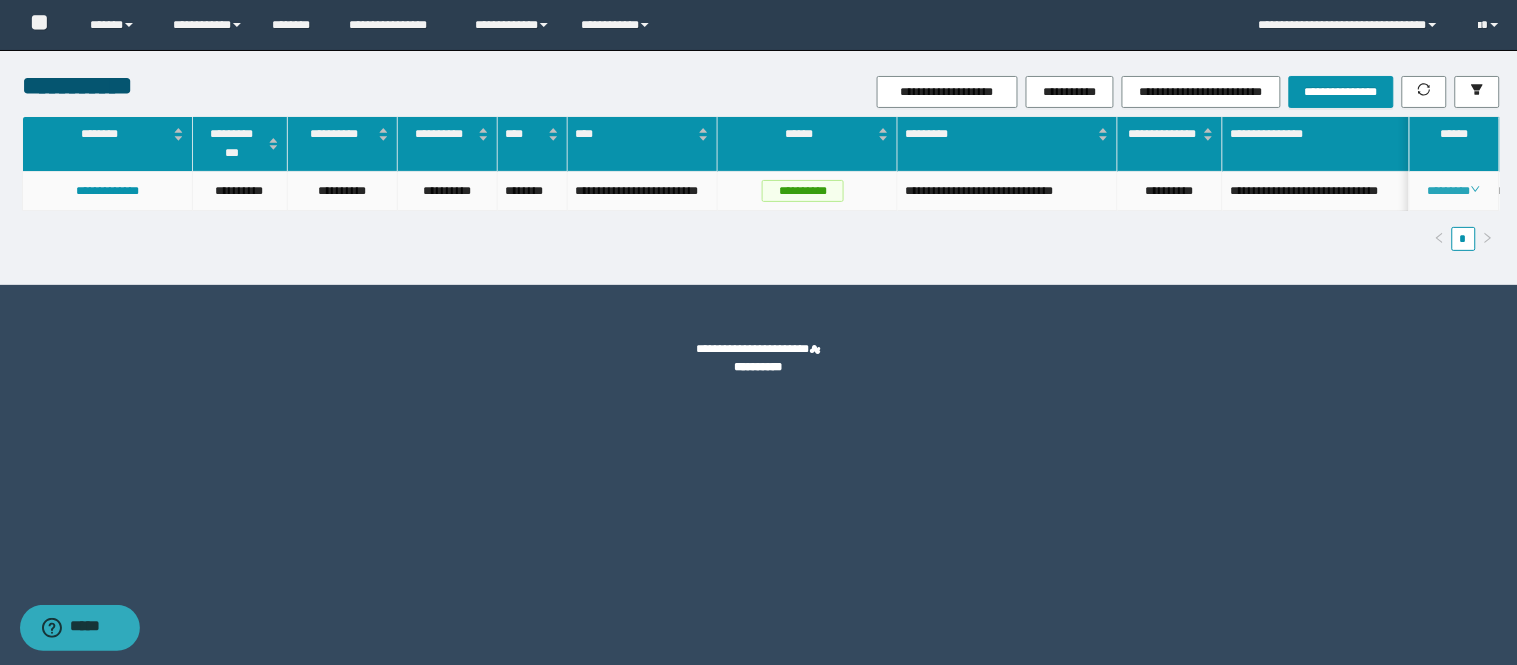 click on "********" at bounding box center (1454, 191) 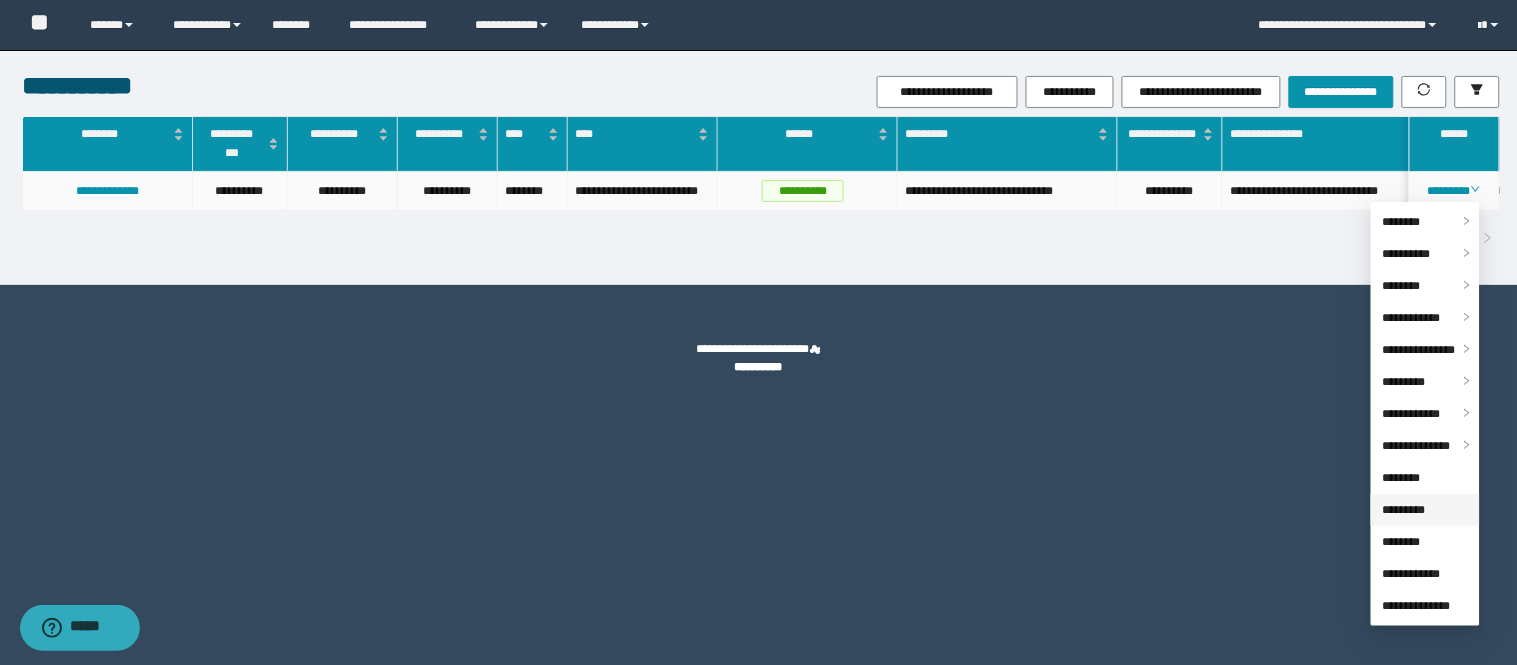 click on "*********" at bounding box center (1404, 510) 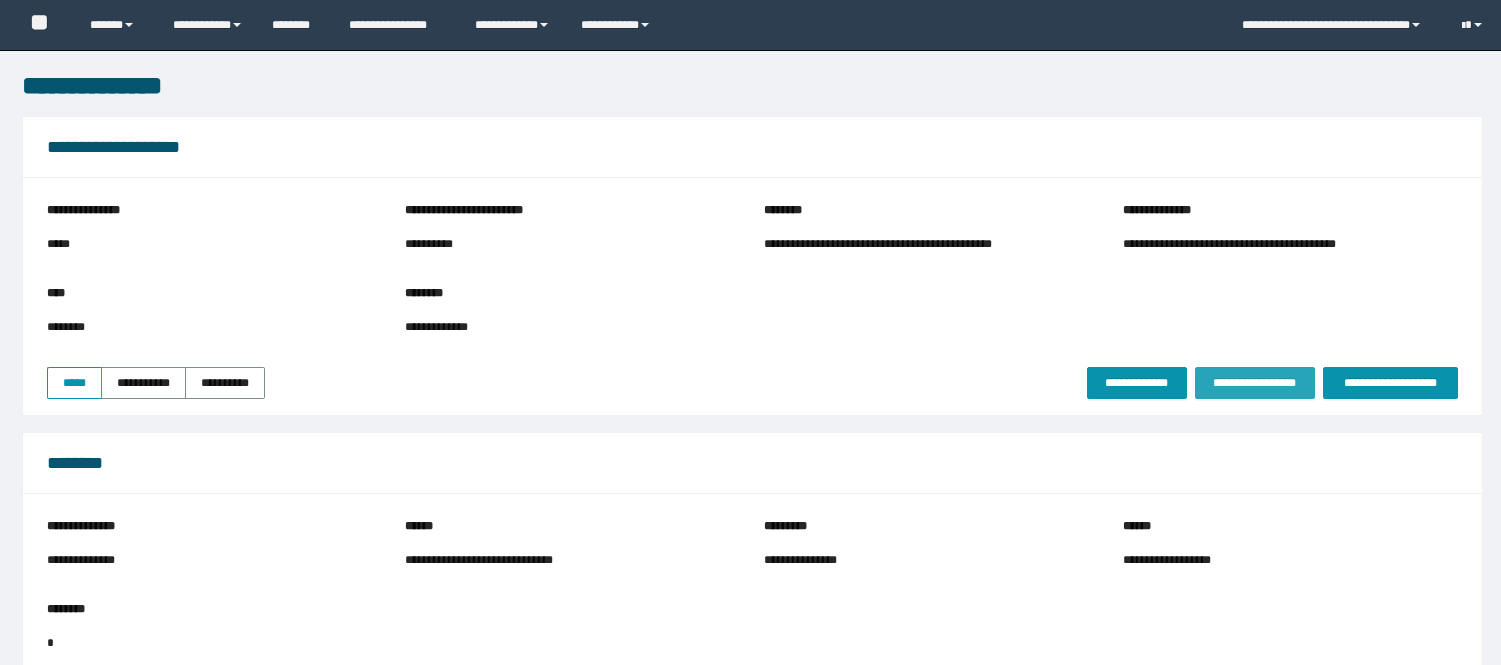 scroll, scrollTop: 0, scrollLeft: 0, axis: both 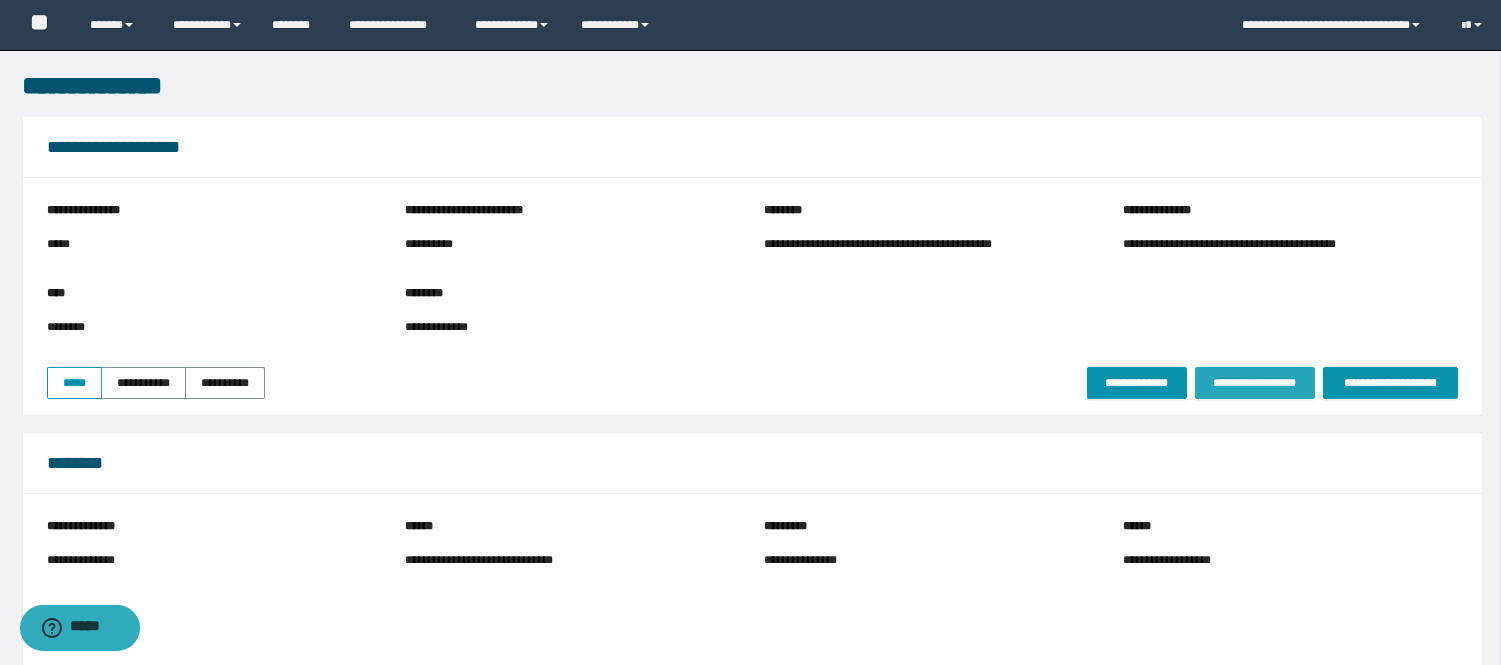 click on "**********" at bounding box center (1255, 383) 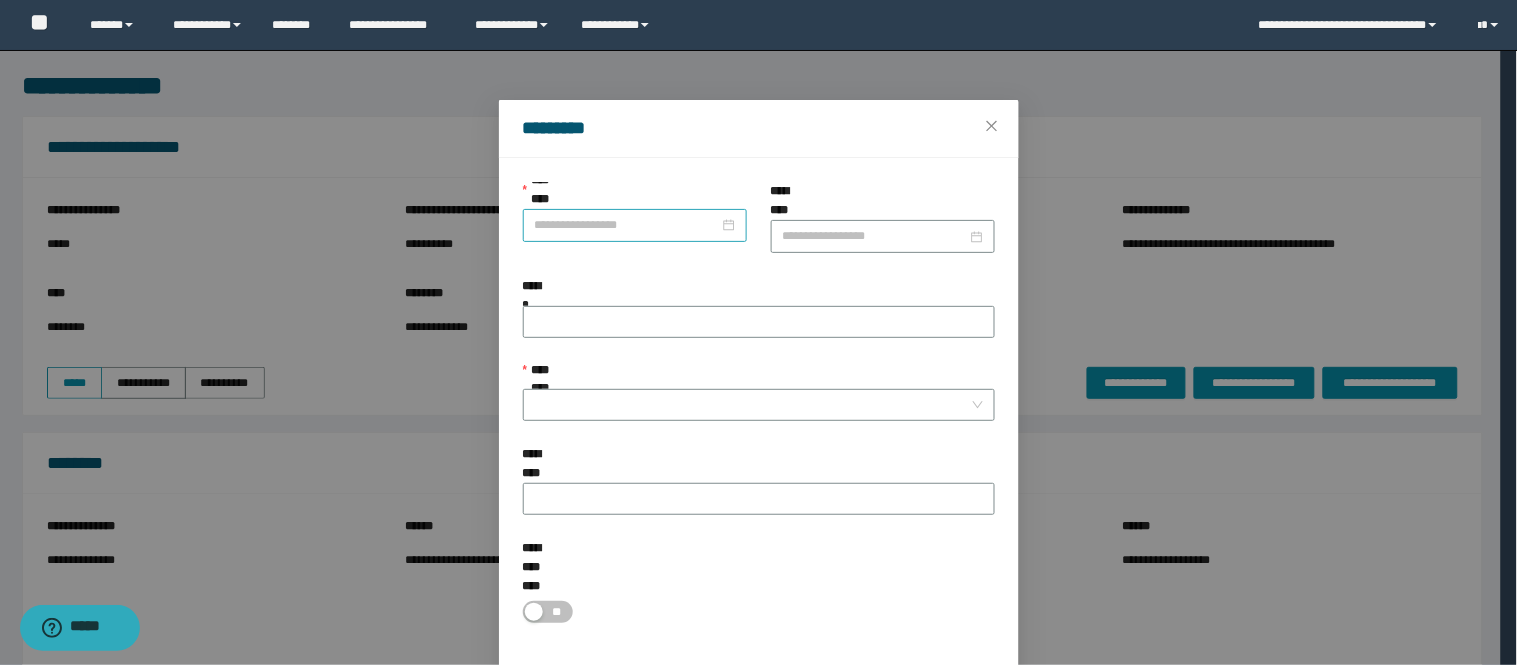 click on "**********" at bounding box center [627, 225] 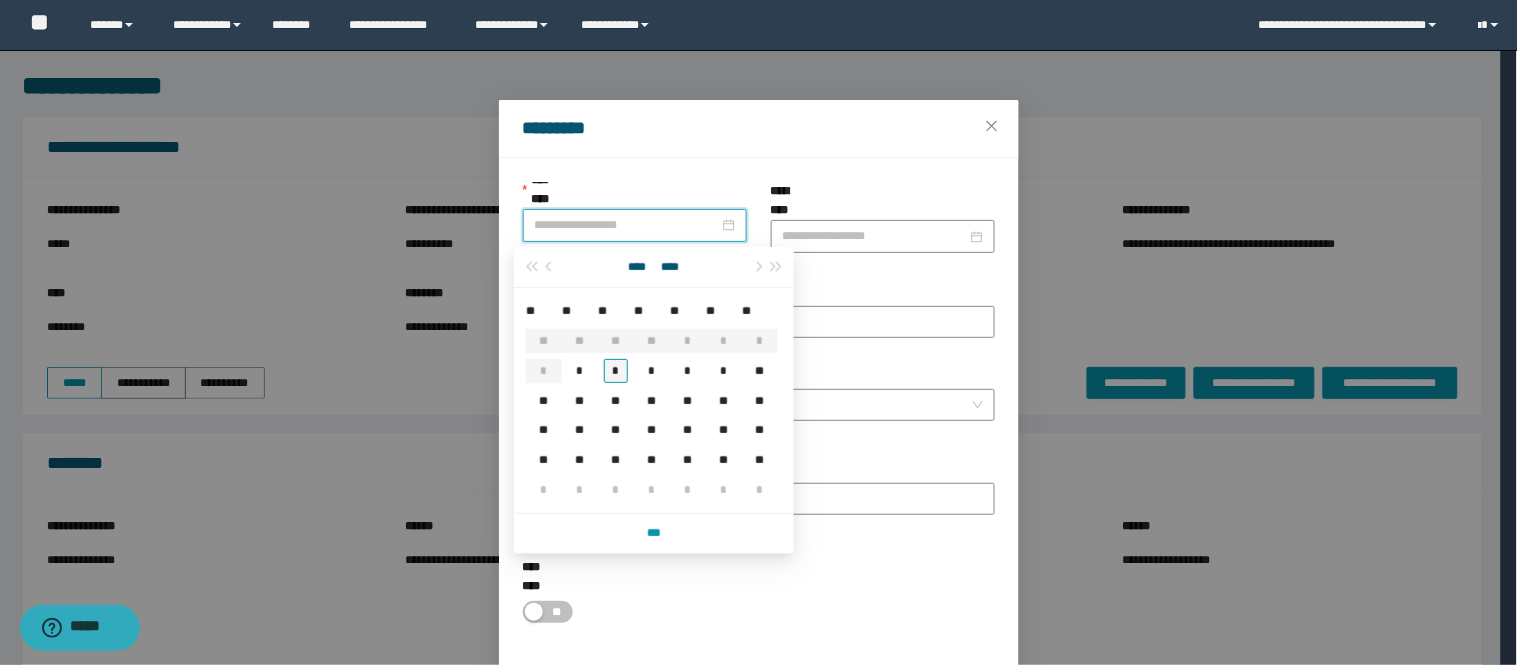 type on "**********" 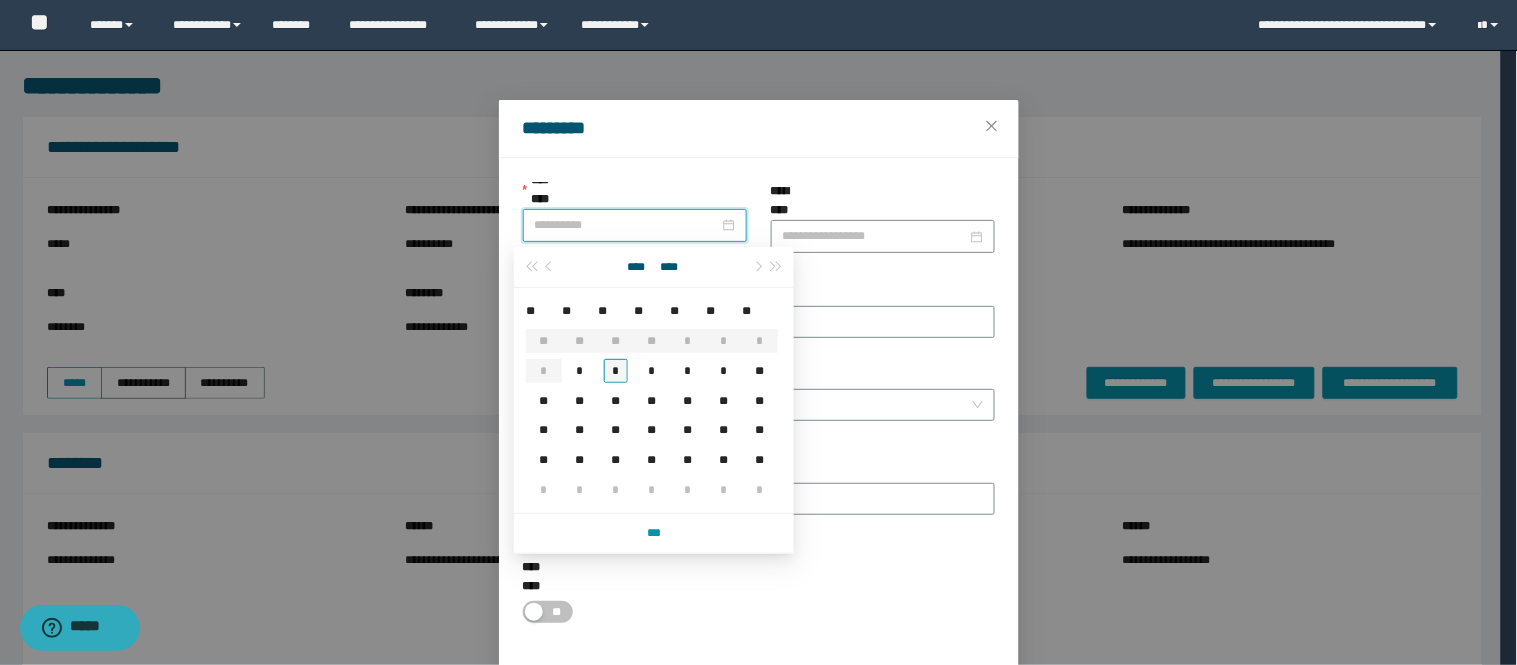 click on "*" at bounding box center (616, 371) 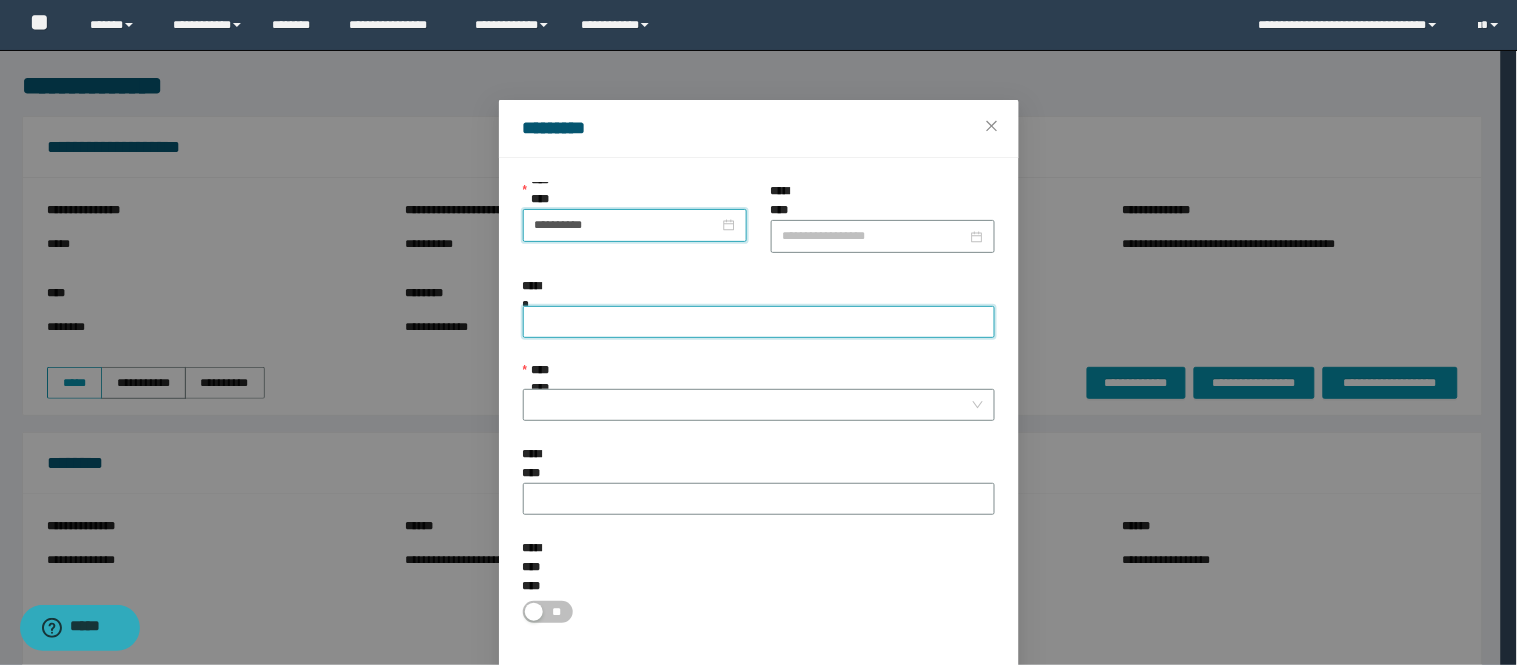 click on "******" at bounding box center [759, 322] 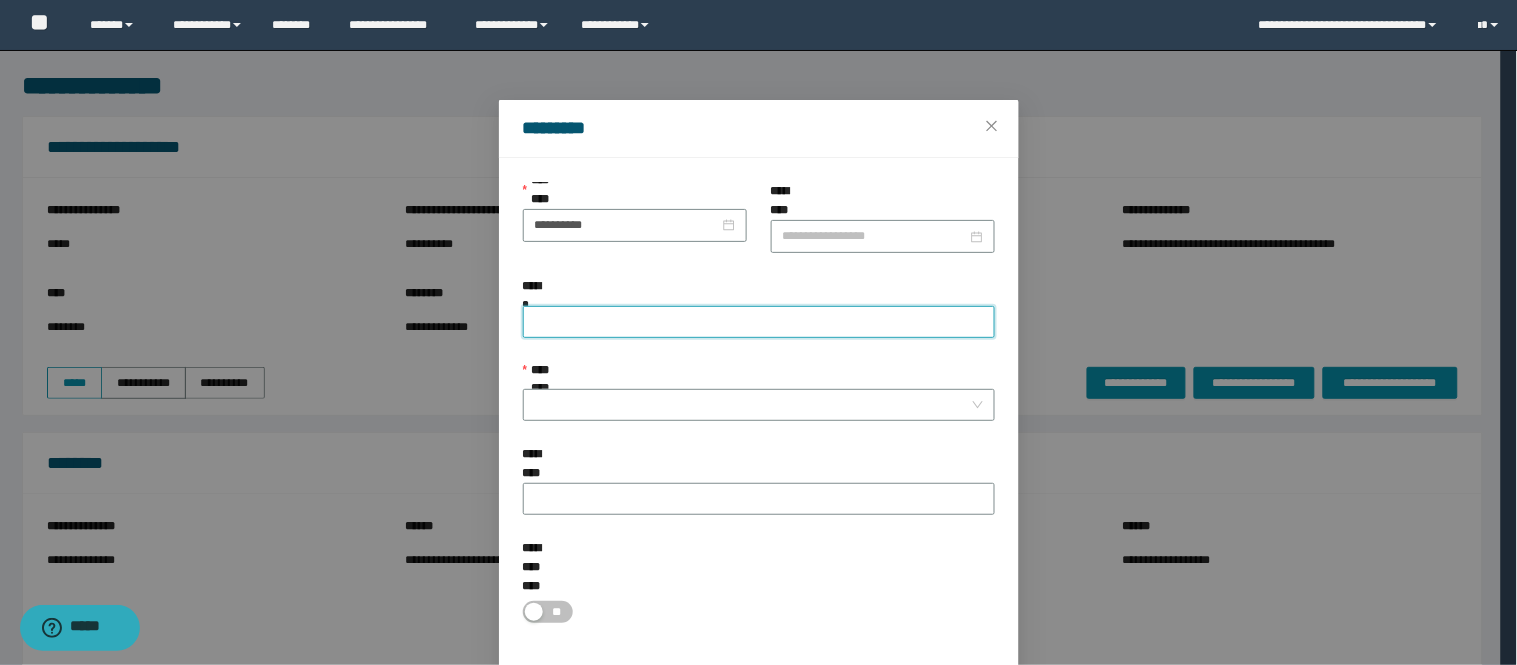 paste on "********" 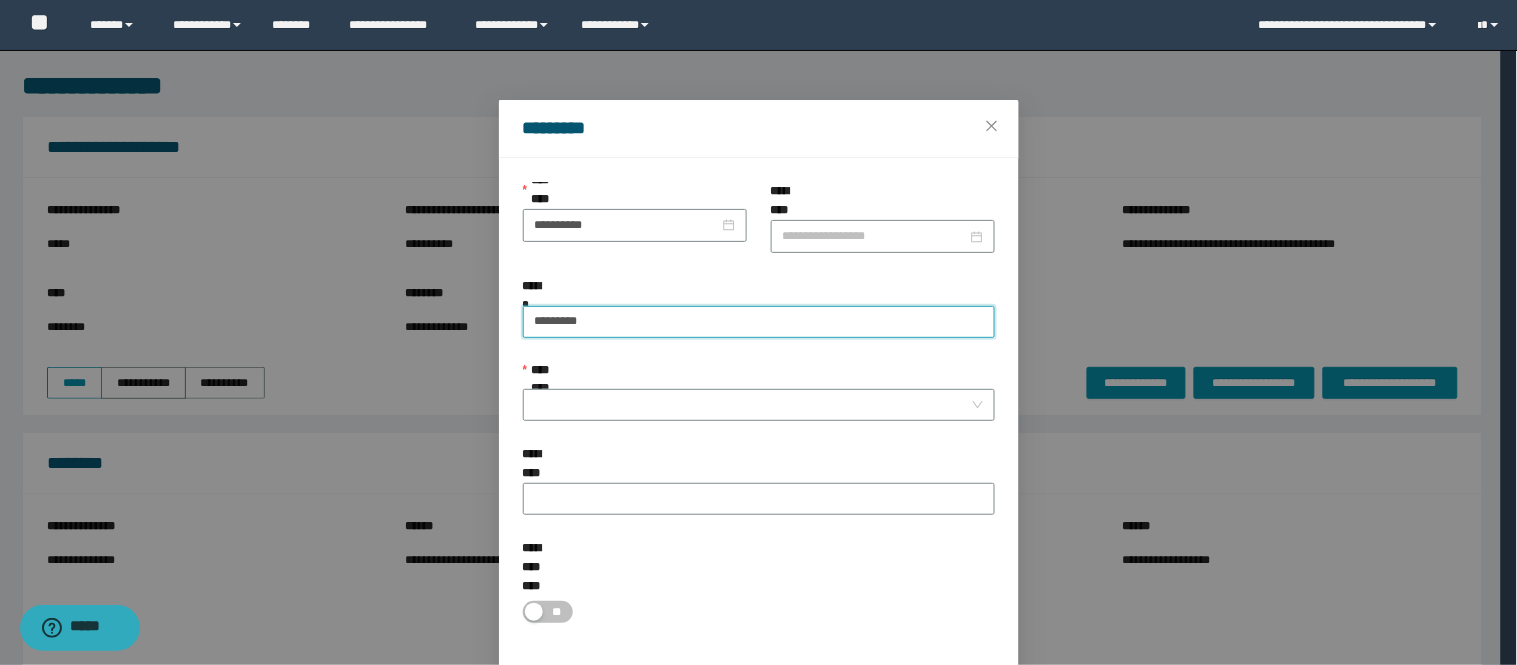 paste on "********" 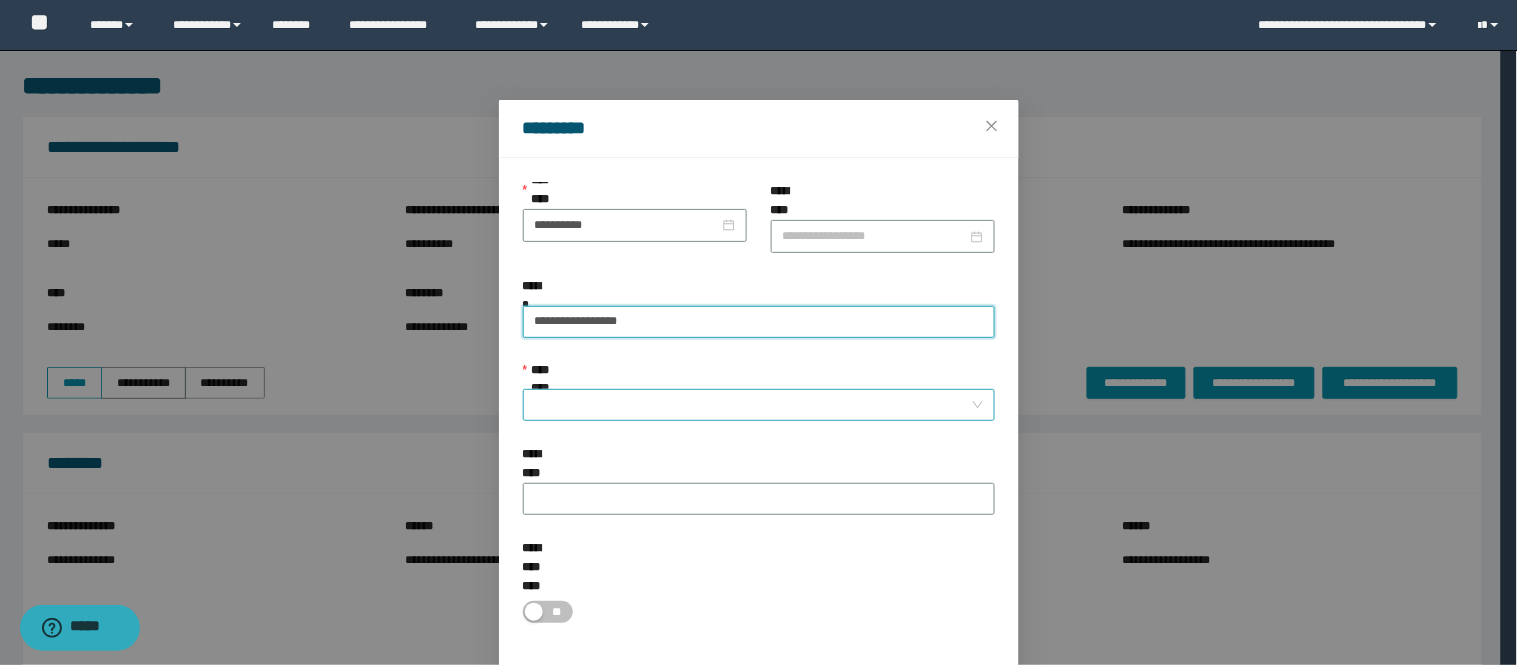 type on "**********" 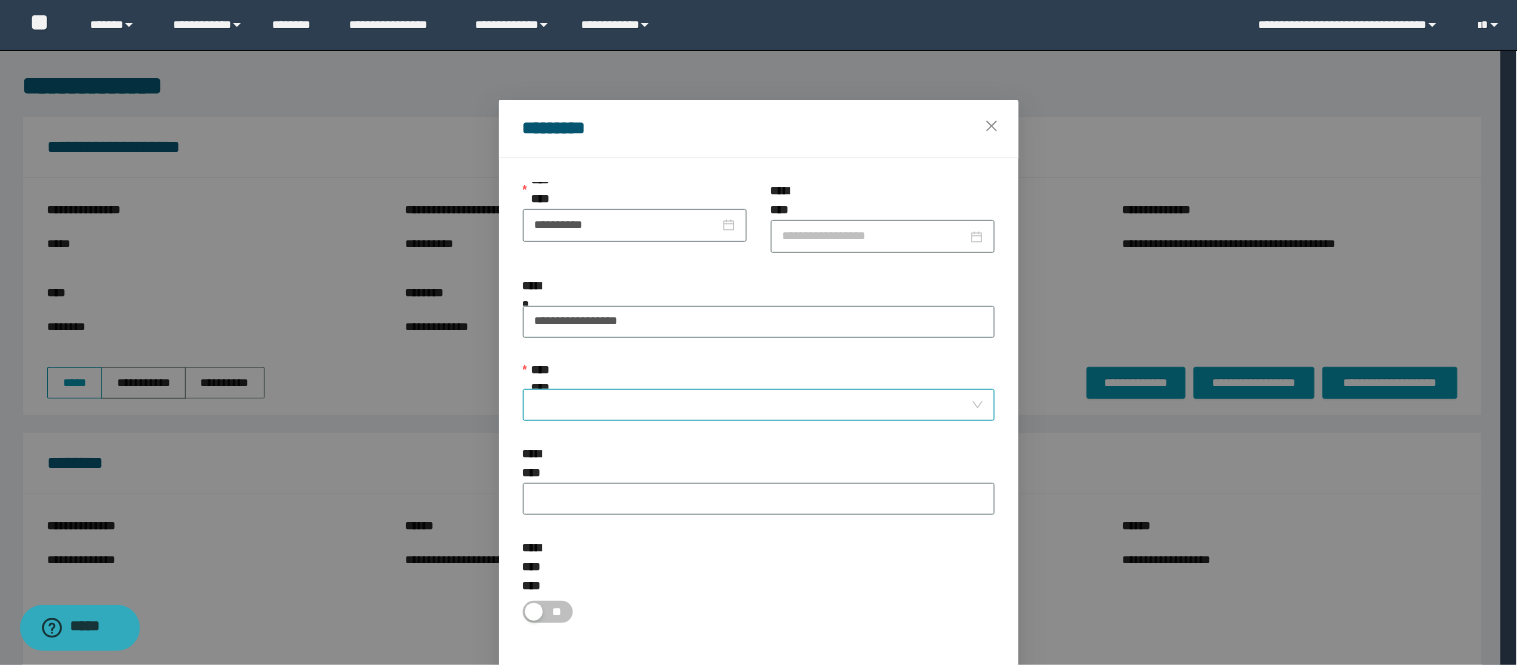 click on "**********" at bounding box center [753, 405] 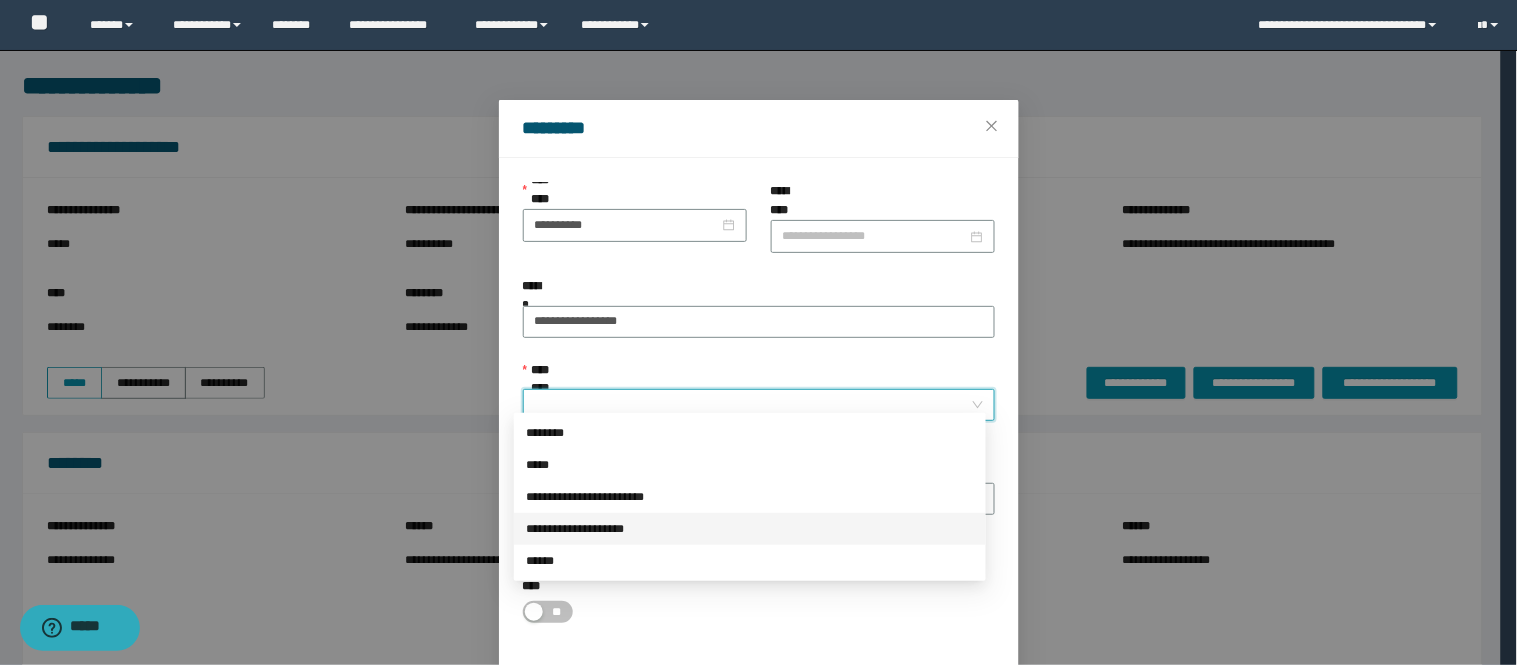 click on "**********" at bounding box center [750, 529] 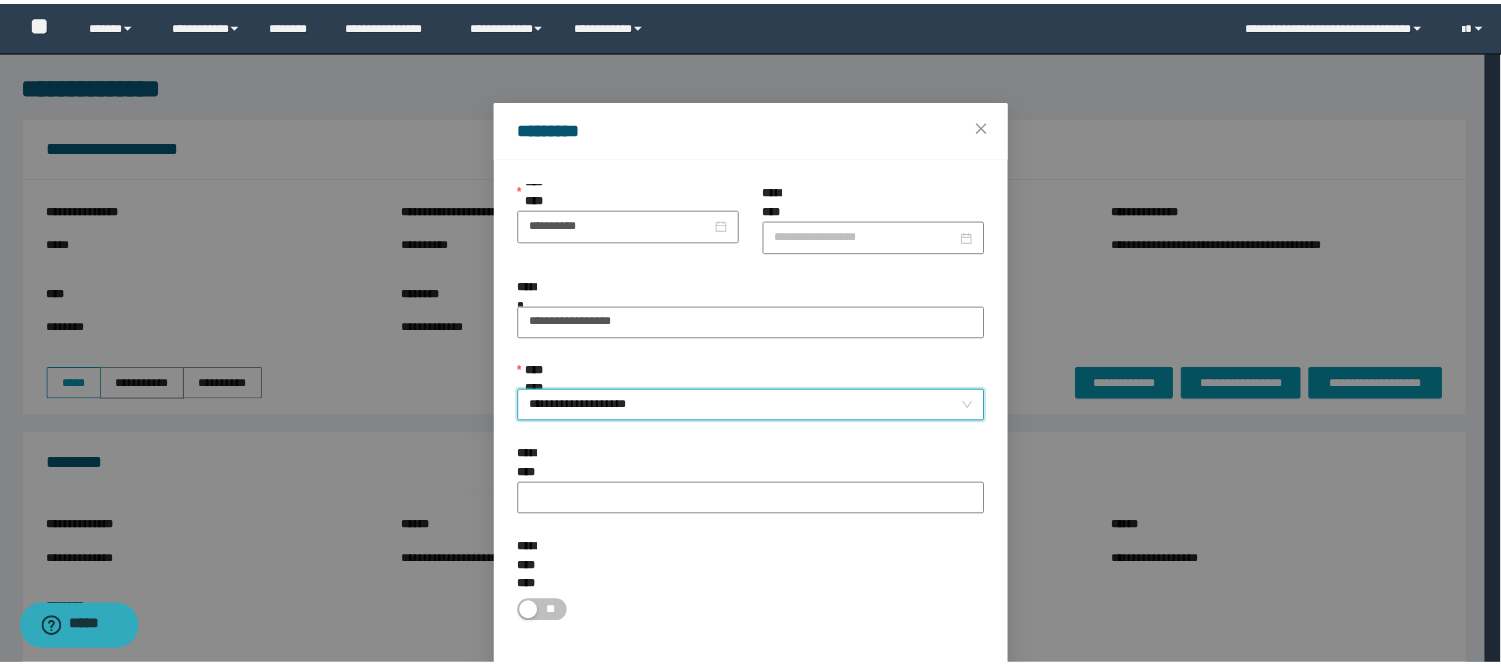 scroll, scrollTop: 35, scrollLeft: 0, axis: vertical 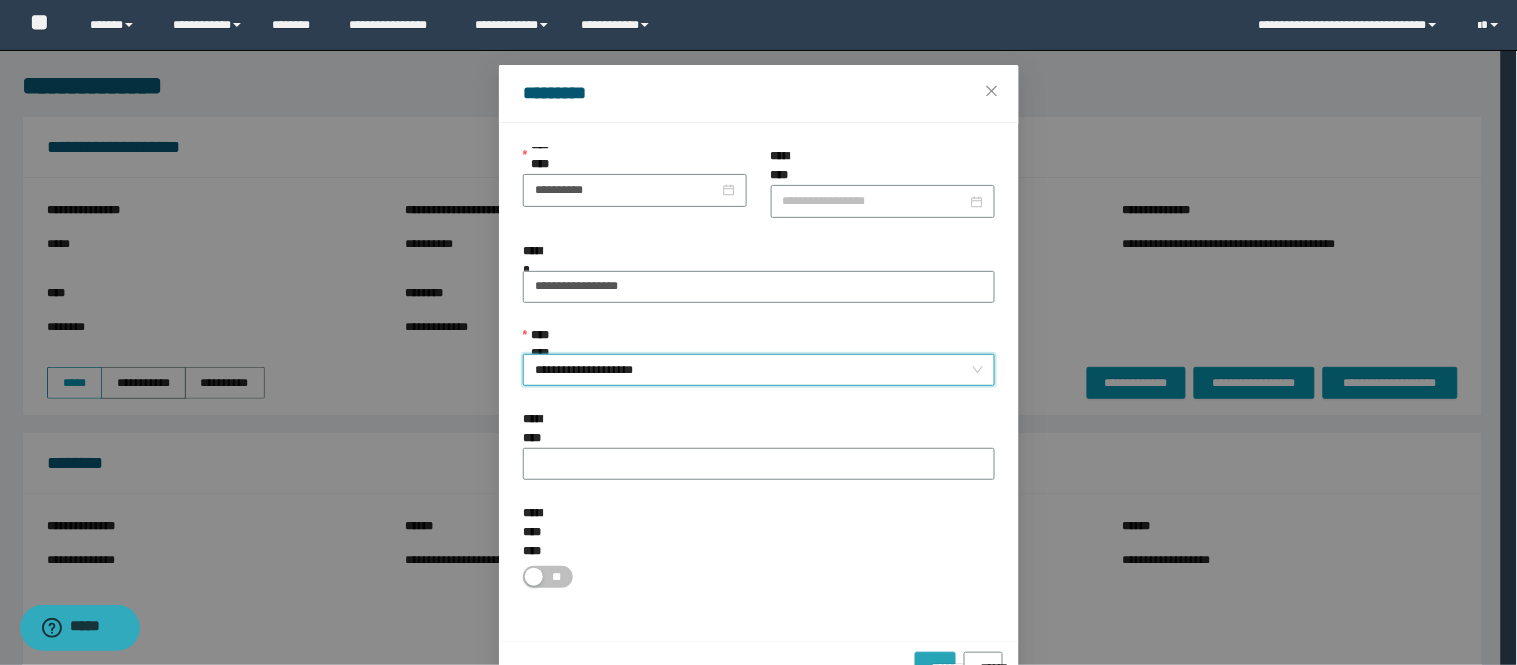 click on "*********" at bounding box center (935, 661) 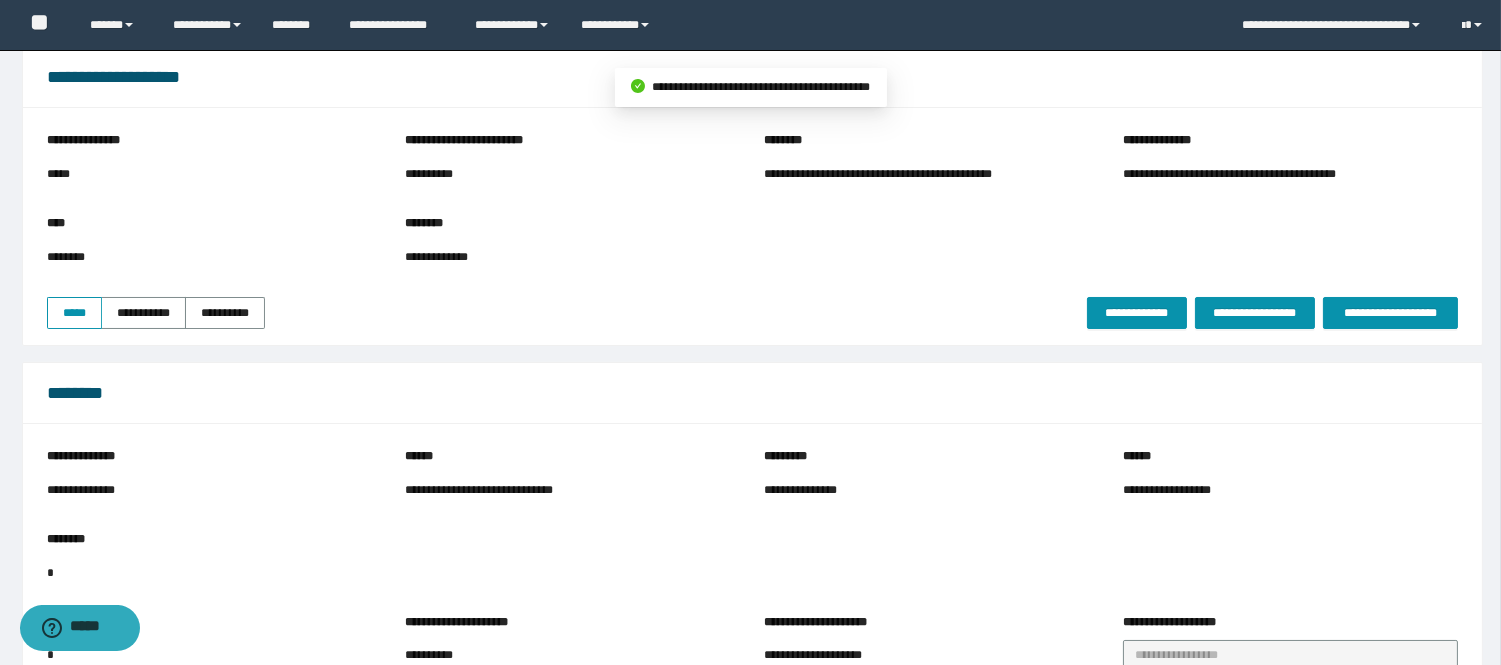 scroll, scrollTop: 333, scrollLeft: 0, axis: vertical 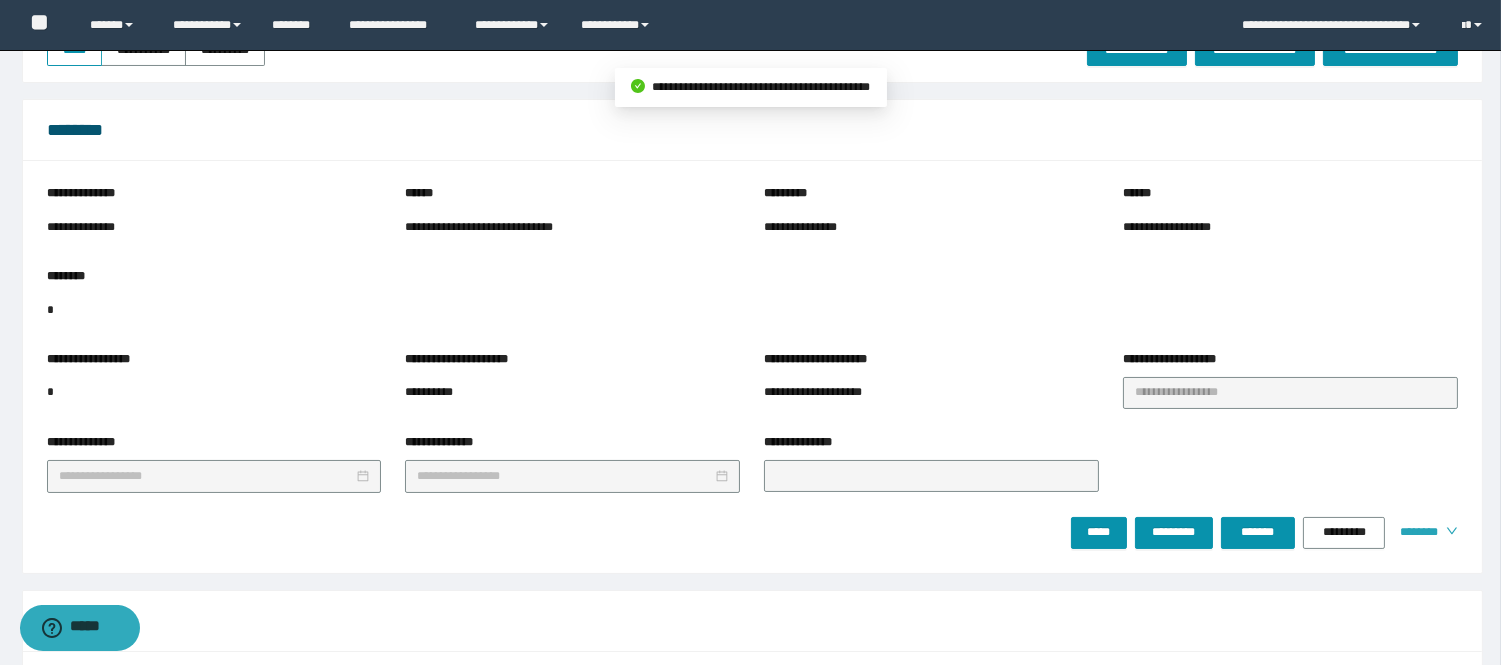 click on "********" at bounding box center (1415, 532) 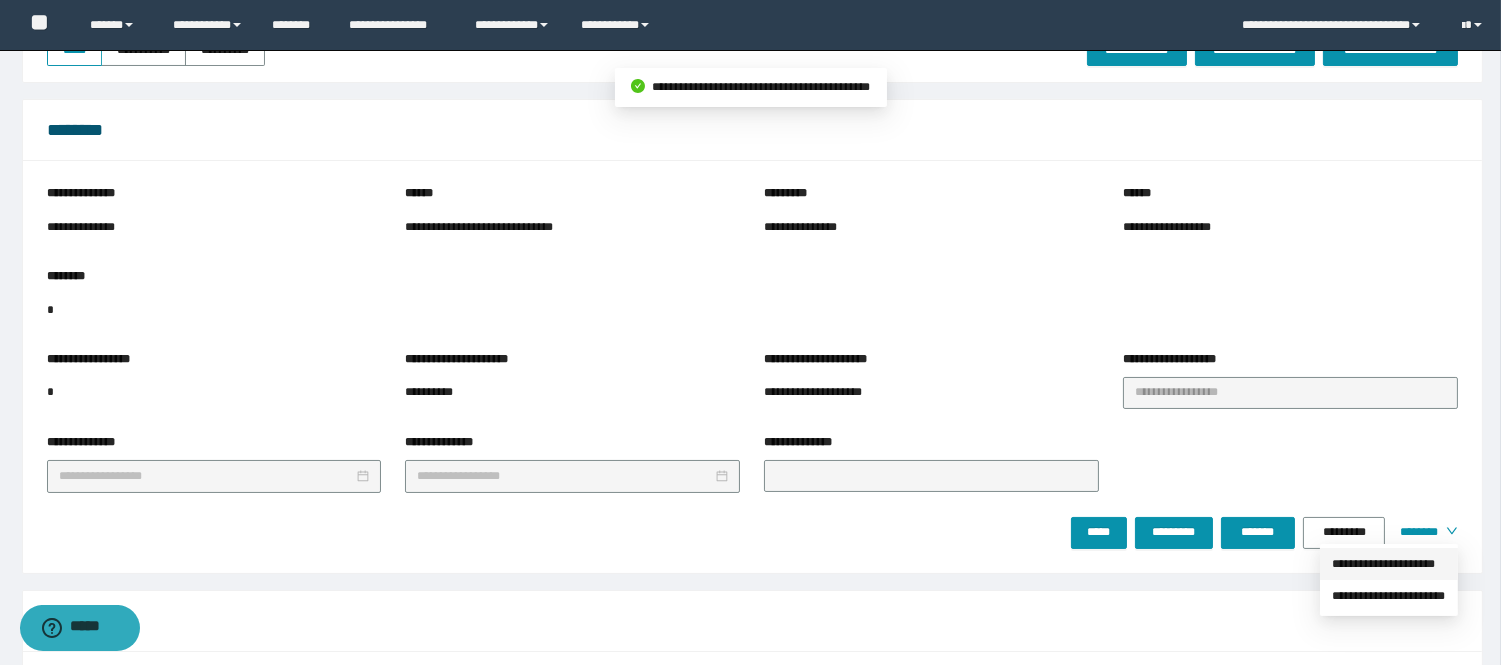 click on "**********" at bounding box center [1389, 564] 